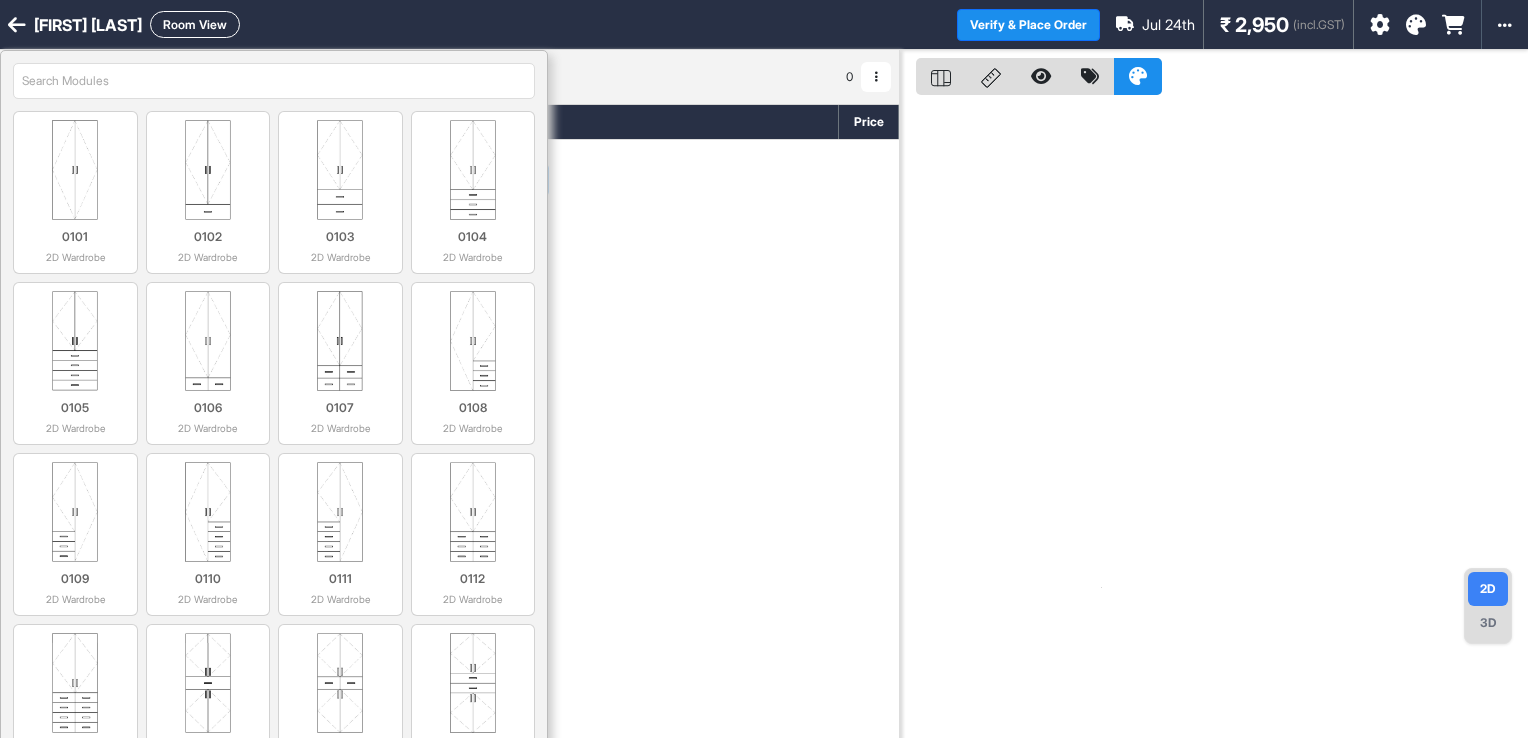 scroll, scrollTop: 0, scrollLeft: 0, axis: both 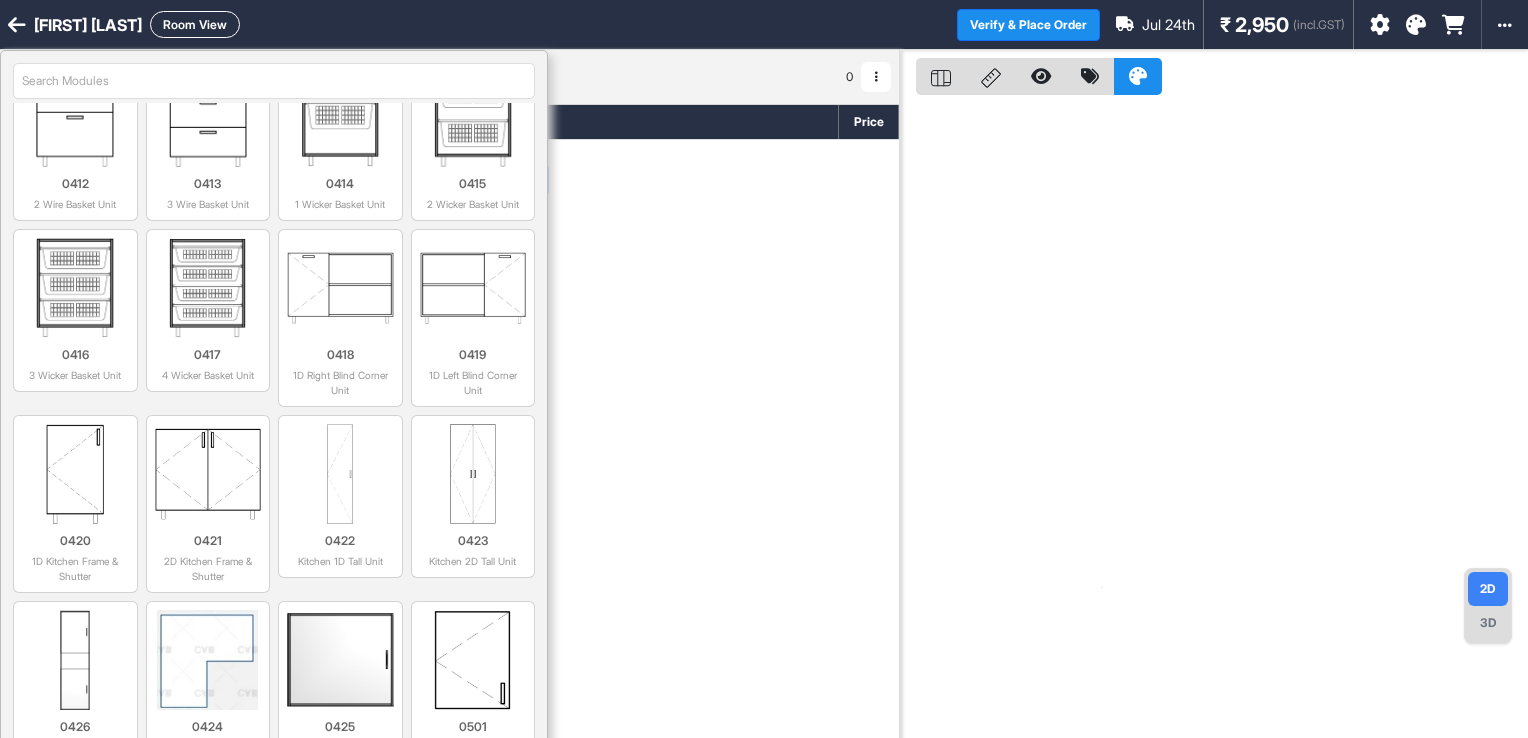 click at bounding box center (17, 25) 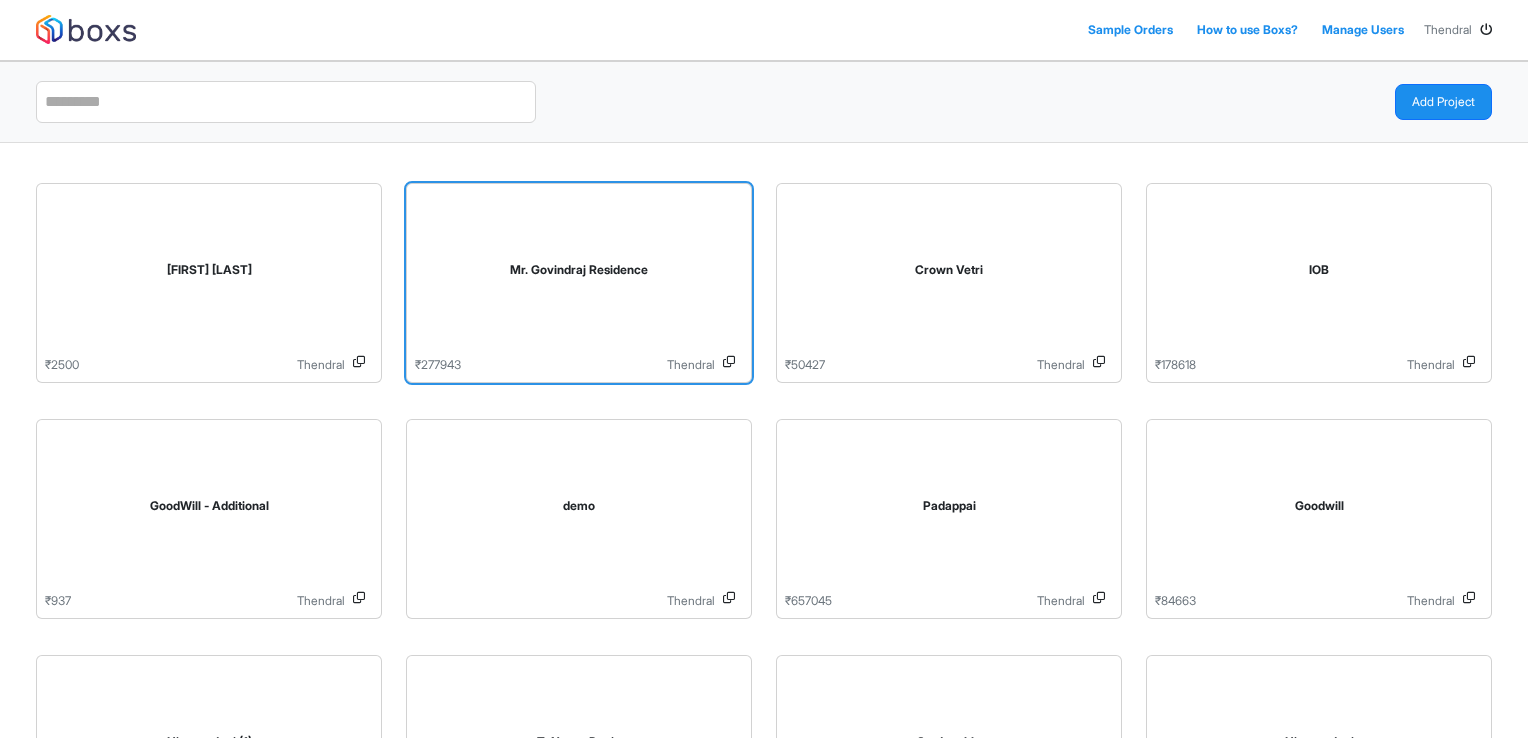 click on "Mr. Govindraj Residence" at bounding box center [579, 274] 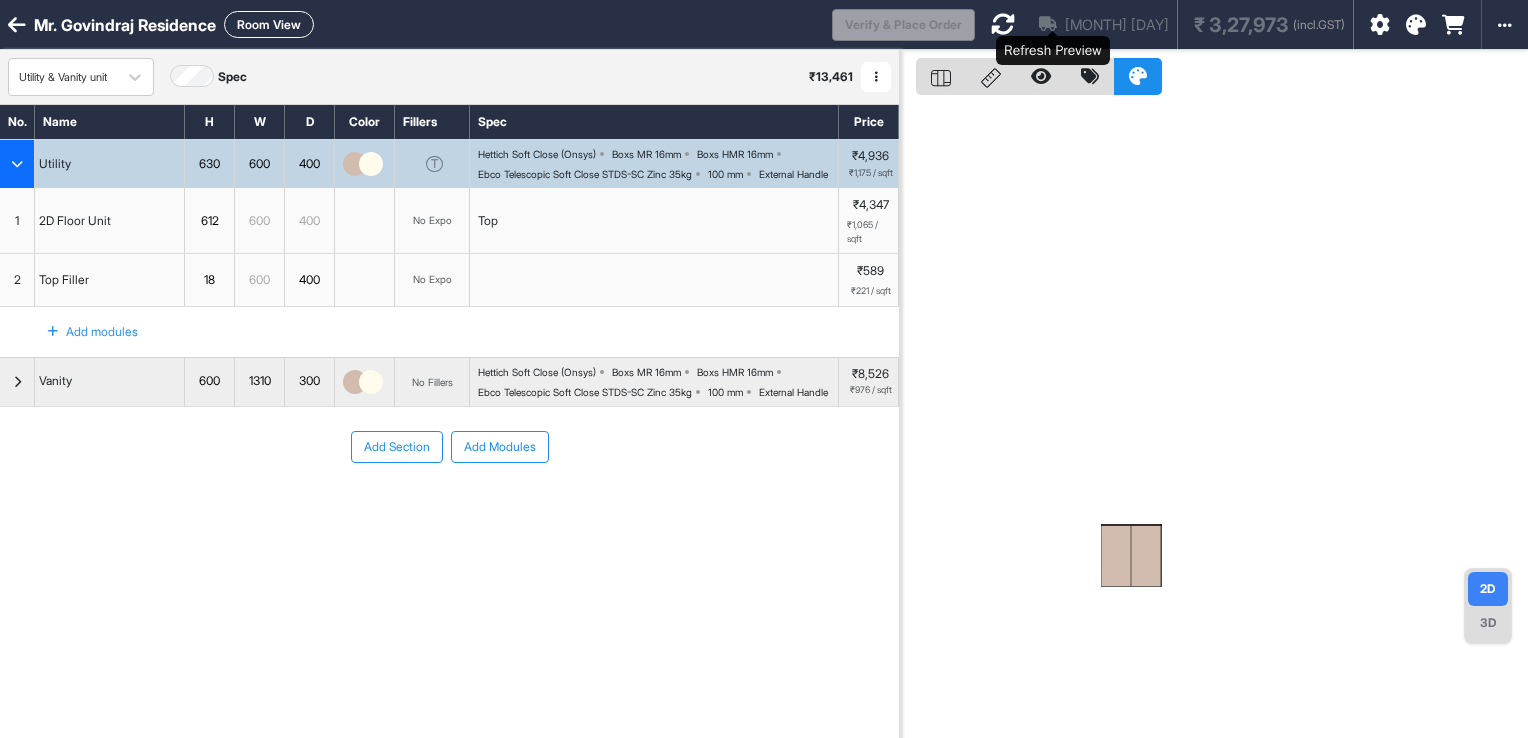 click at bounding box center (1003, 24) 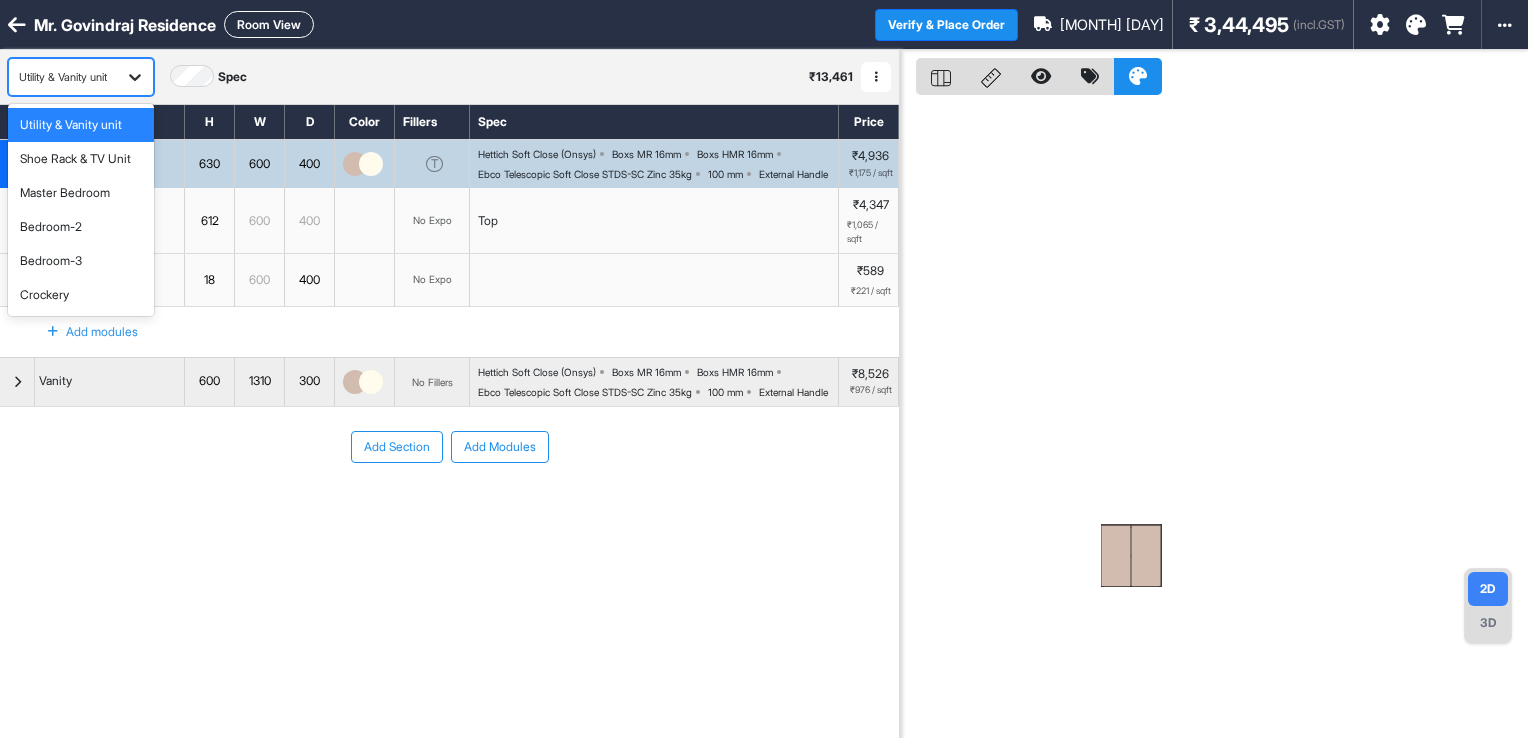 click 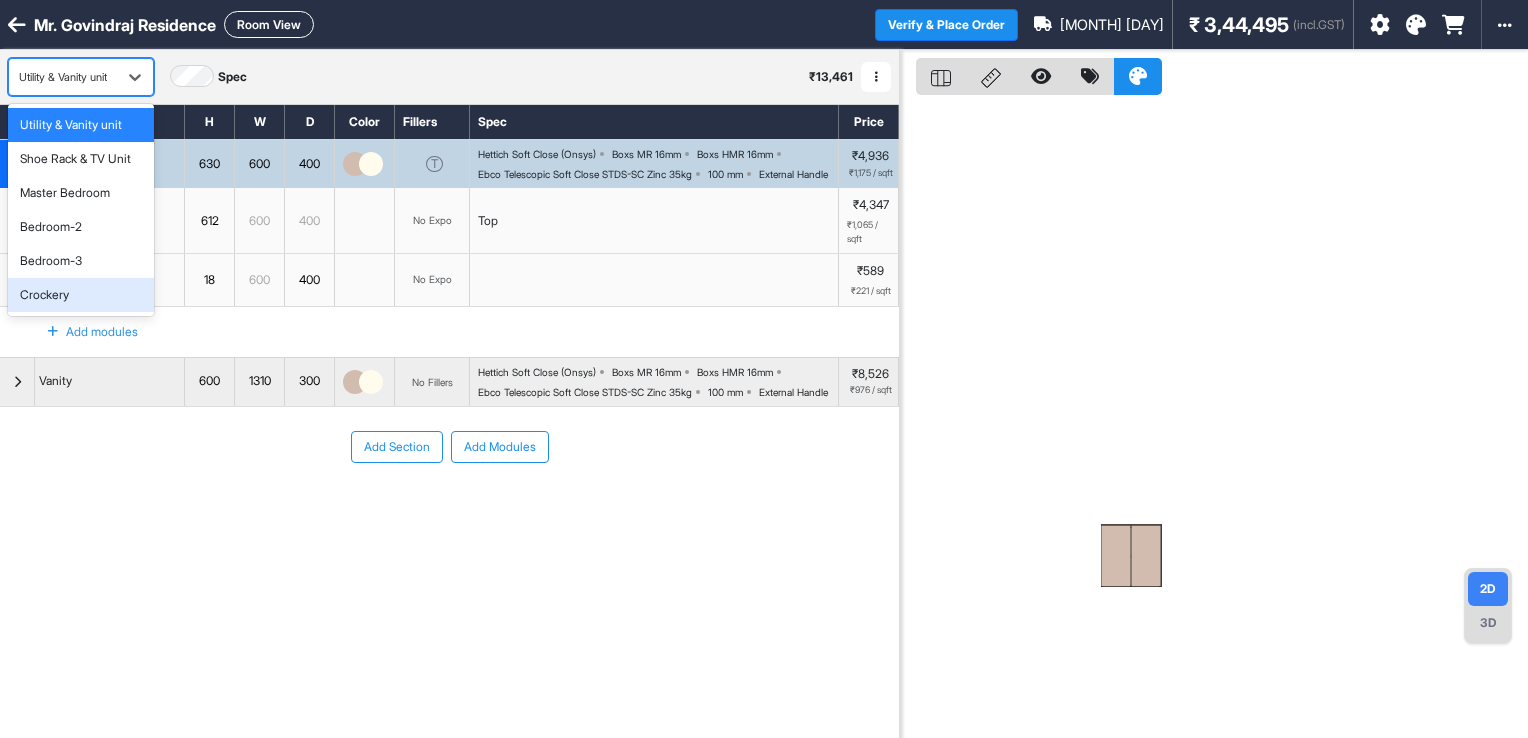 click on "Crockery" at bounding box center [81, 295] 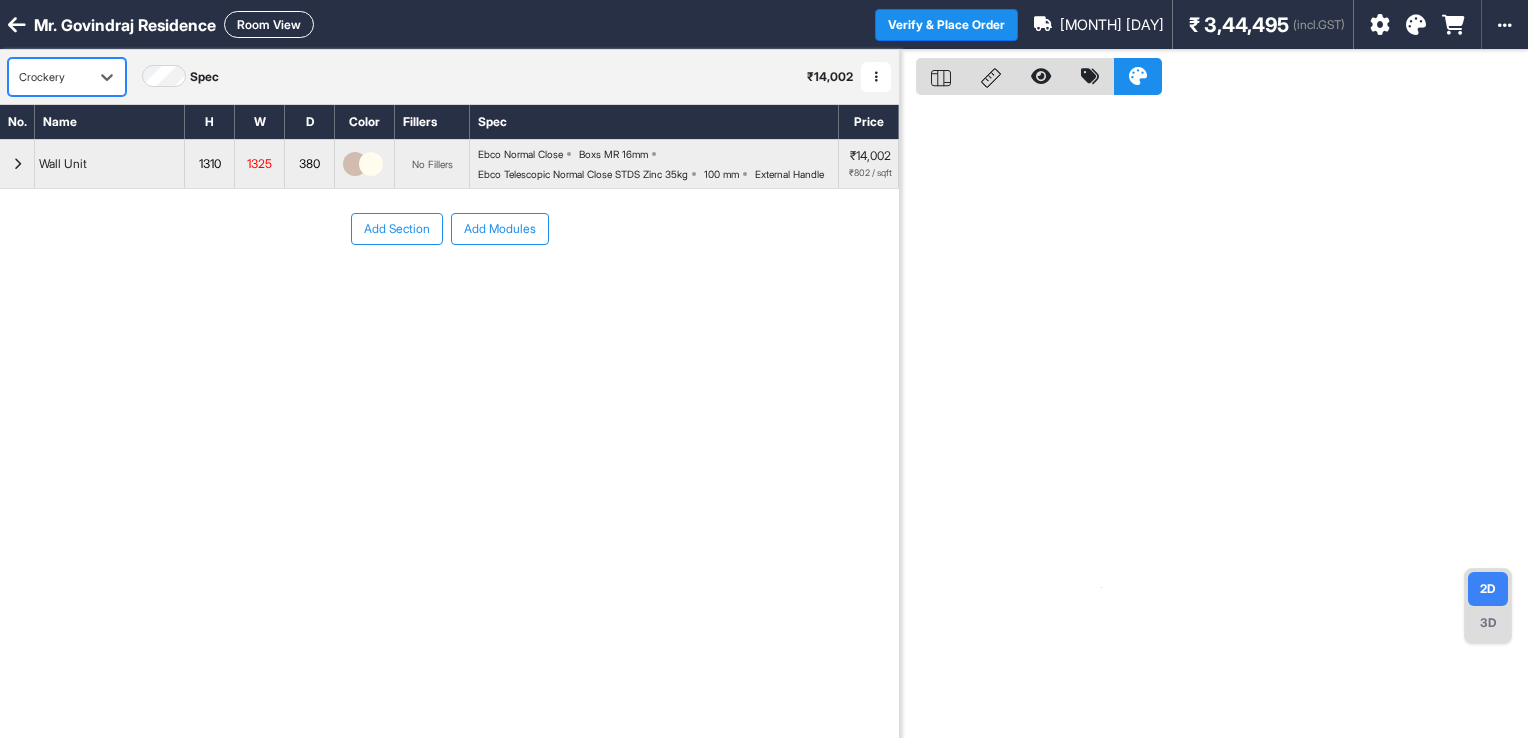 click on "Add Section" at bounding box center [397, 229] 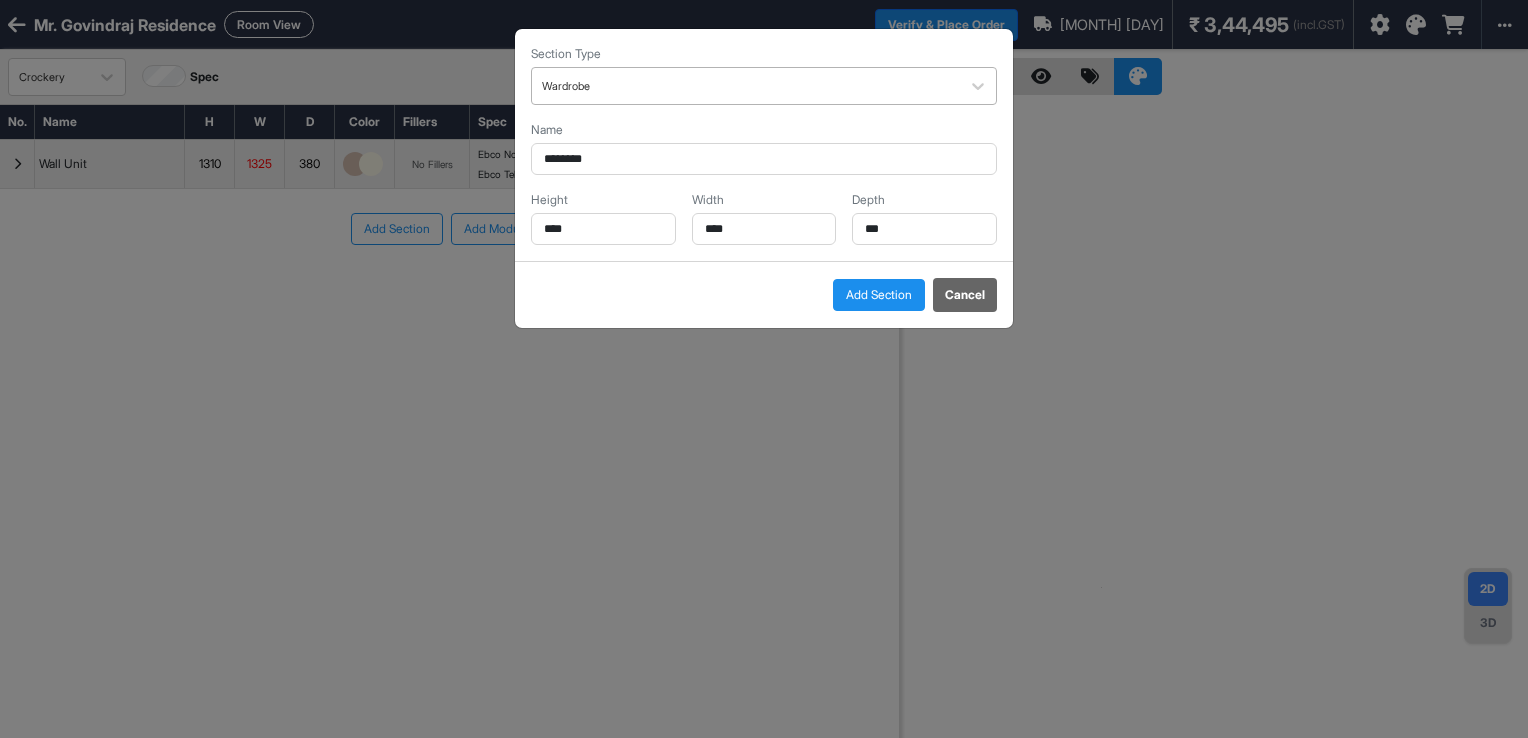 click at bounding box center [746, 86] 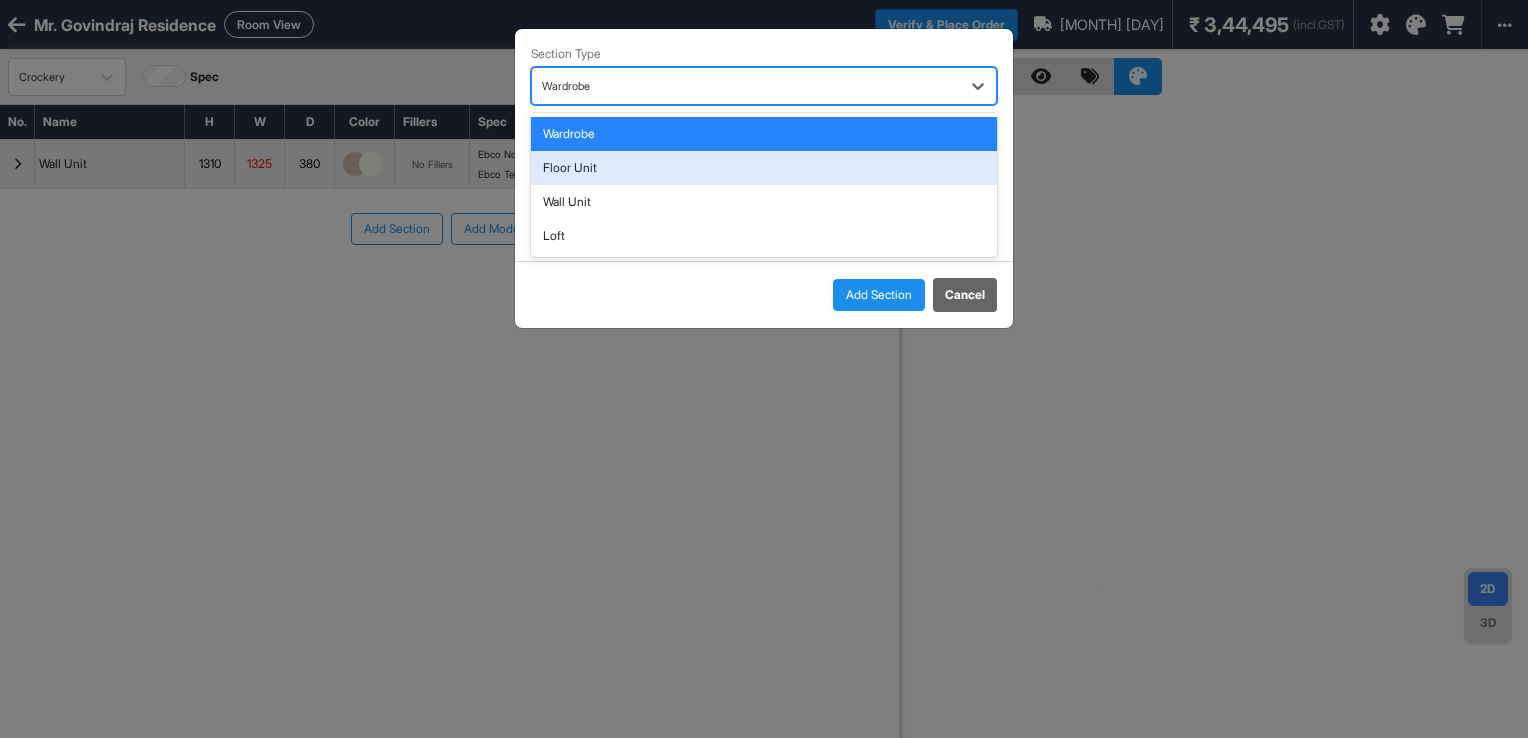 click on "Floor Unit" at bounding box center [764, 168] 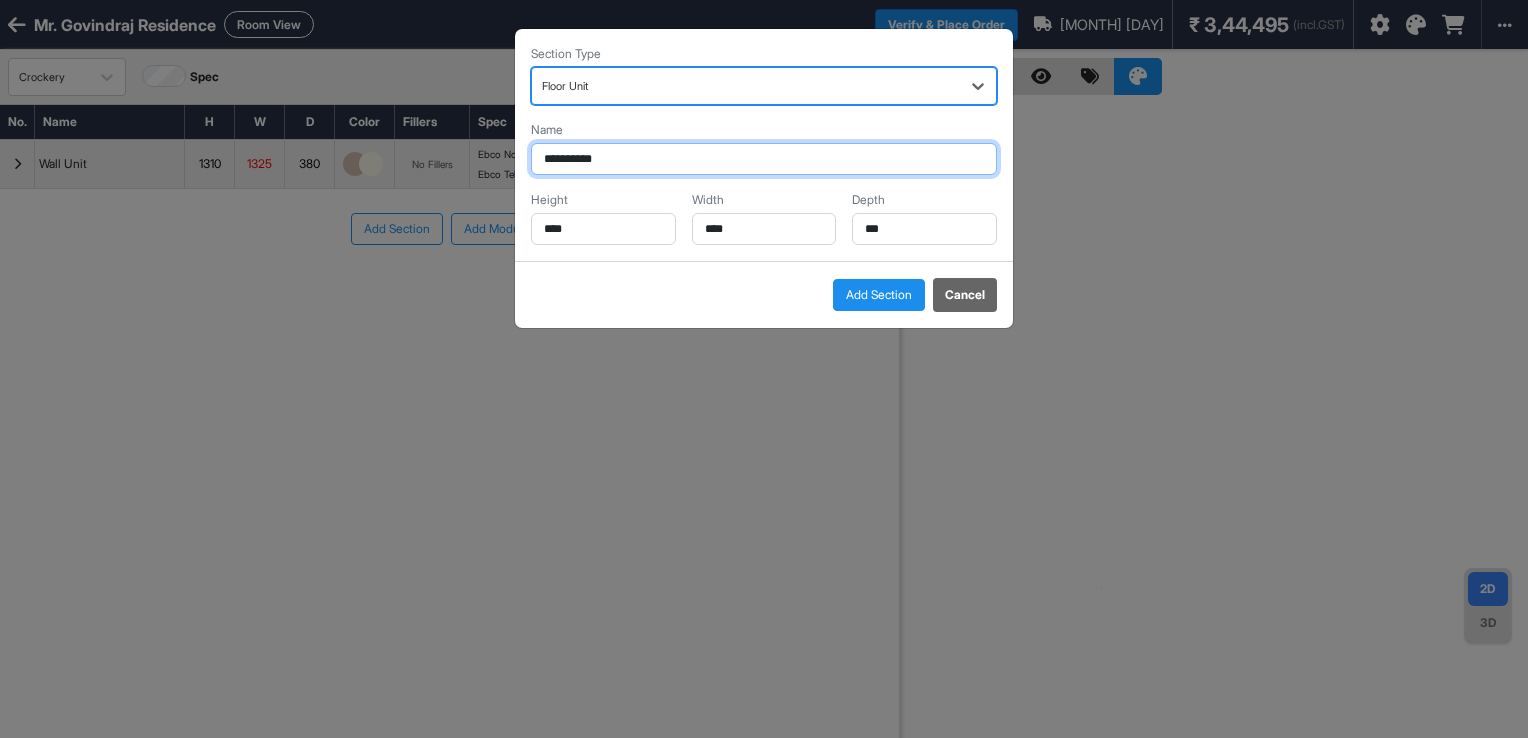 click on "**********" at bounding box center (764, 159) 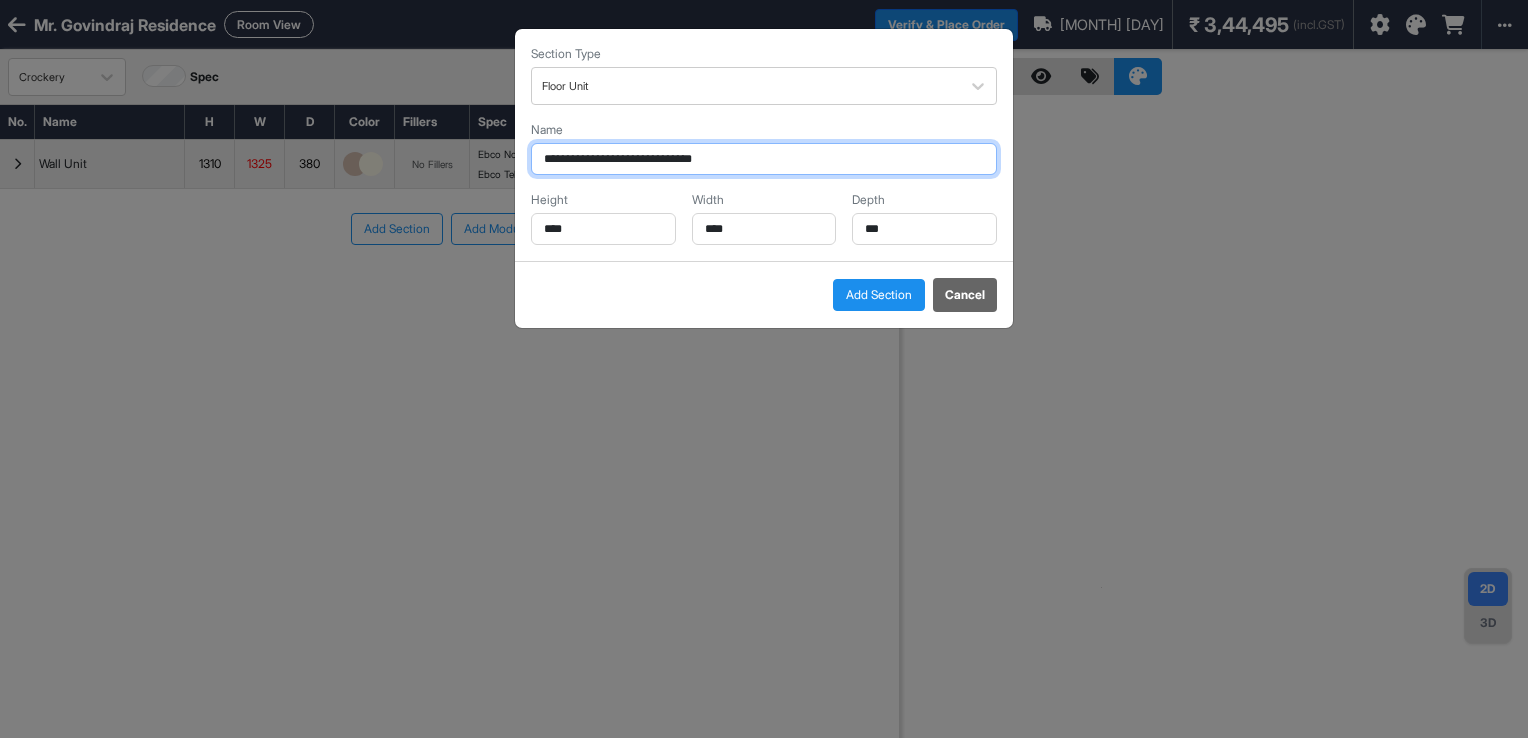 drag, startPoint x: 598, startPoint y: 160, endPoint x: 498, endPoint y: 179, distance: 101.788994 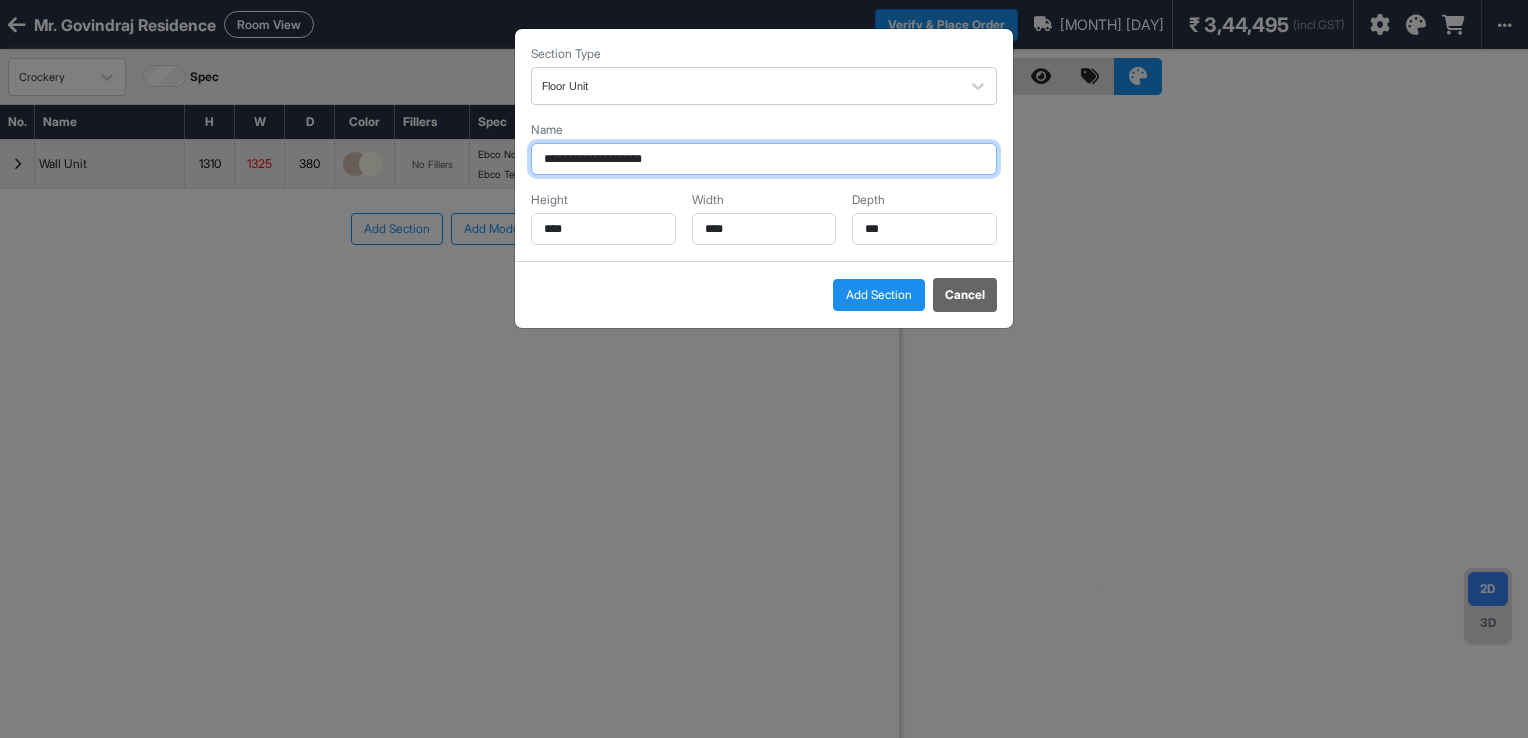 type on "**********" 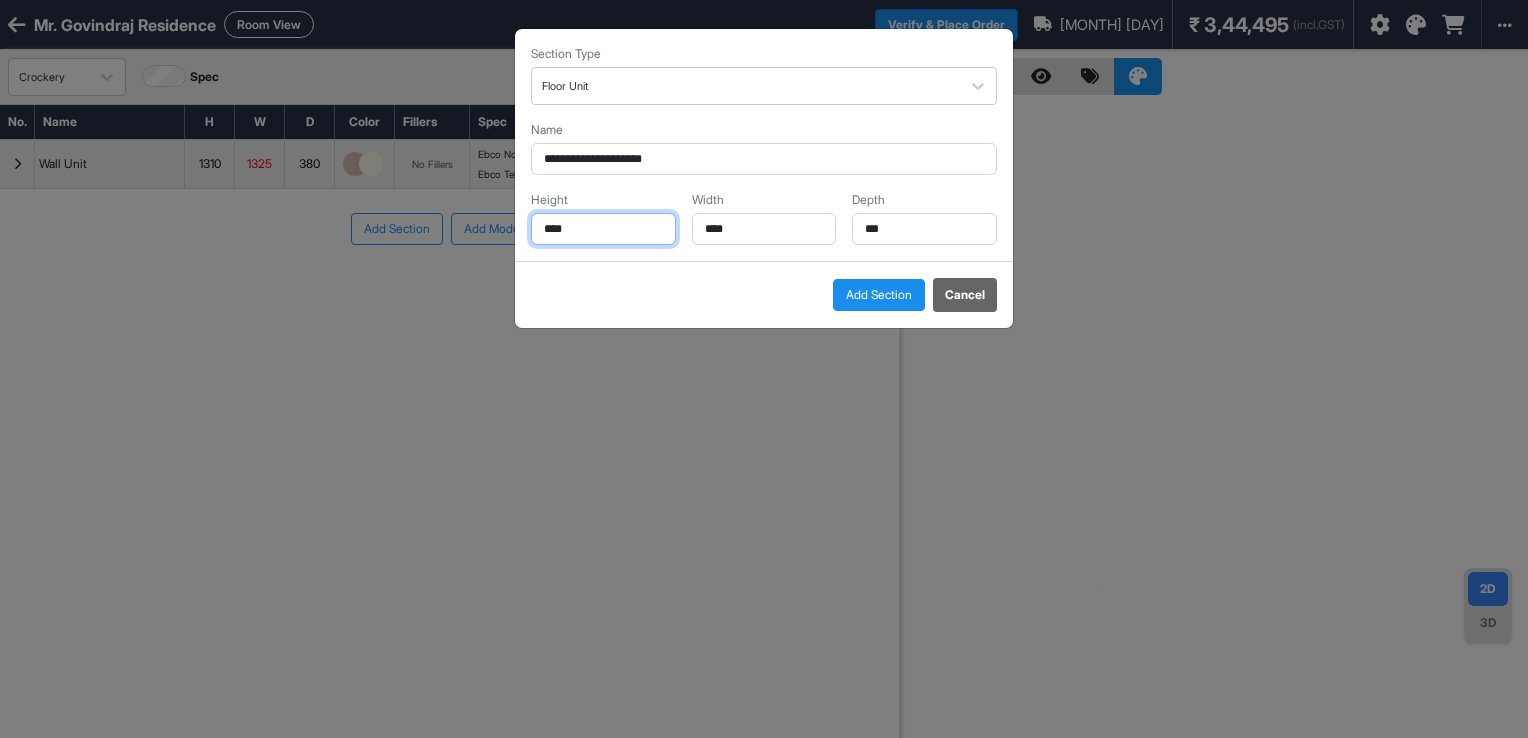 click on "****" at bounding box center (603, 229) 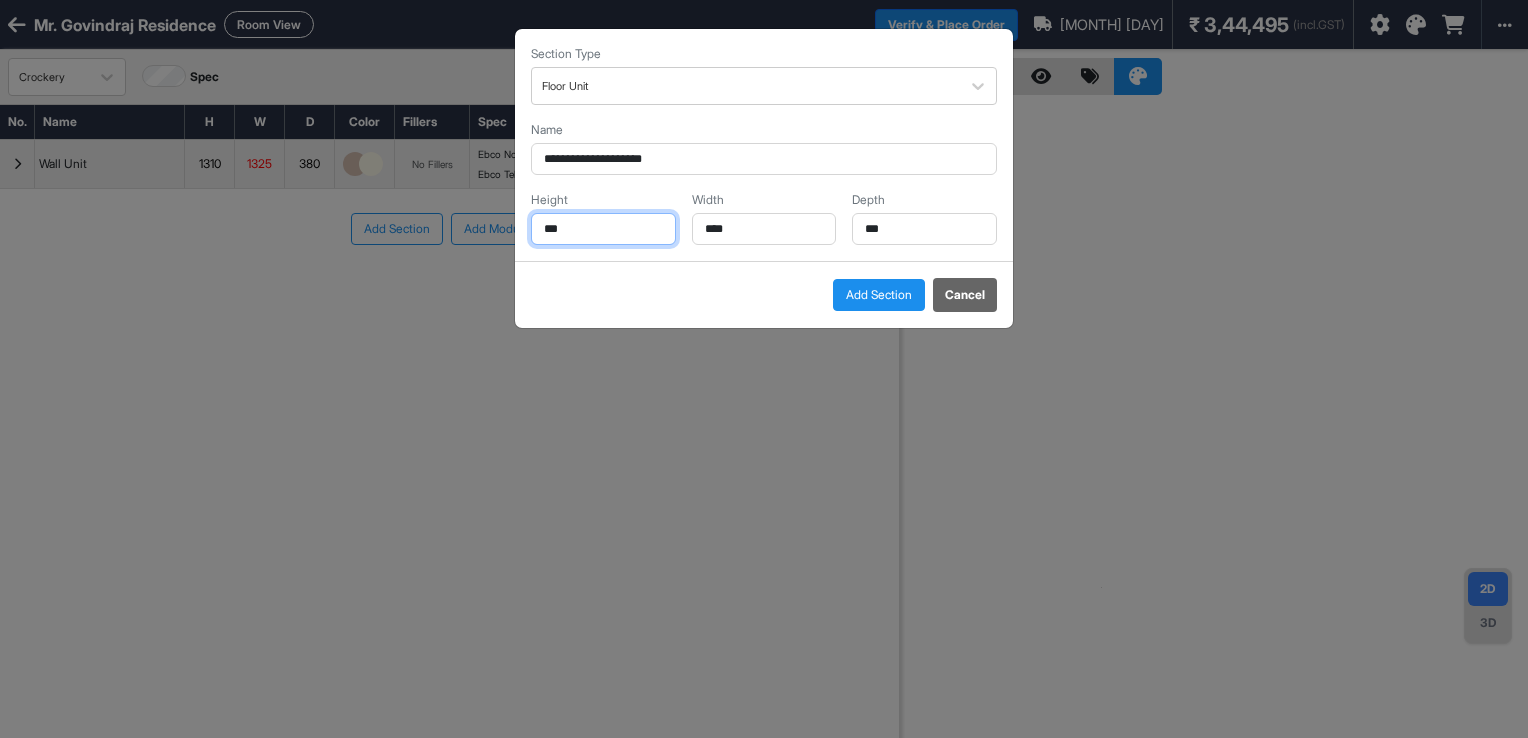 type on "***" 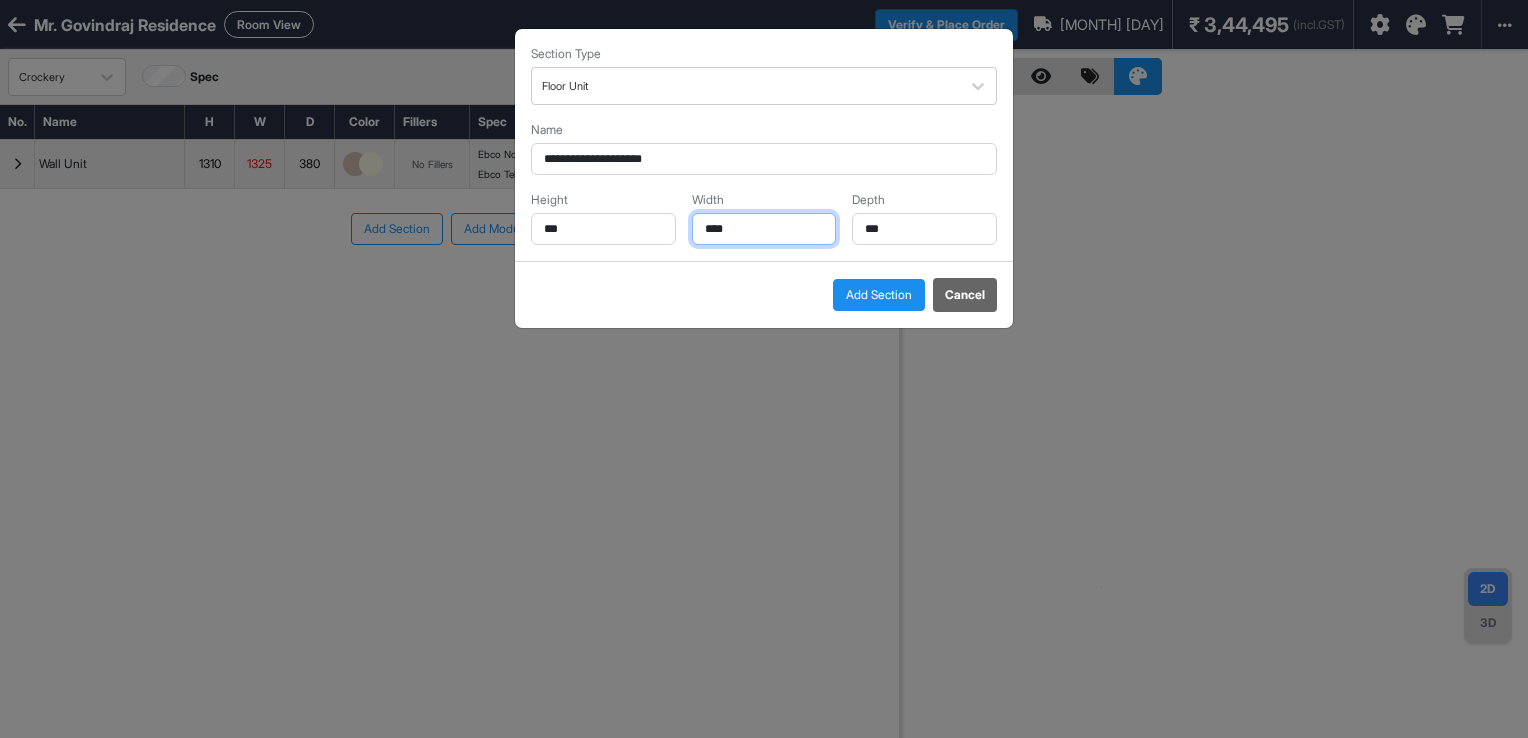 click on "****" at bounding box center (764, 229) 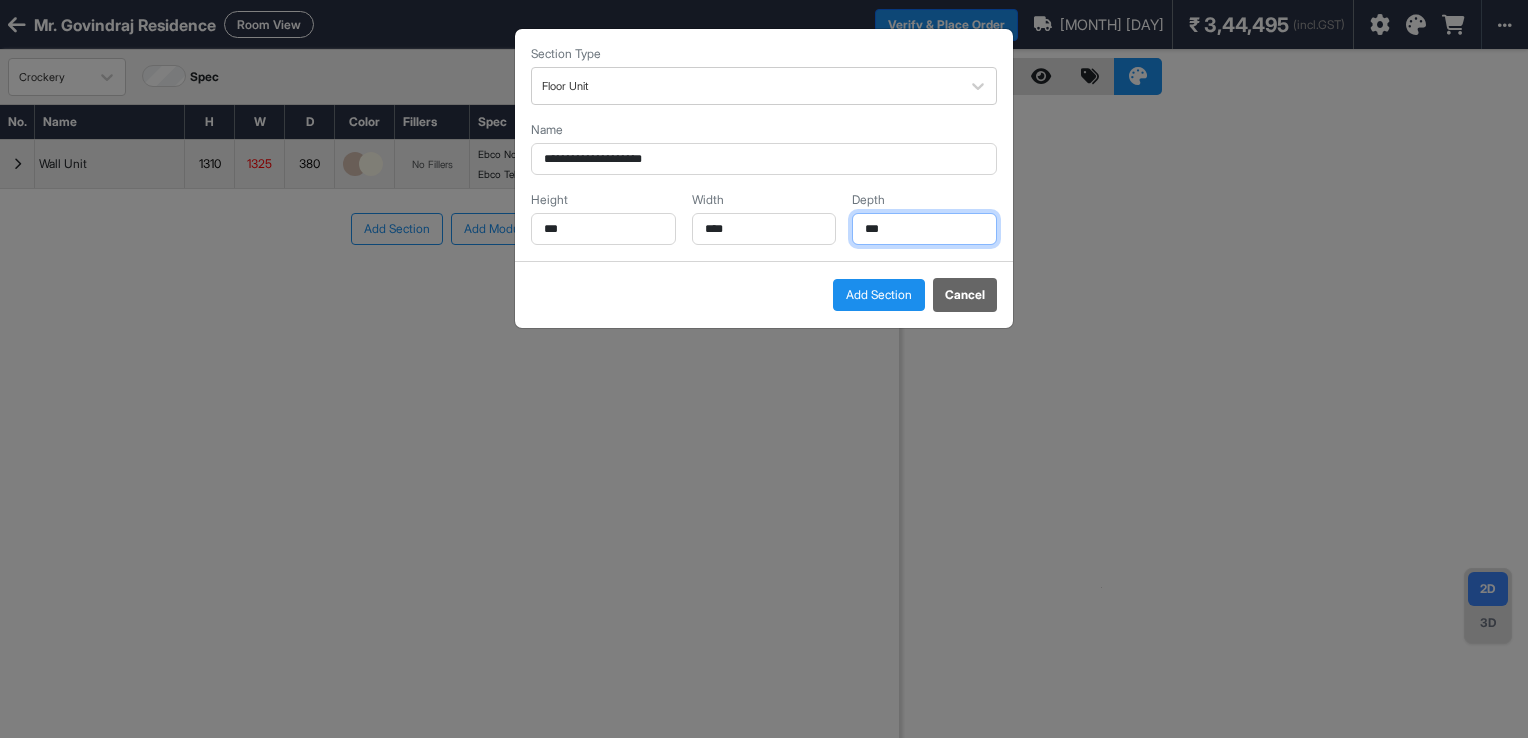 click on "***" at bounding box center (924, 229) 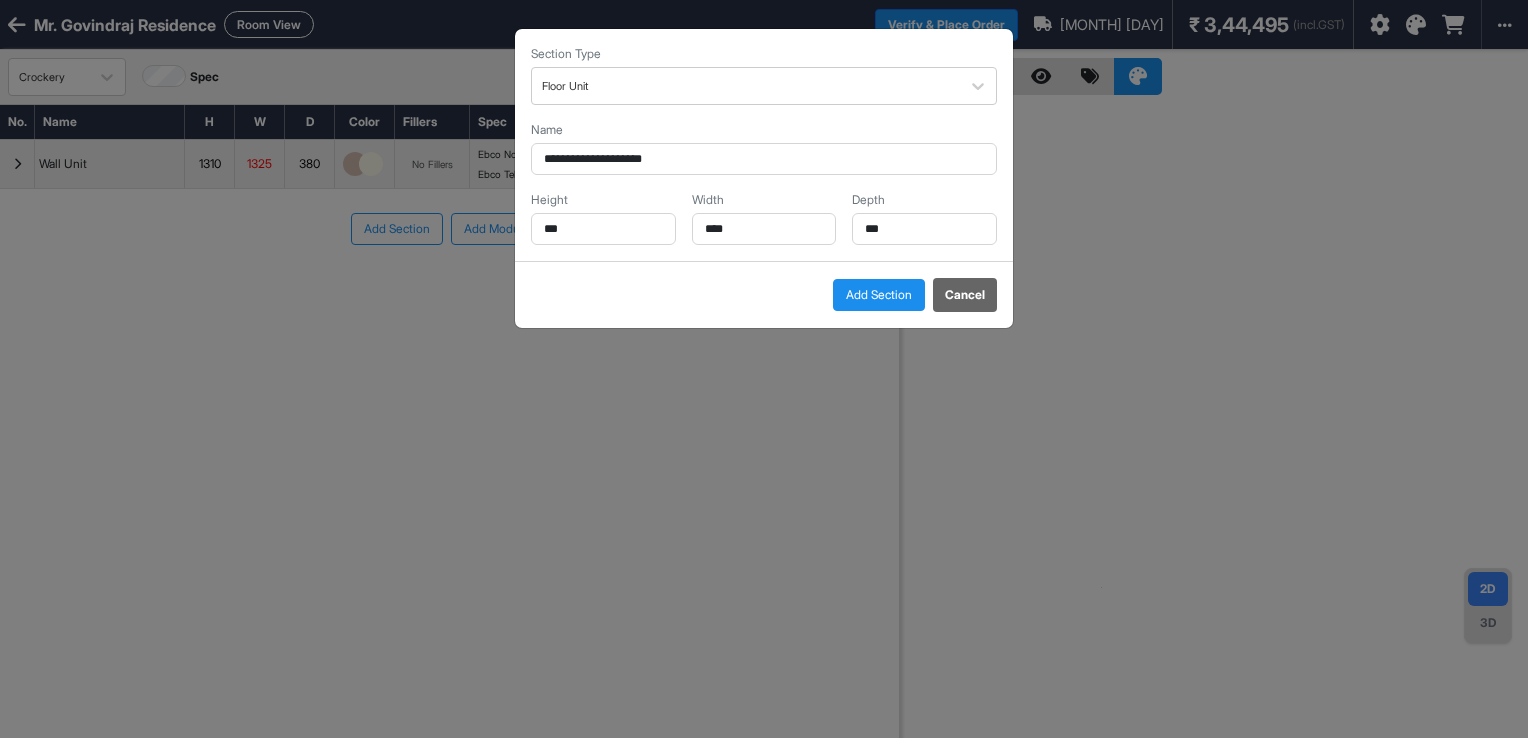 click on "Add Section" at bounding box center [879, 295] 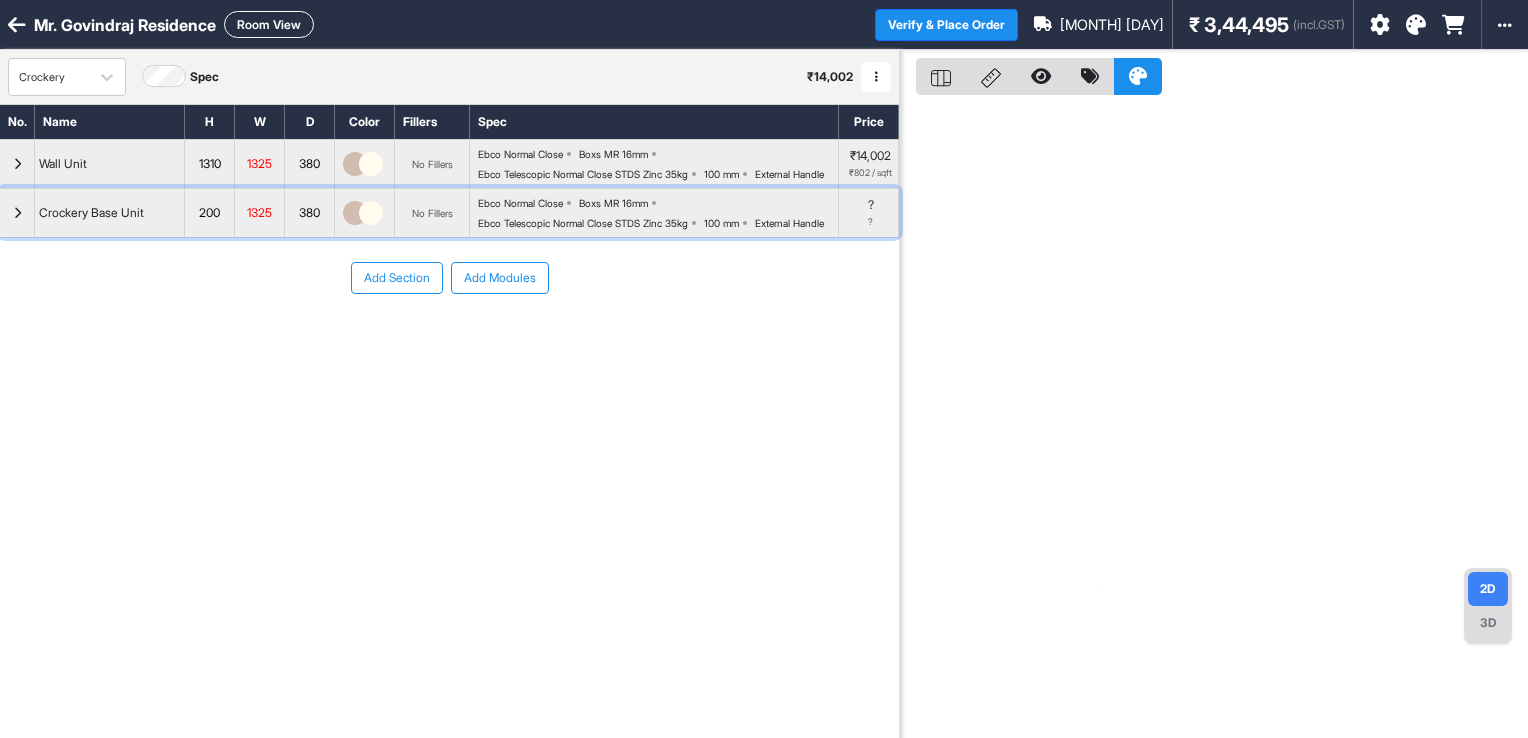 click at bounding box center [17, 213] 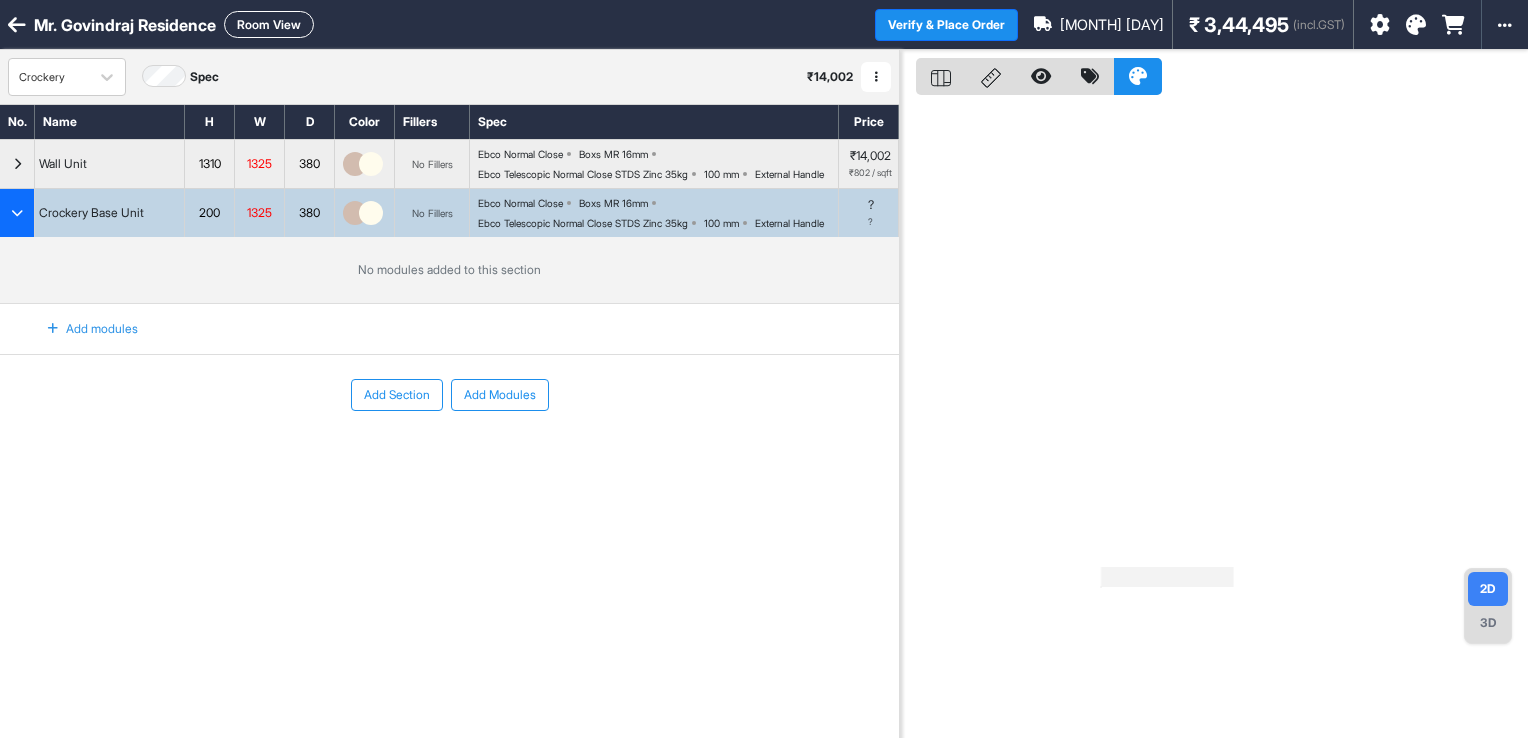 click at bounding box center (53, 329) 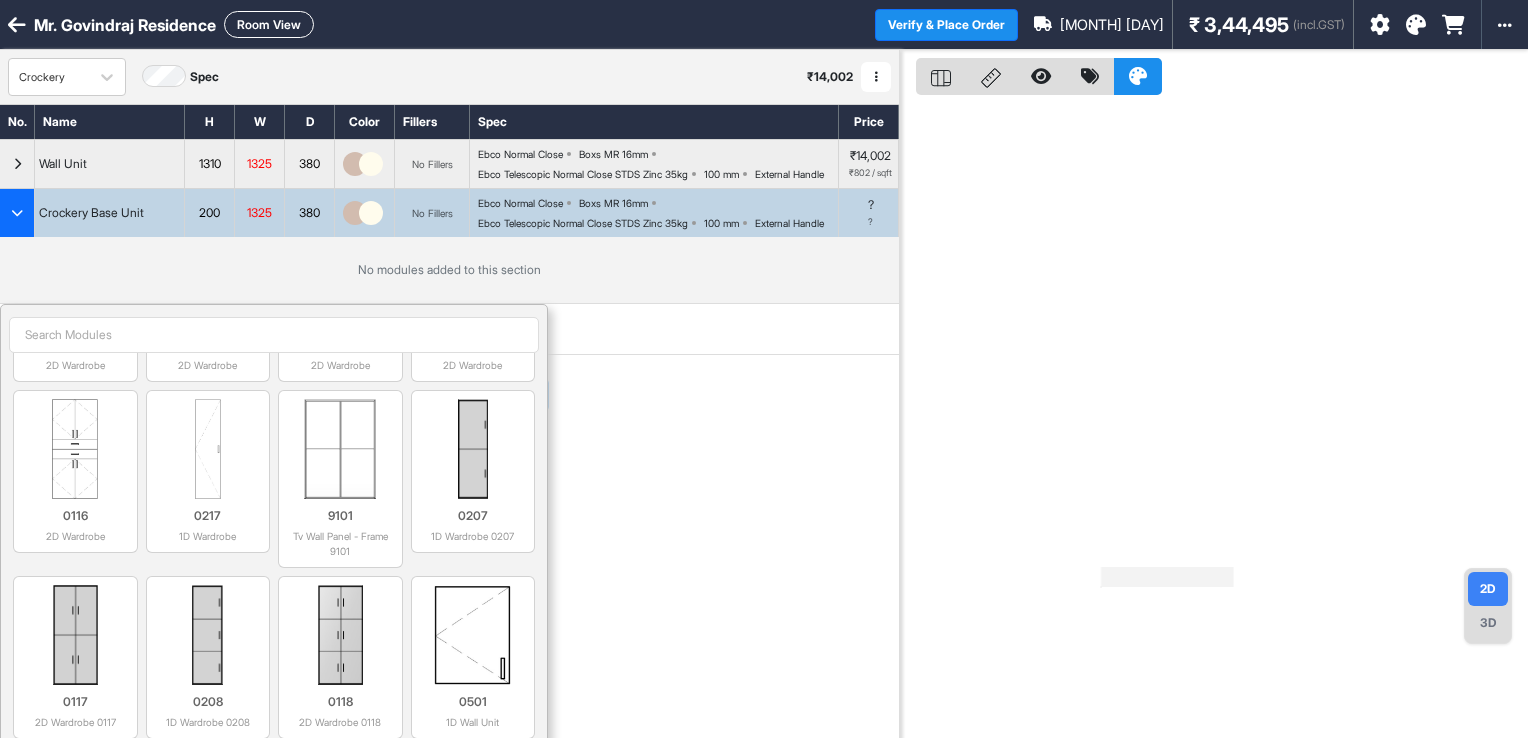 scroll, scrollTop: 5209, scrollLeft: 0, axis: vertical 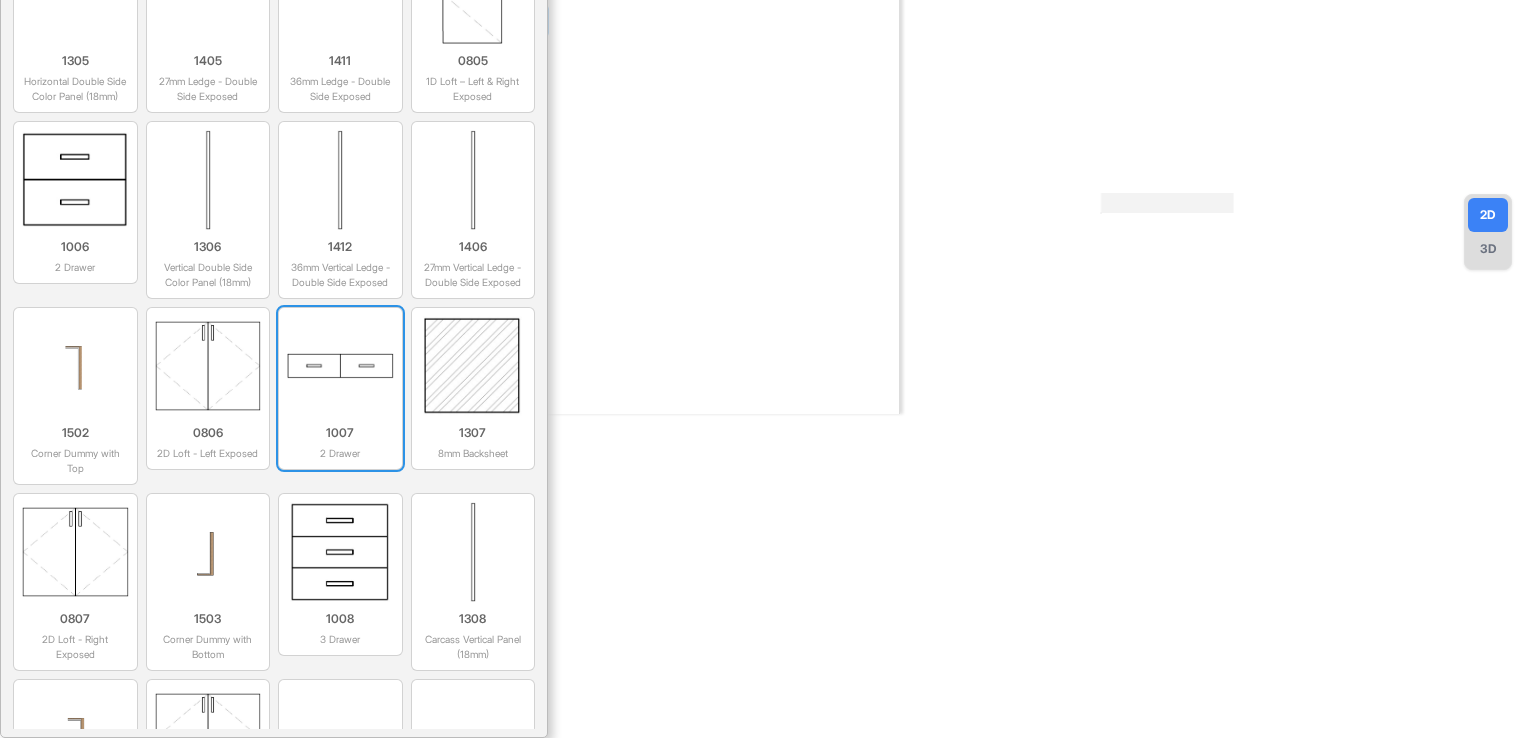 click at bounding box center [340, 366] 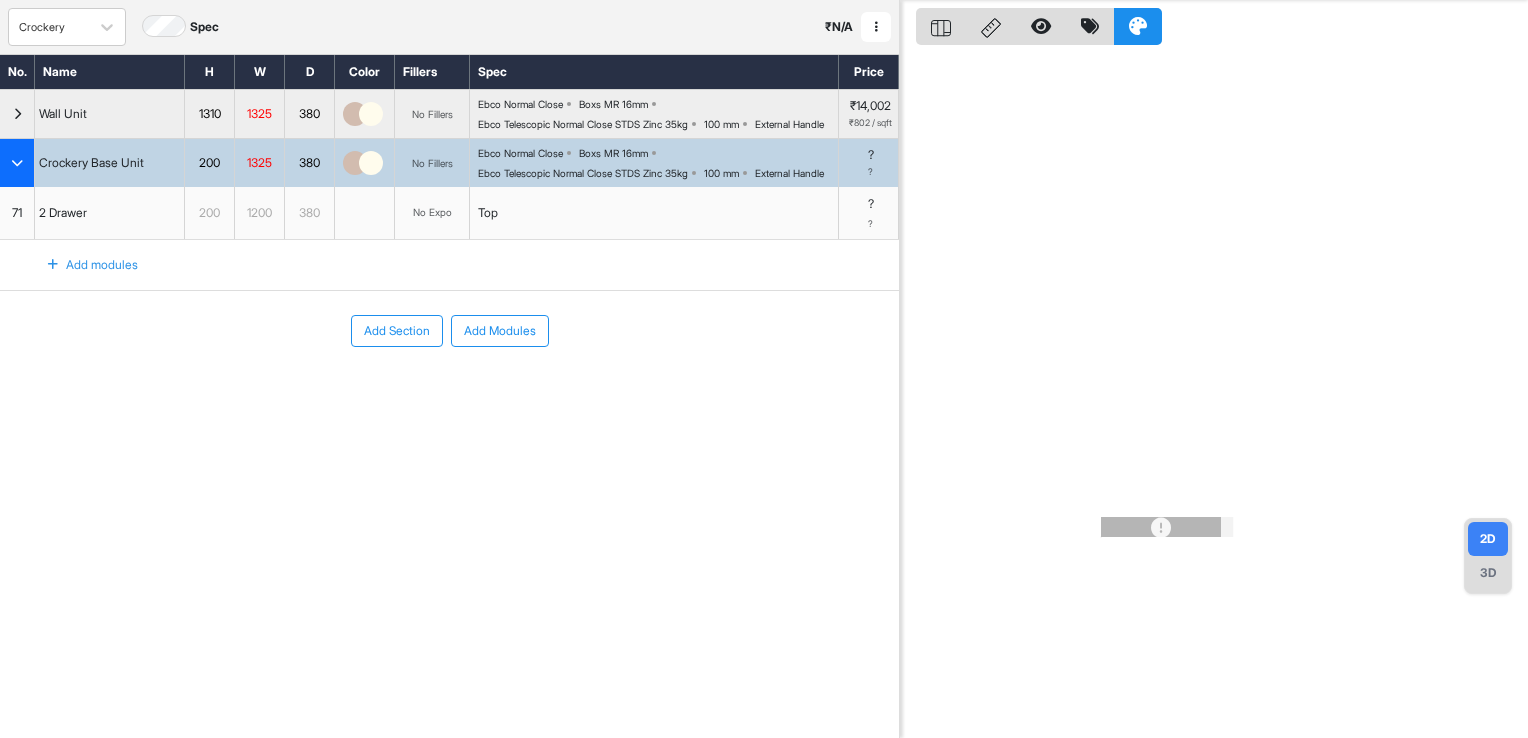 click on "71" at bounding box center [17, 213] 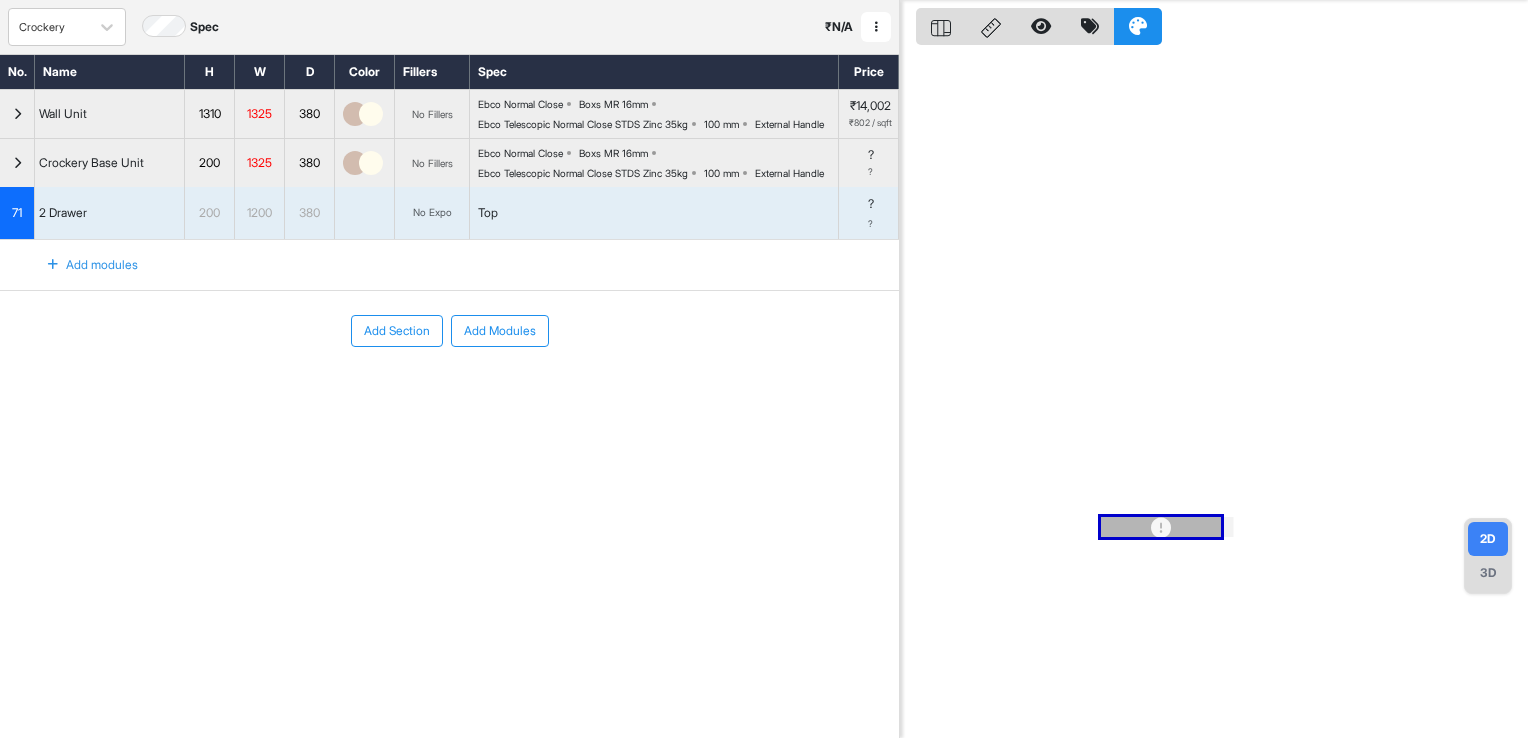 click on "71" at bounding box center (17, 213) 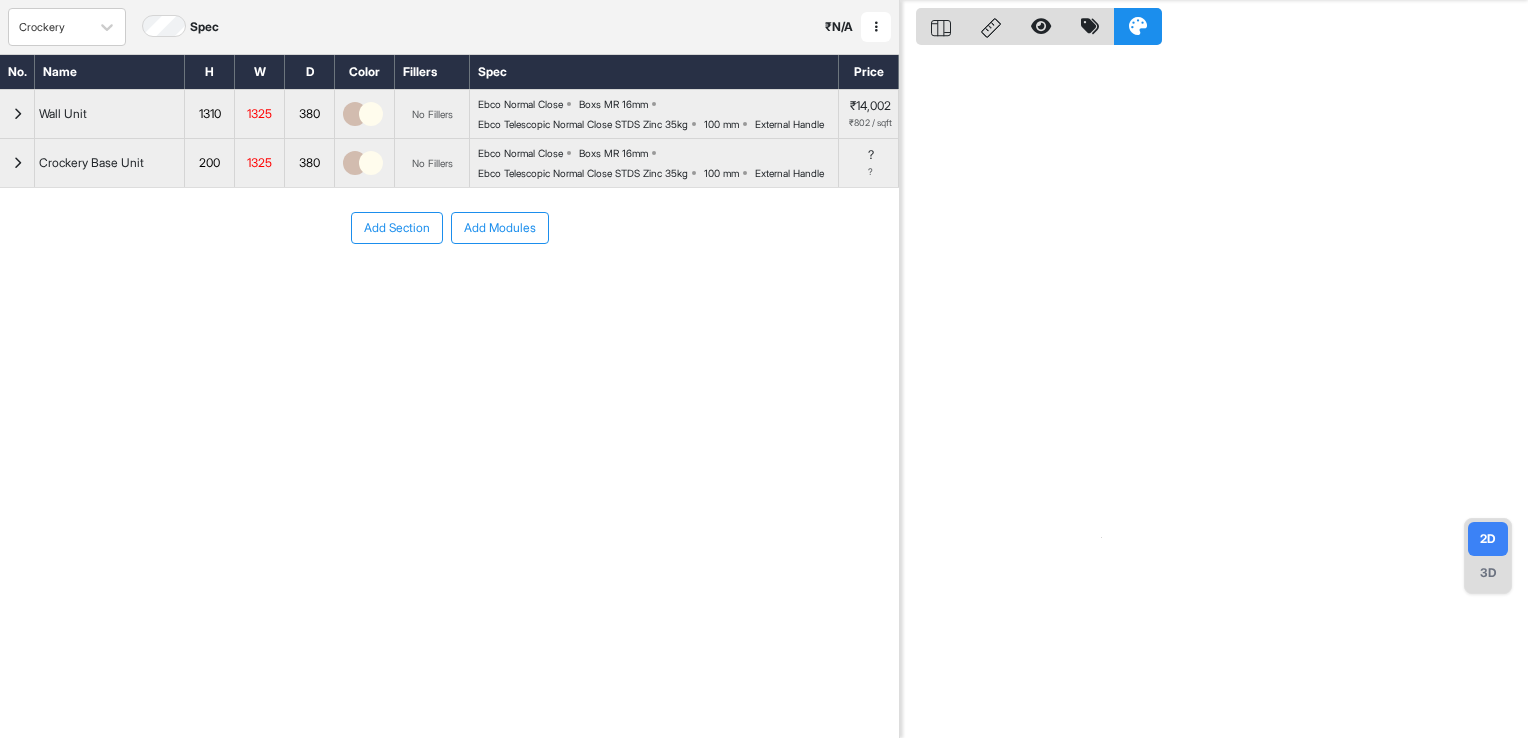 click at bounding box center [17, 163] 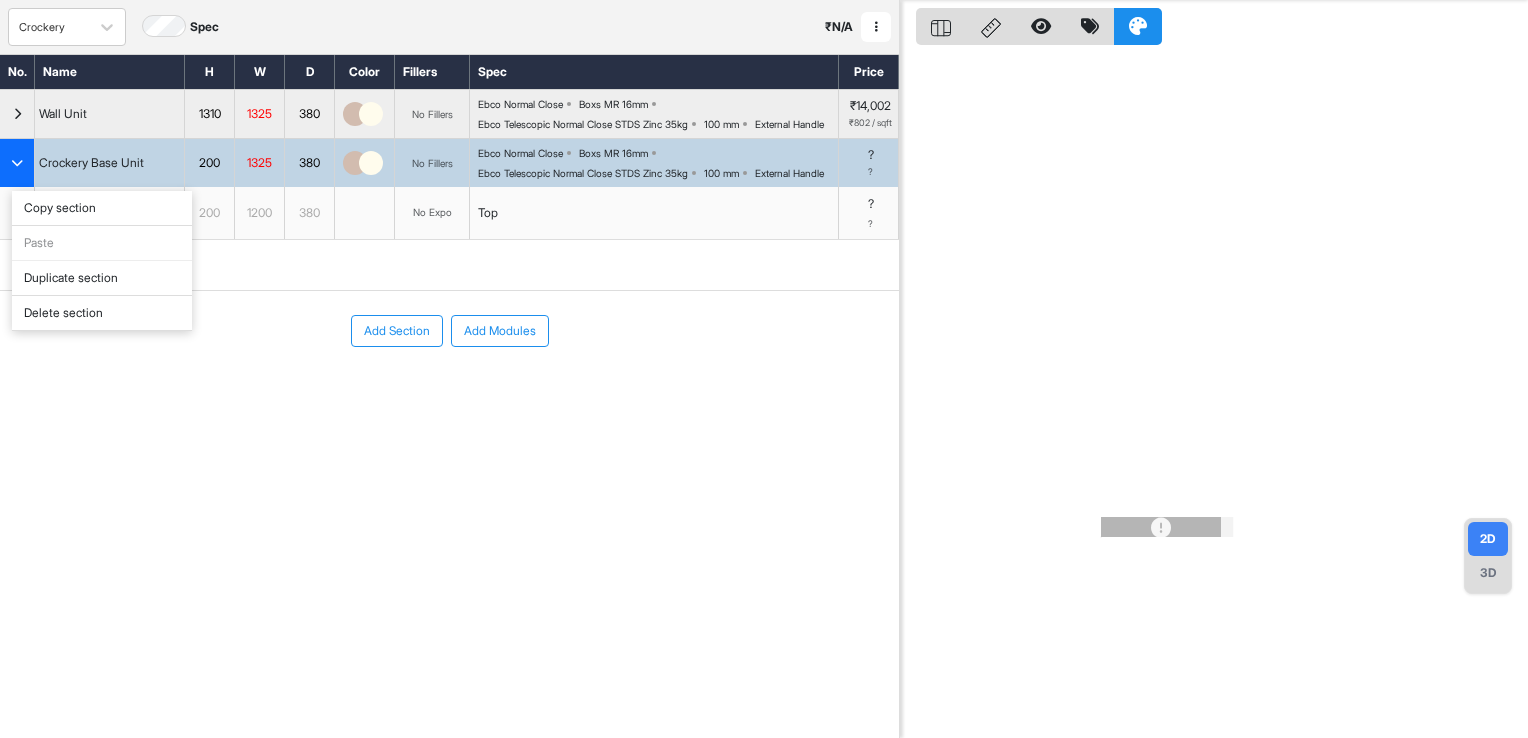 click on "Delete section" at bounding box center (102, 313) 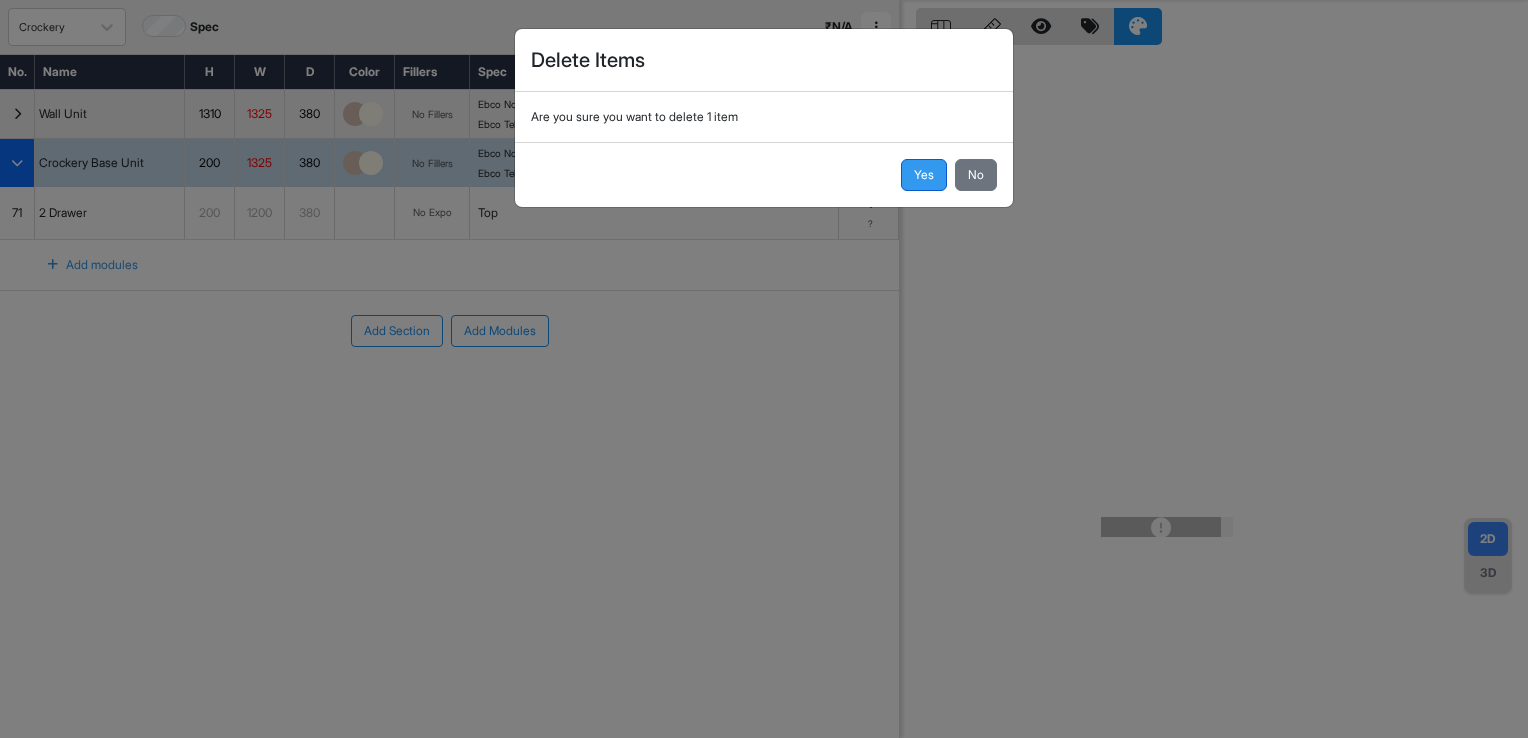 click on "Yes" at bounding box center [924, 175] 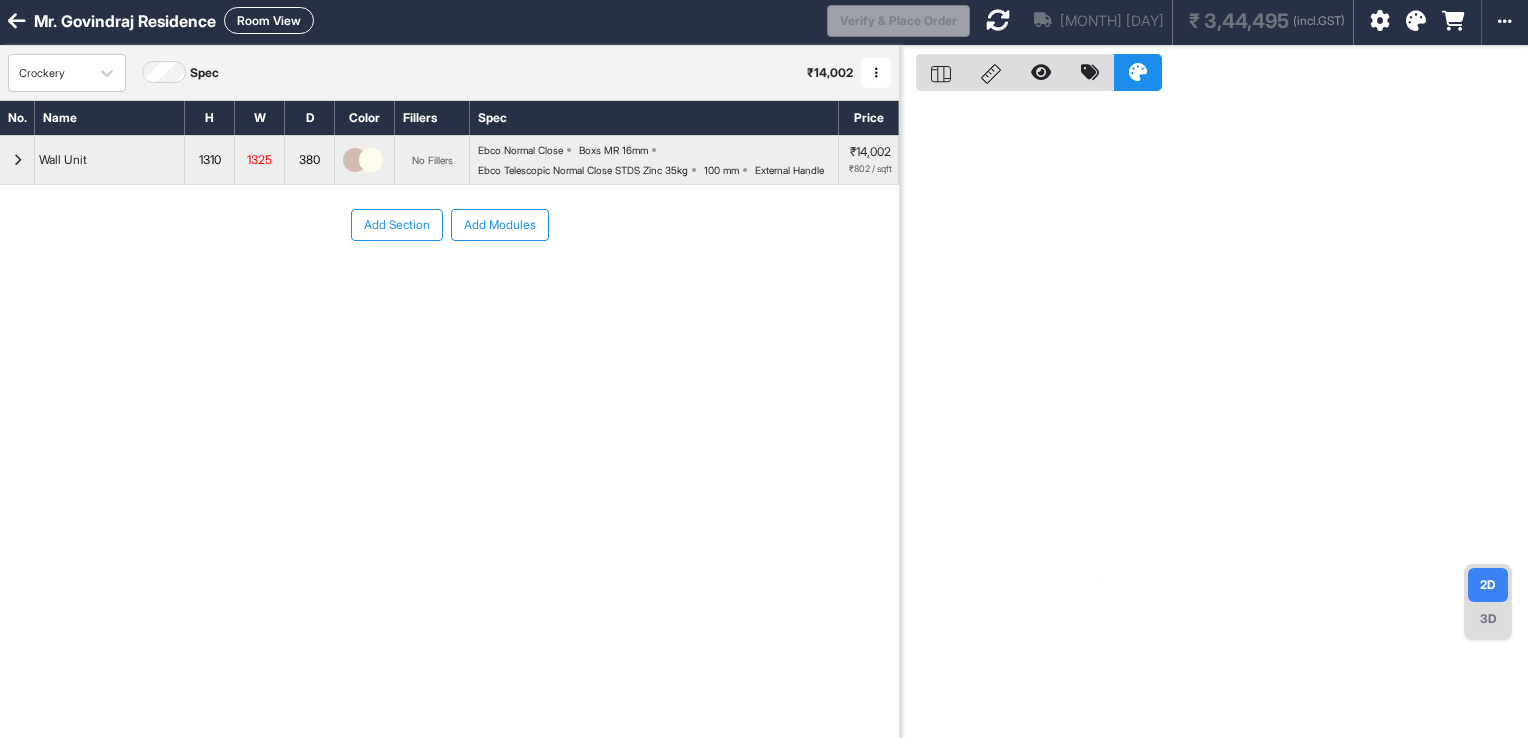 scroll, scrollTop: 0, scrollLeft: 0, axis: both 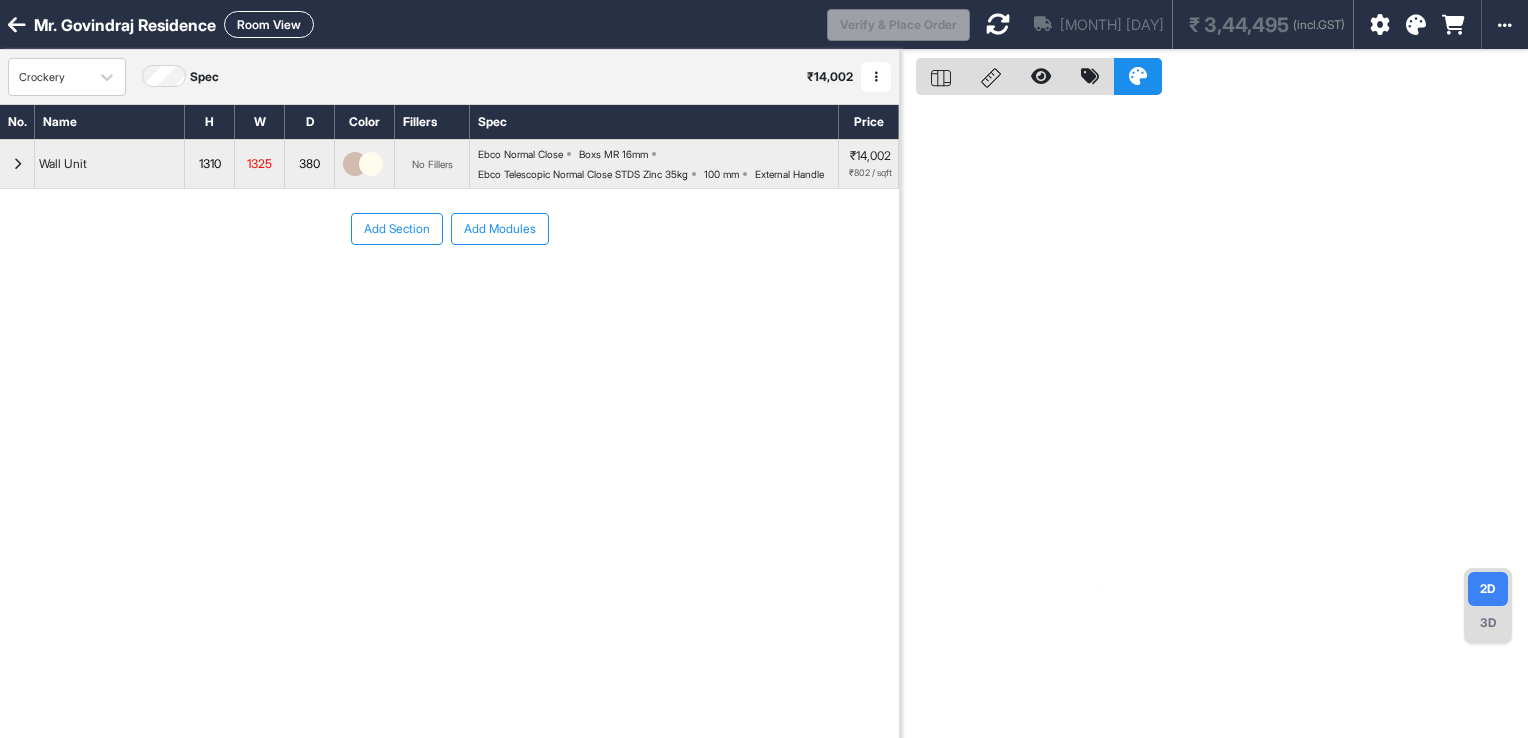 click on "Add Section" at bounding box center [397, 229] 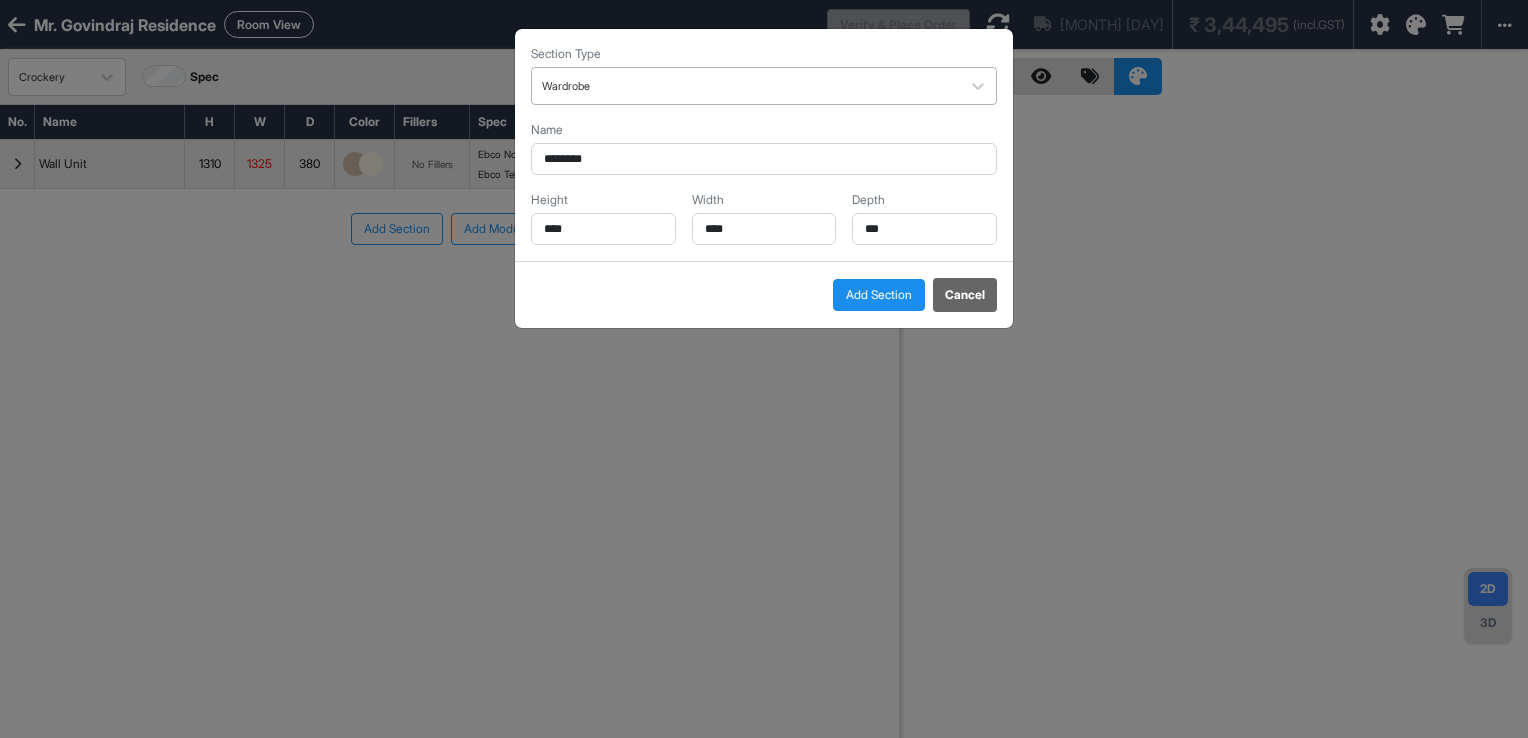 click at bounding box center [746, 86] 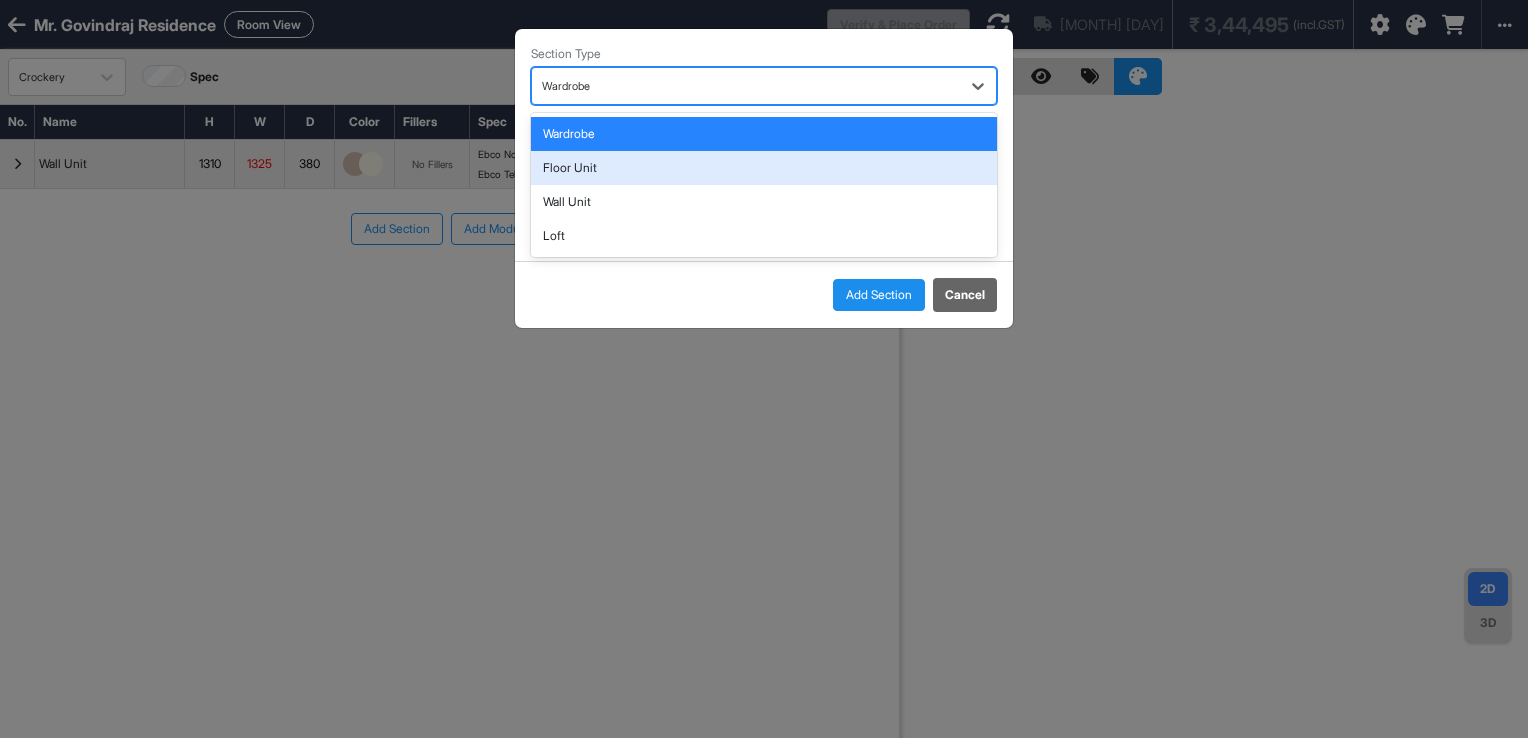 click on "Floor Unit" at bounding box center [764, 168] 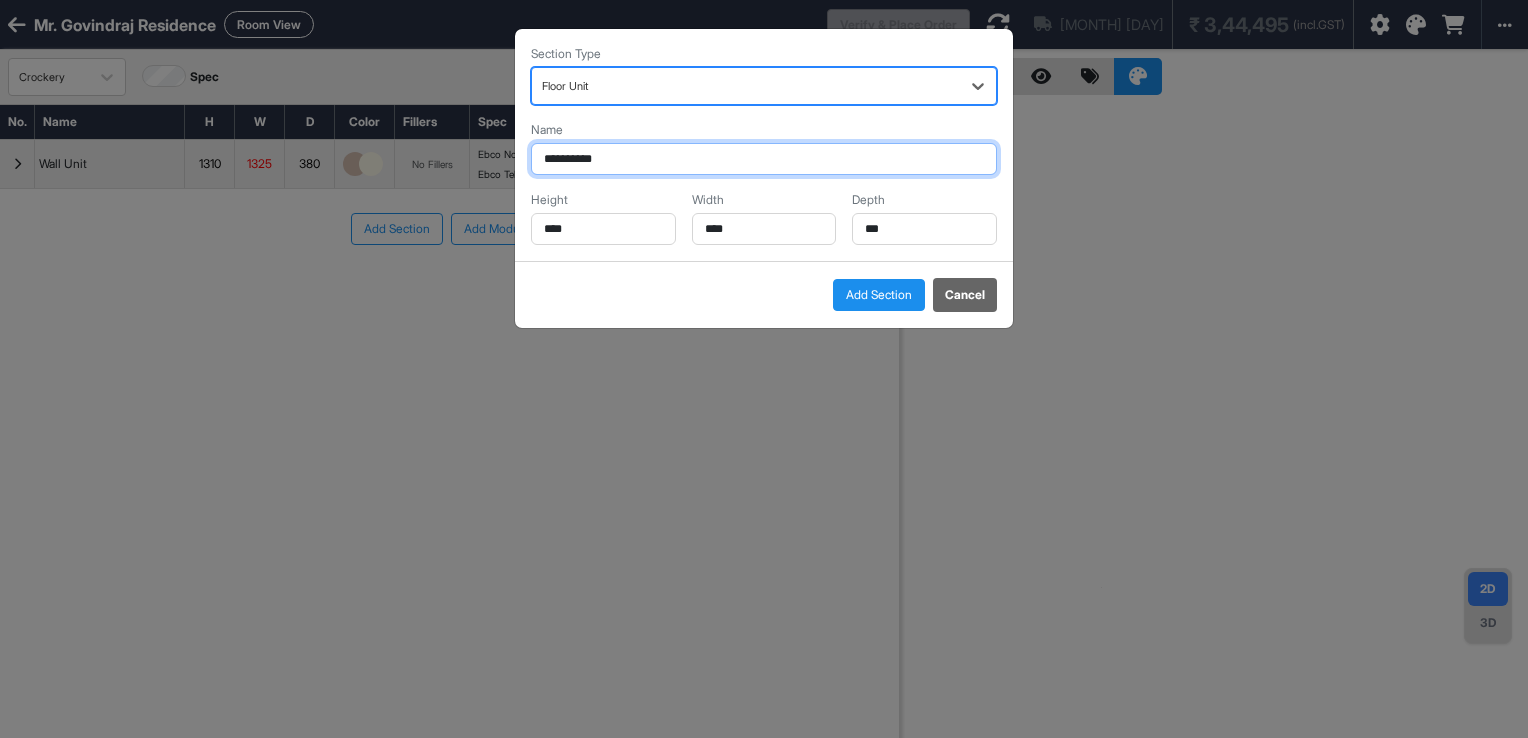 click on "**********" at bounding box center [764, 159] 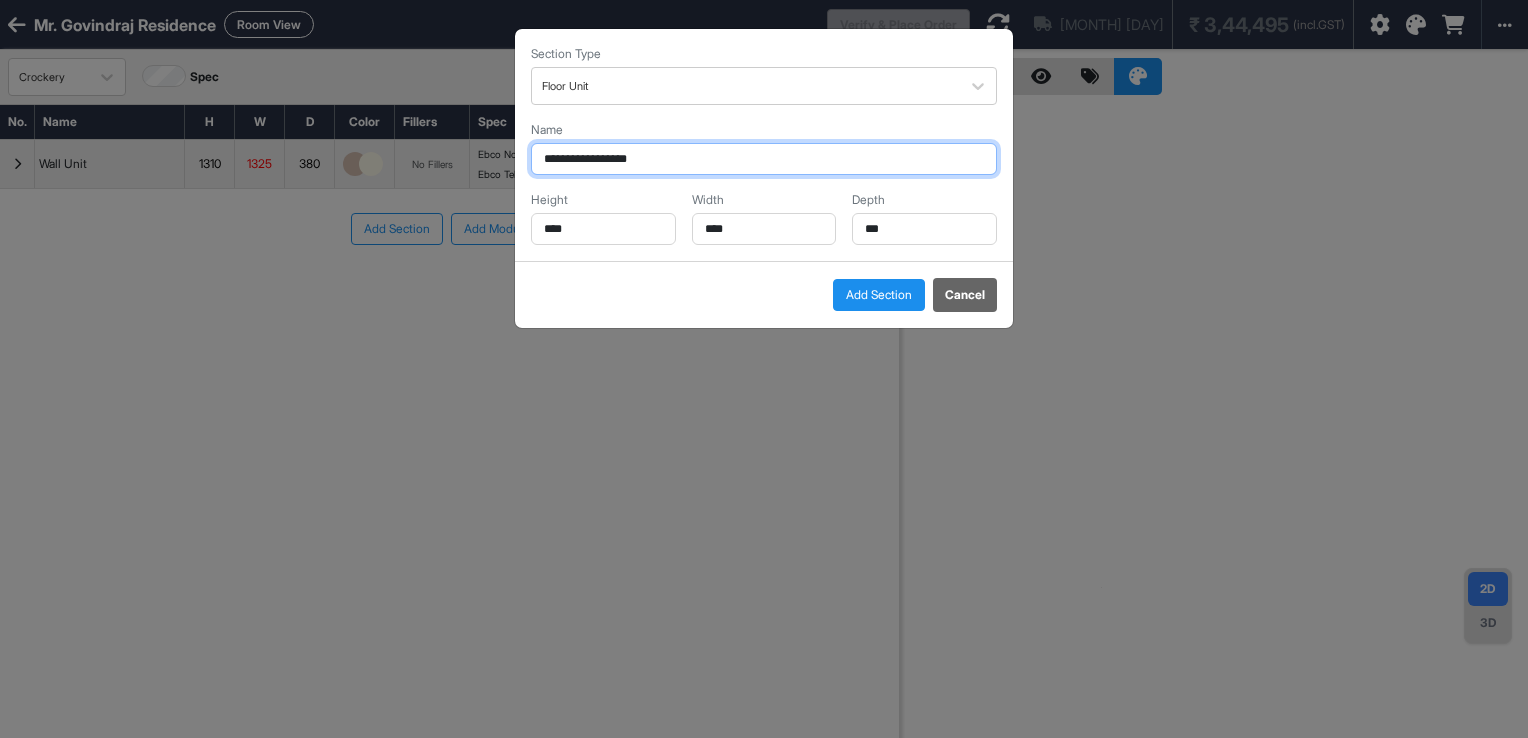 drag, startPoint x: 600, startPoint y: 161, endPoint x: 428, endPoint y: 174, distance: 172.49059 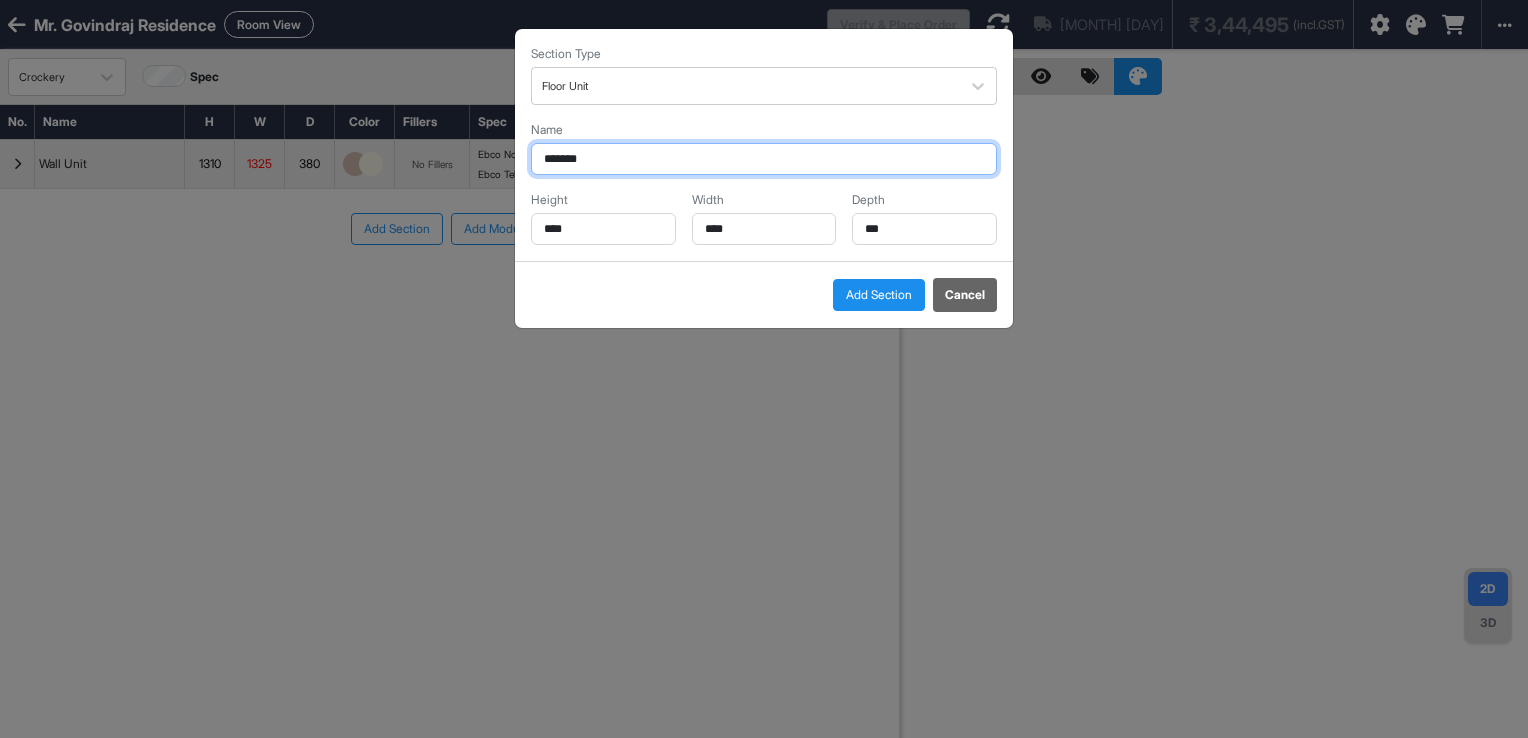 type on "******" 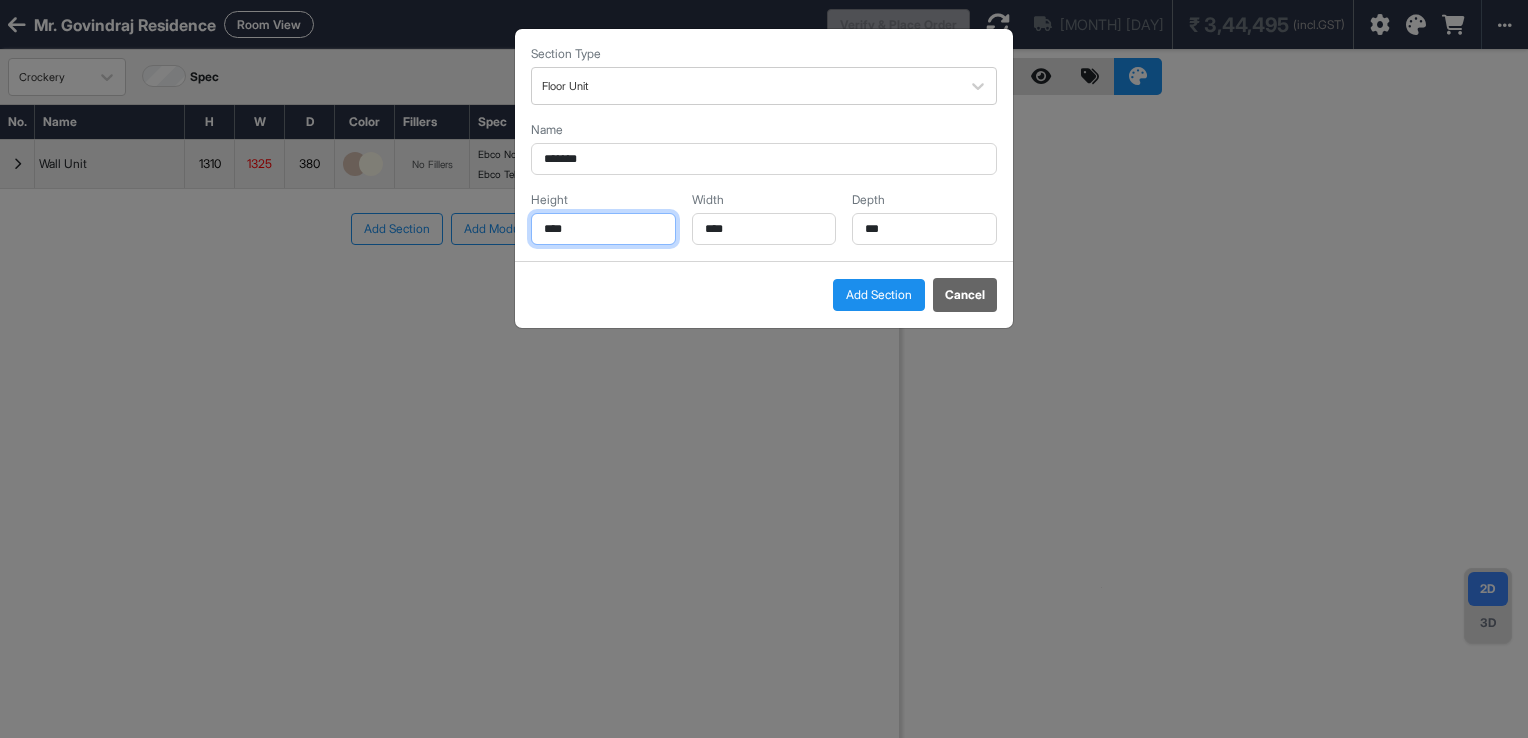 click on "****" at bounding box center [603, 229] 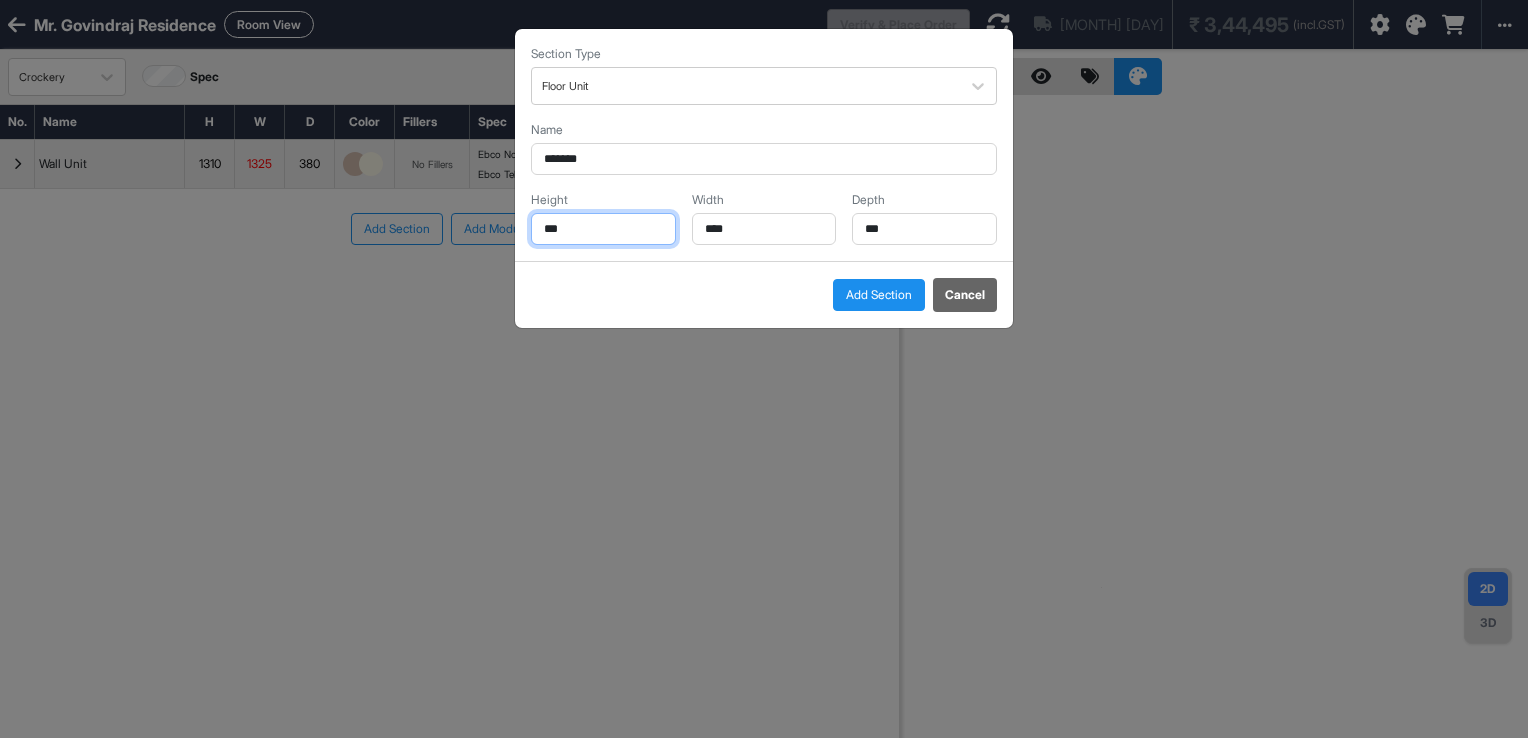 type on "***" 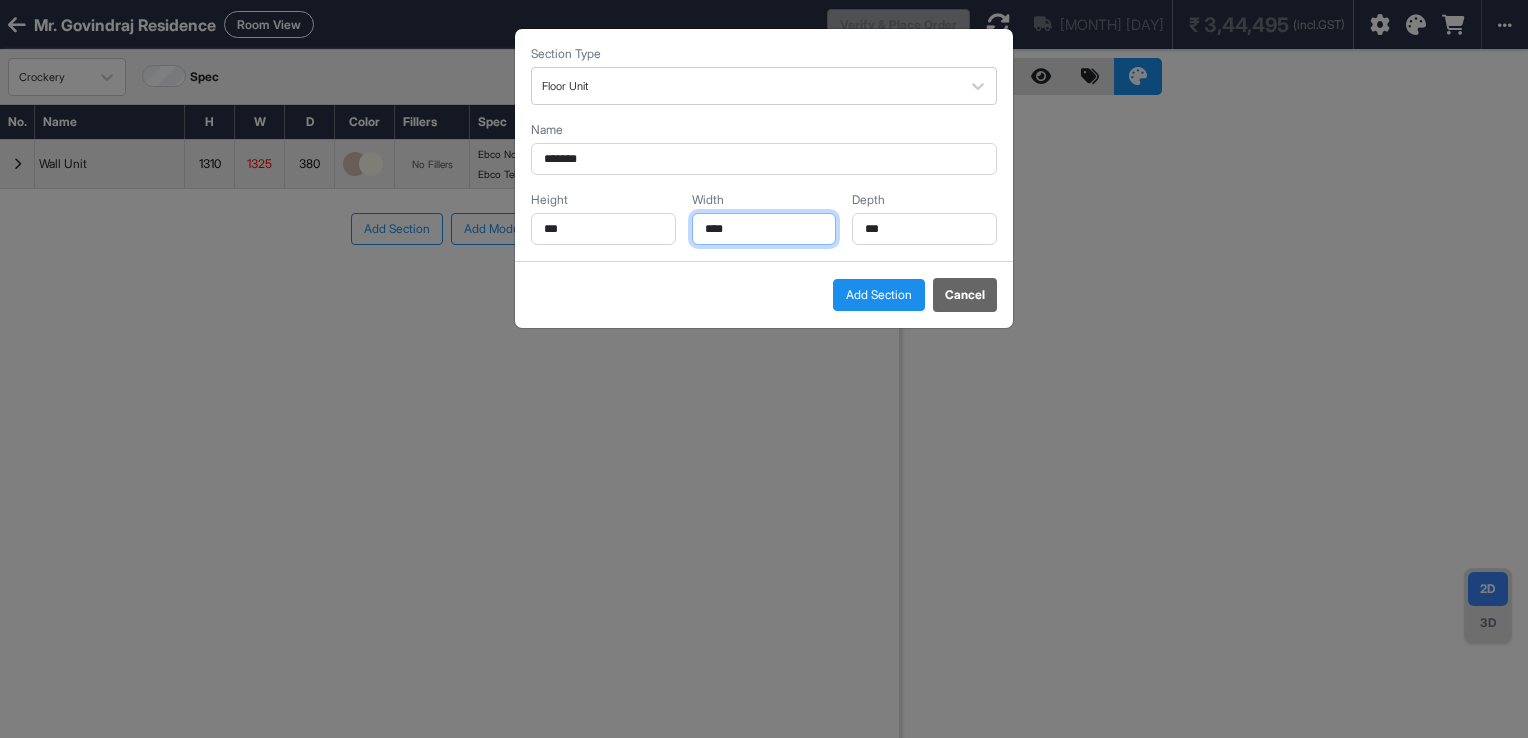 click on "****" at bounding box center [764, 229] 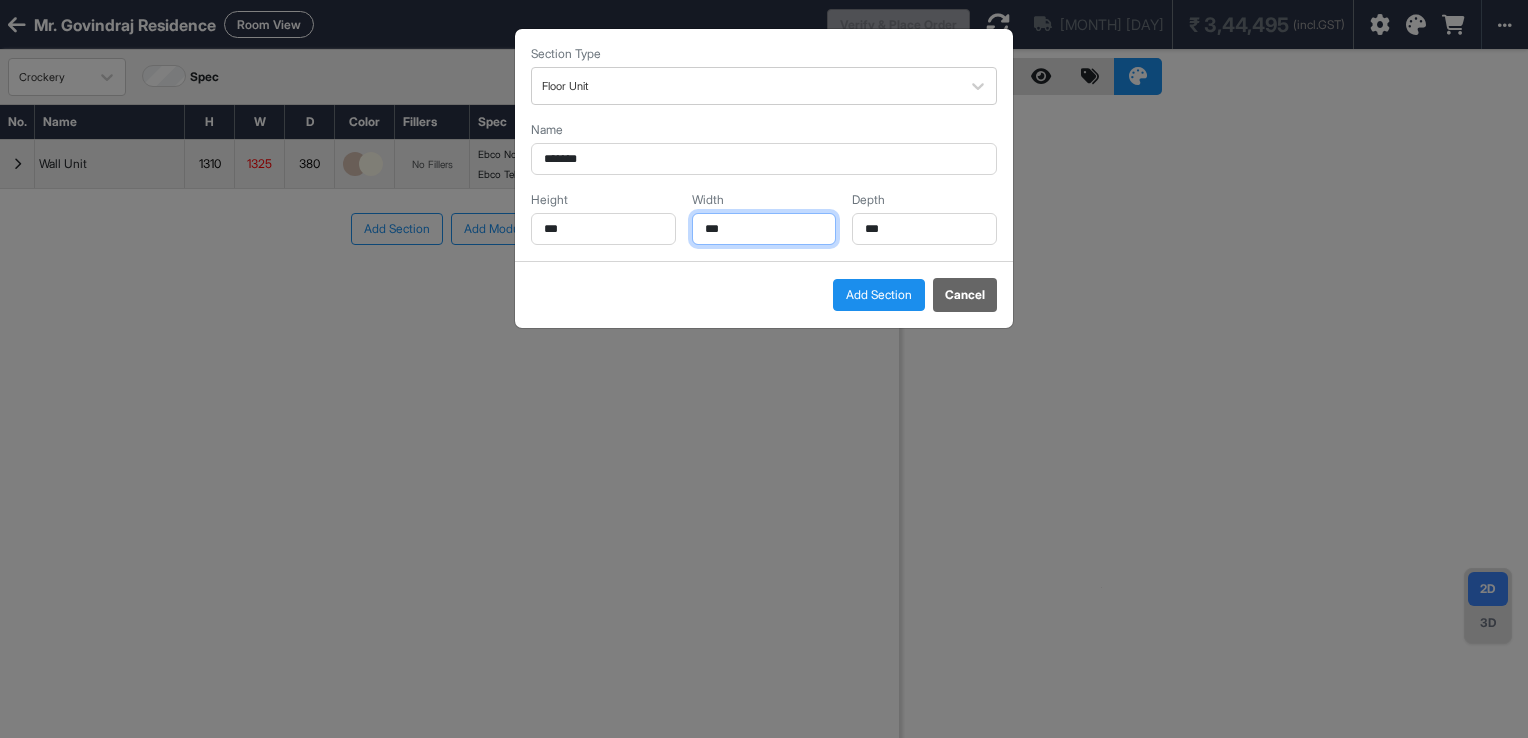 type on "***" 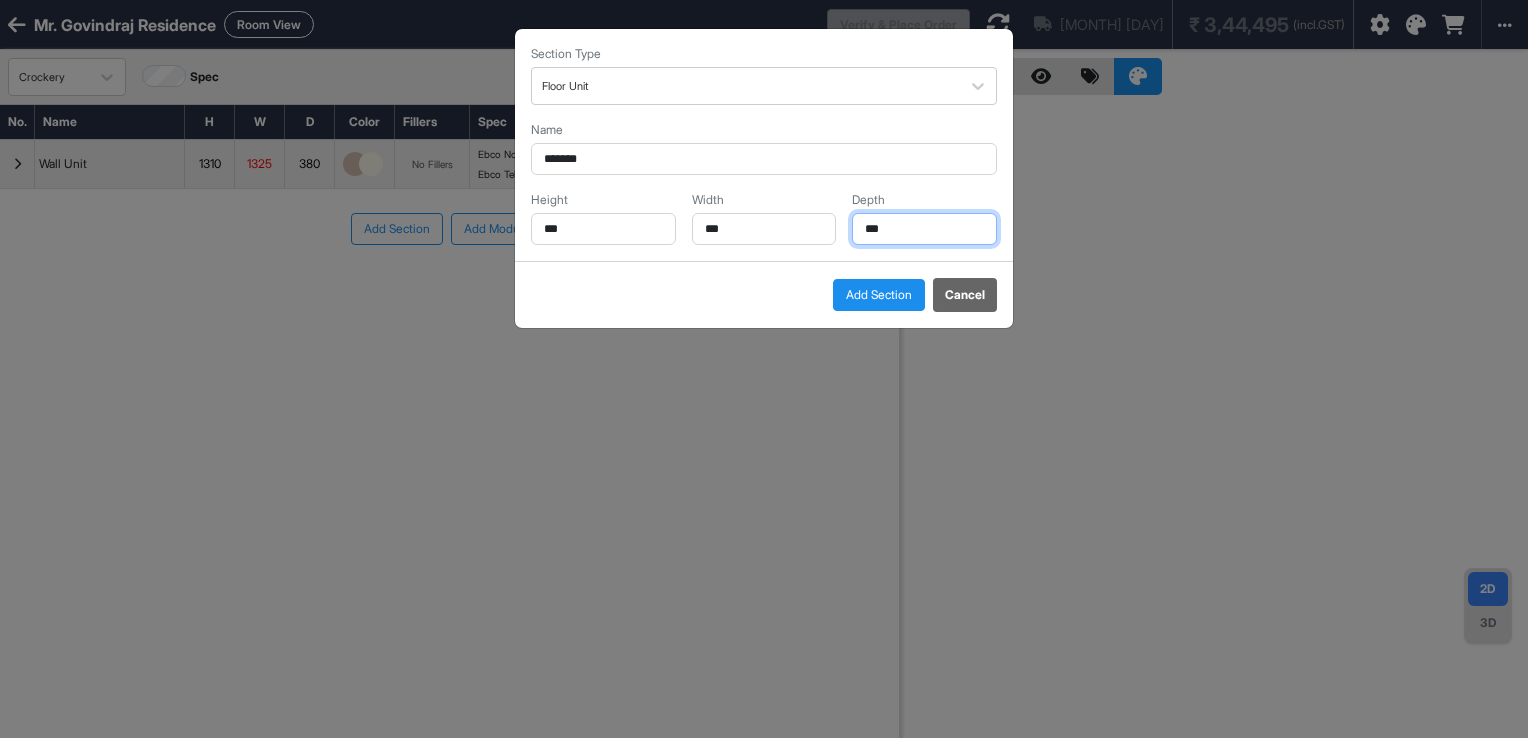 click on "***" at bounding box center [924, 229] 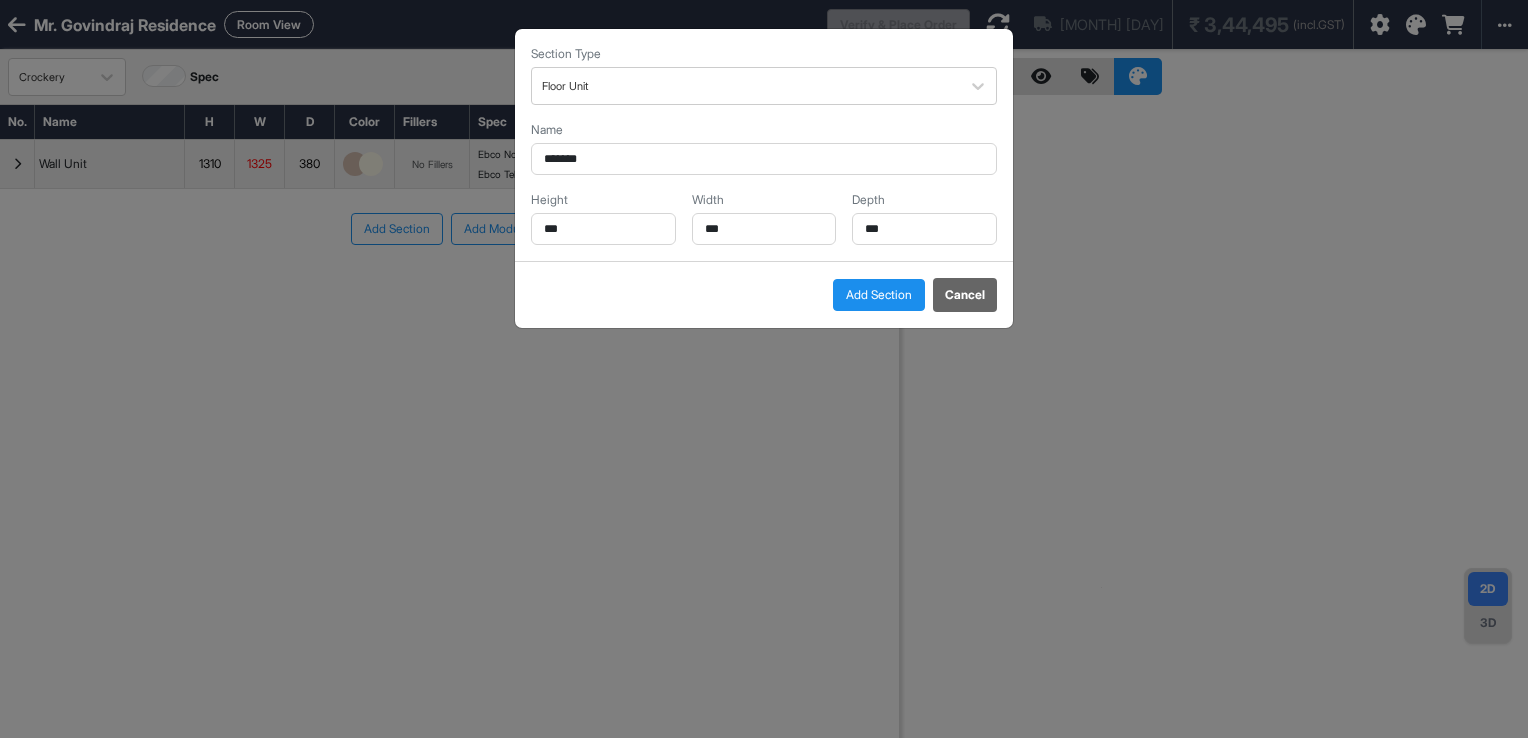click on "Add Section" at bounding box center [879, 295] 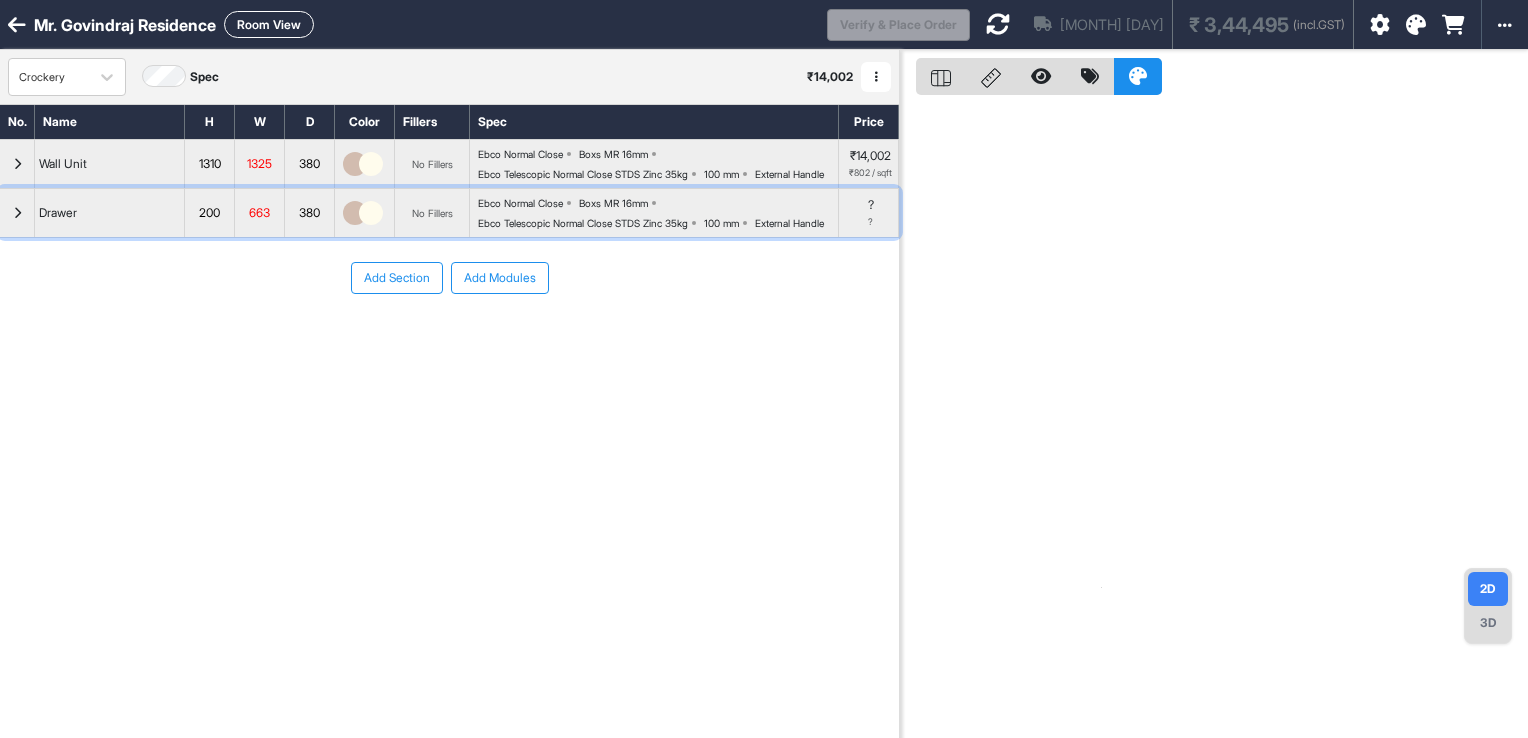 click at bounding box center (17, 213) 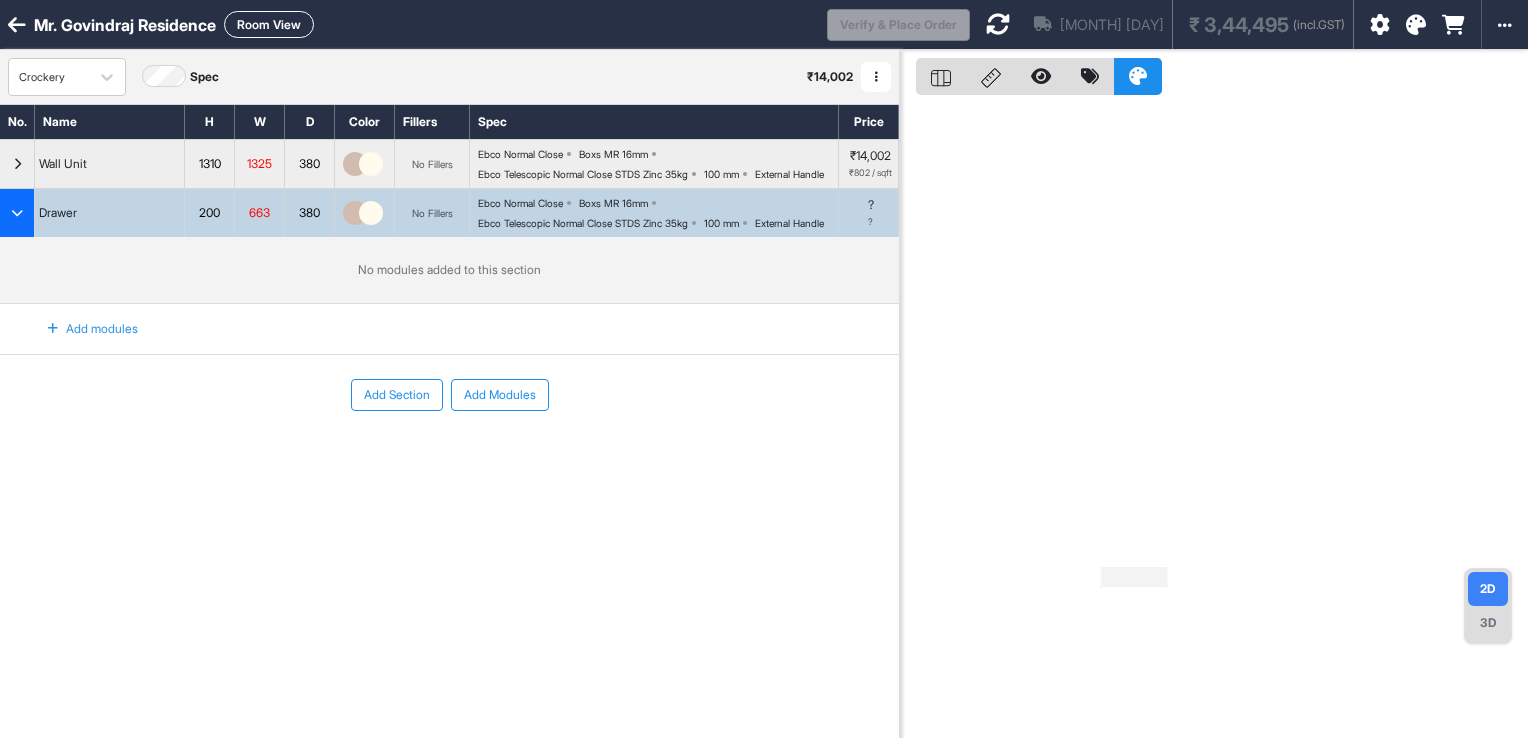 click at bounding box center [53, 329] 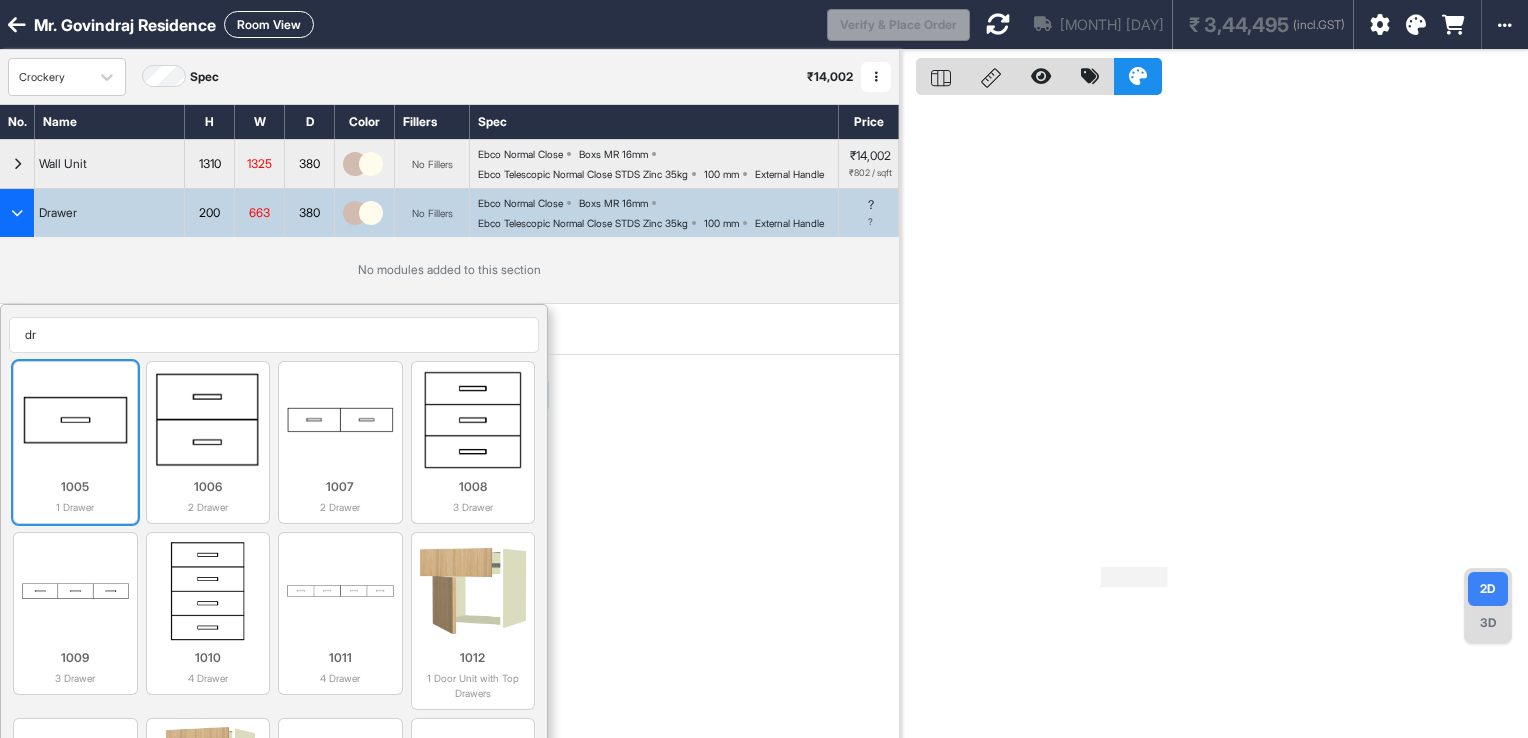 type on "dr" 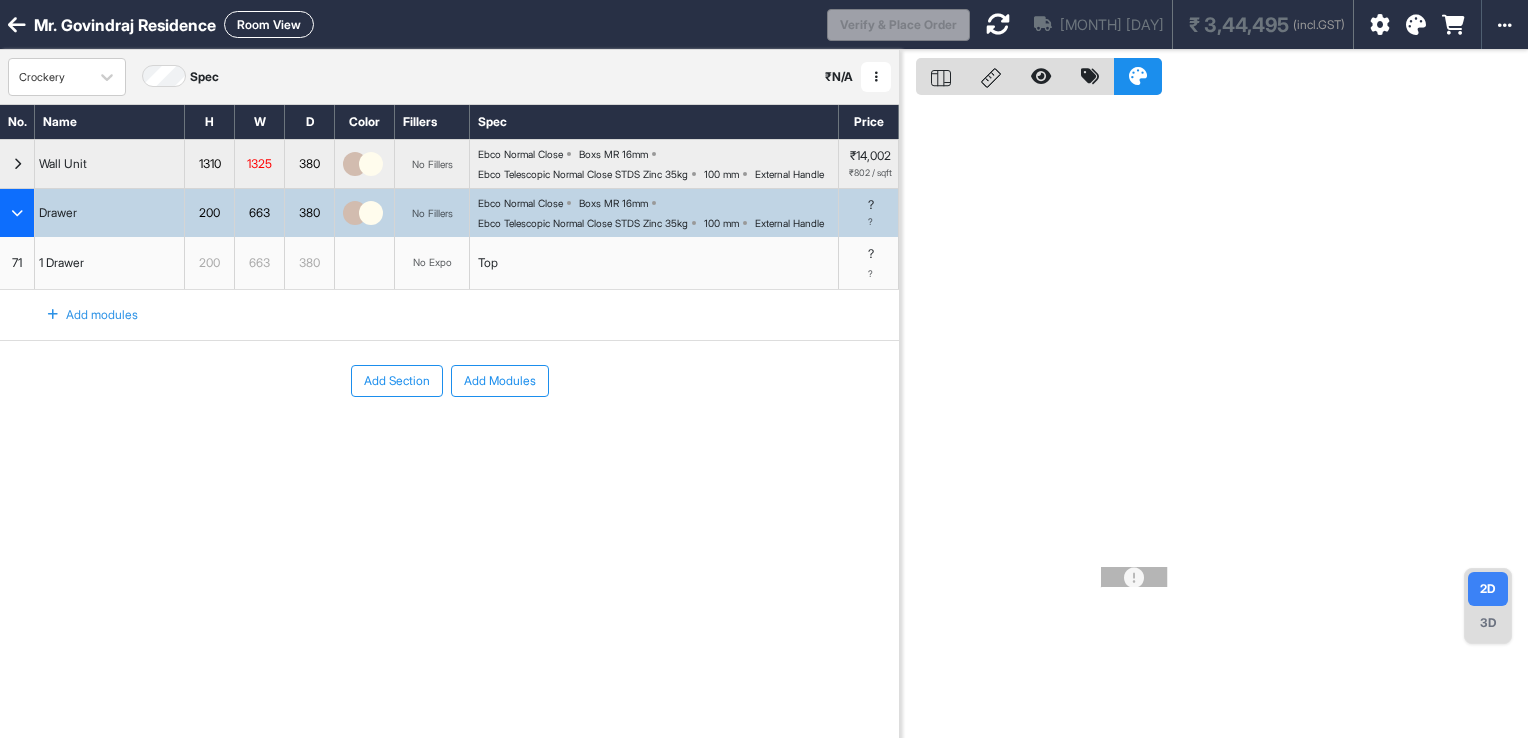 click at bounding box center [998, 24] 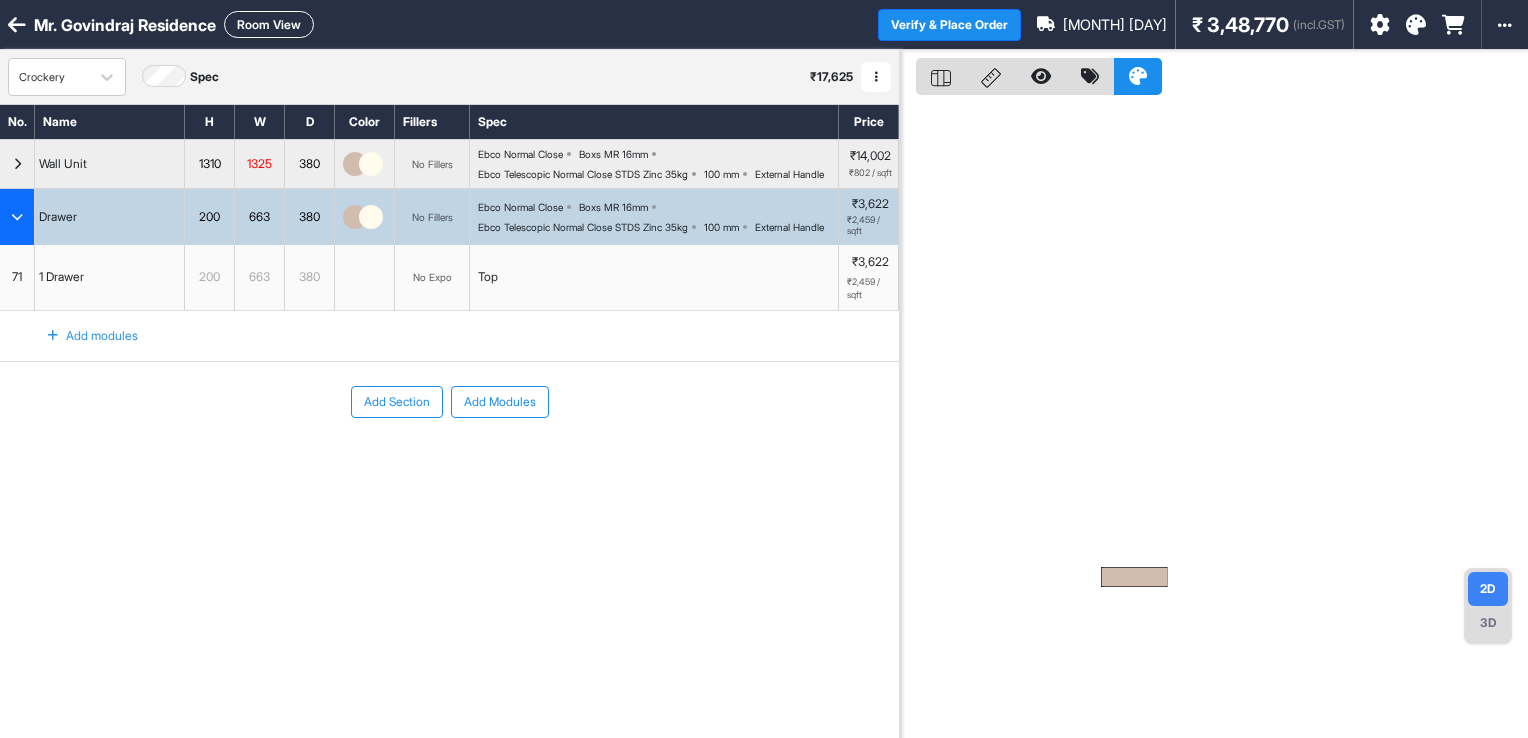 click on "Add Section" at bounding box center [397, 402] 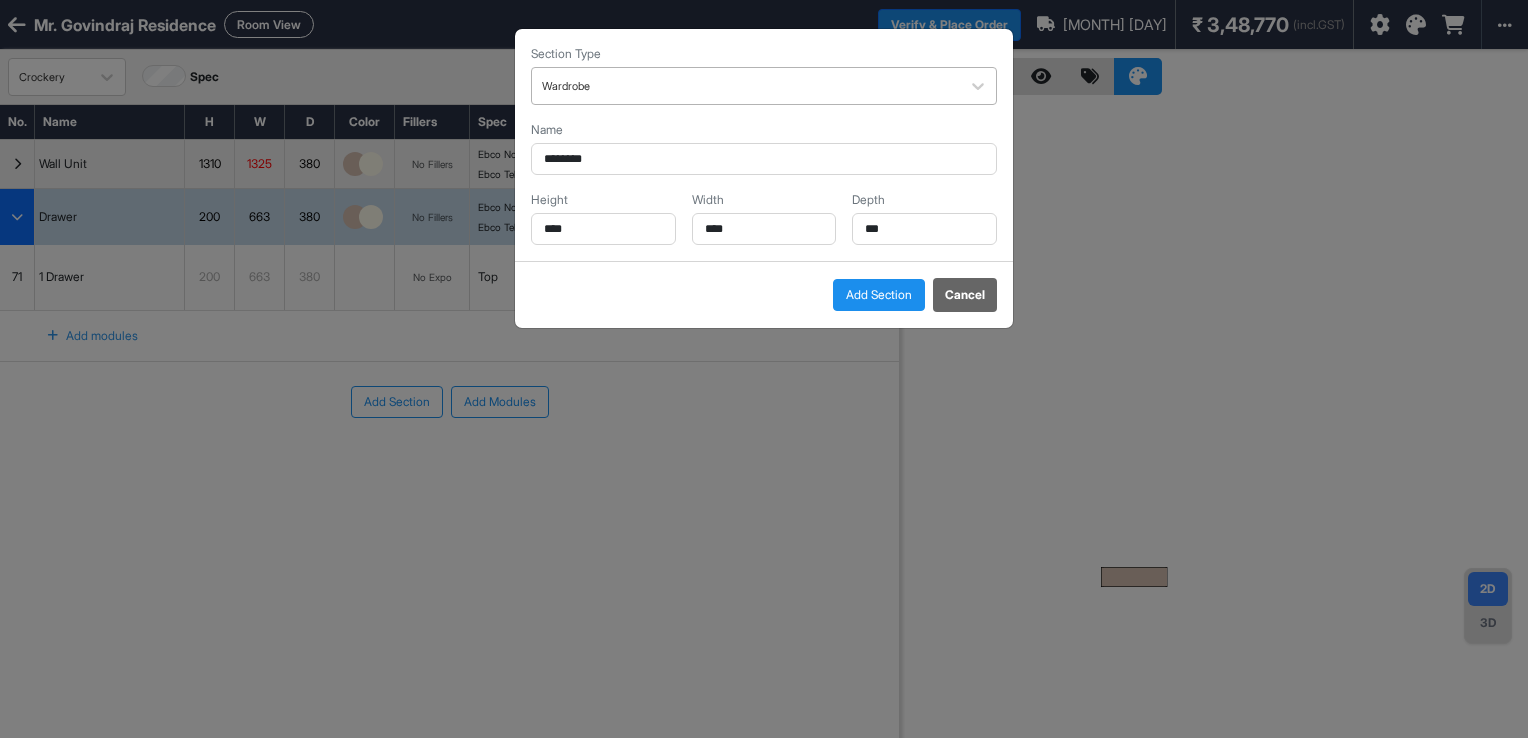 click at bounding box center (746, 86) 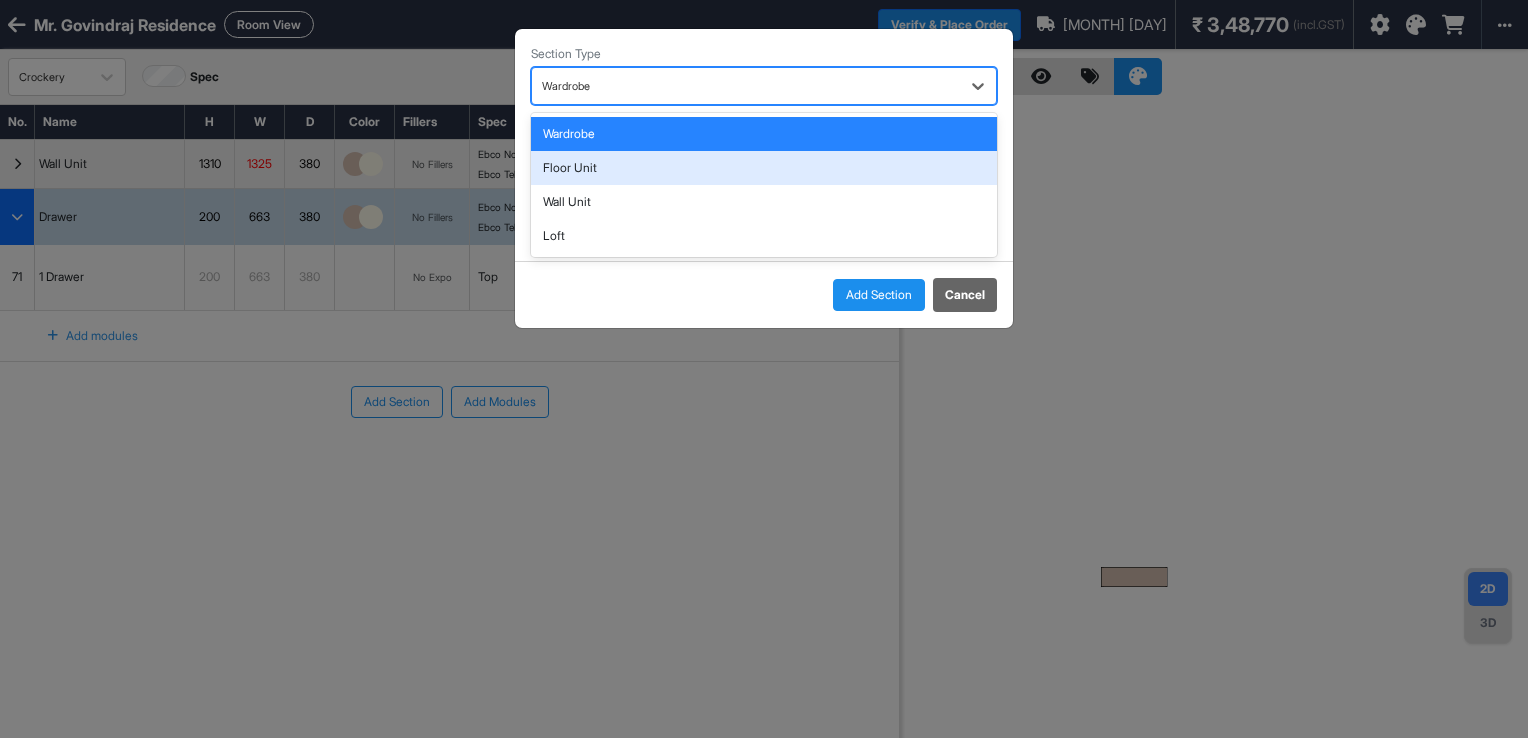 click on "Floor Unit" at bounding box center [764, 168] 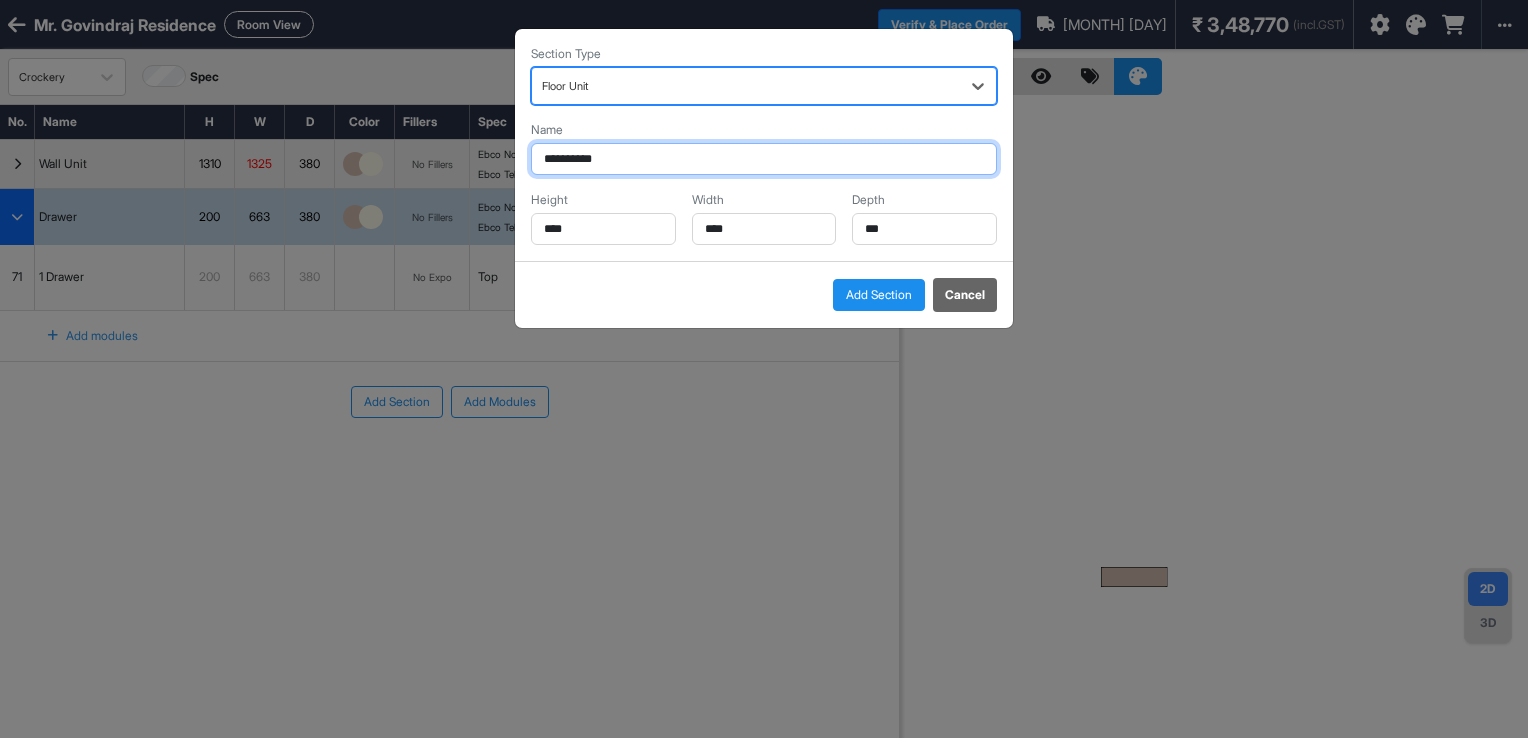 click on "**********" at bounding box center (764, 159) 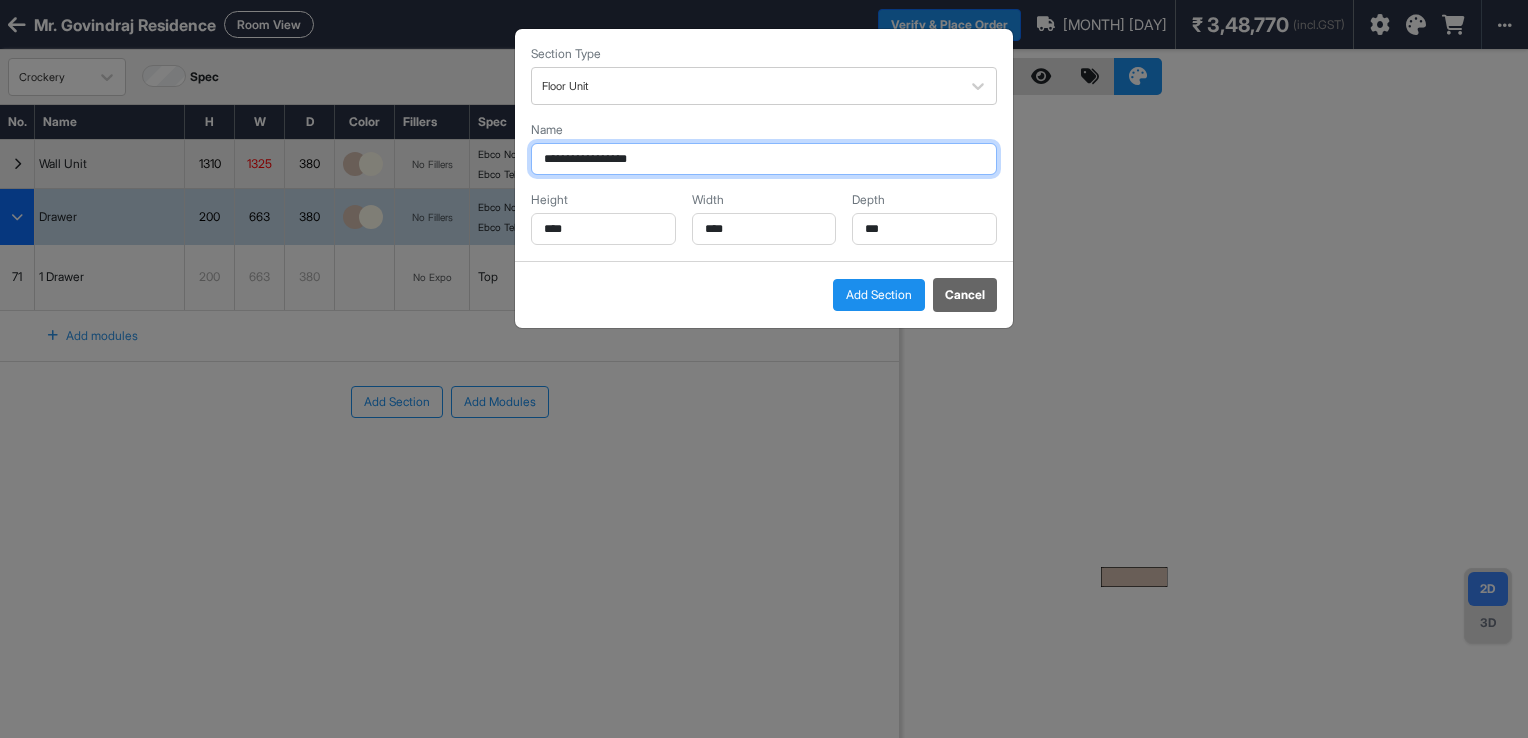 drag, startPoint x: 599, startPoint y: 159, endPoint x: 415, endPoint y: 174, distance: 184.6104 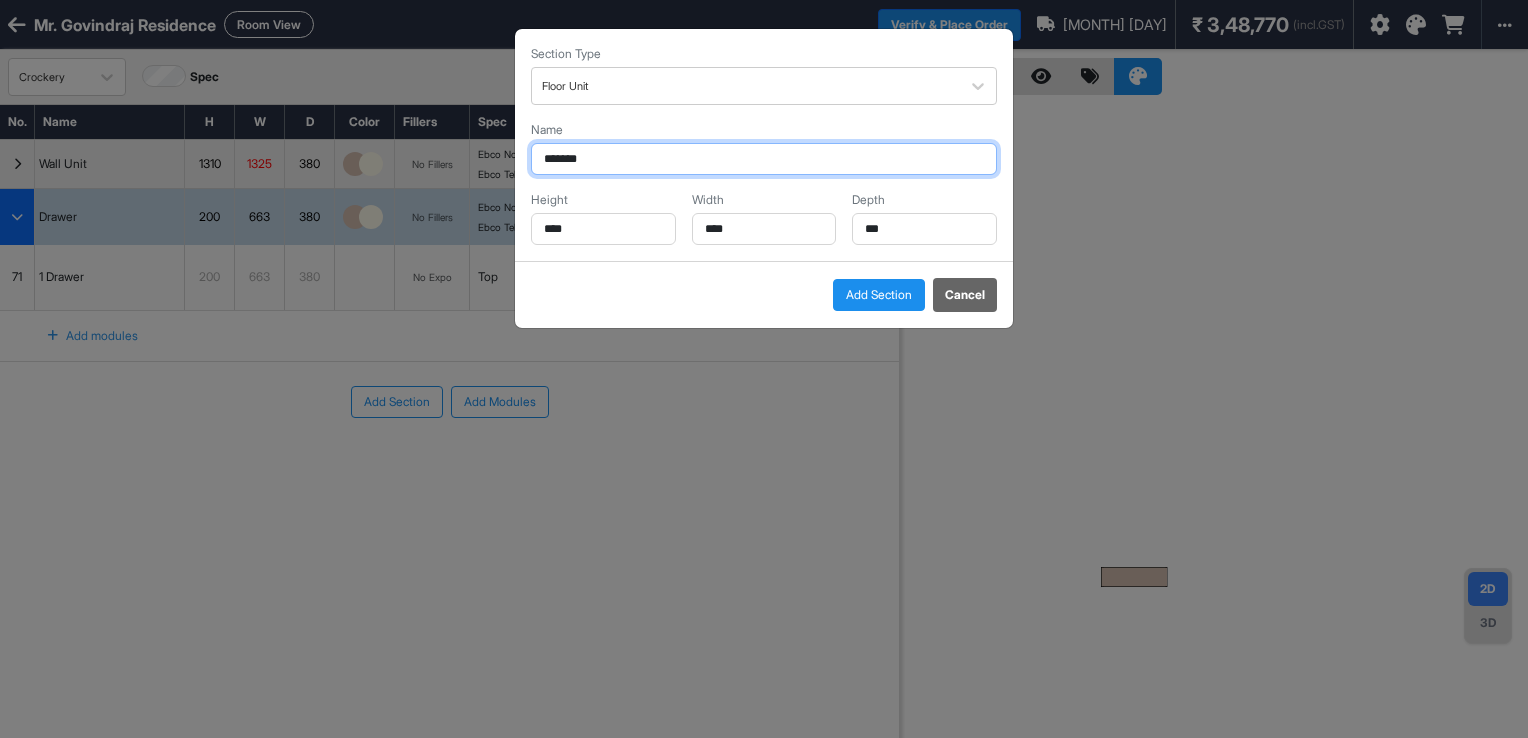 type on "******" 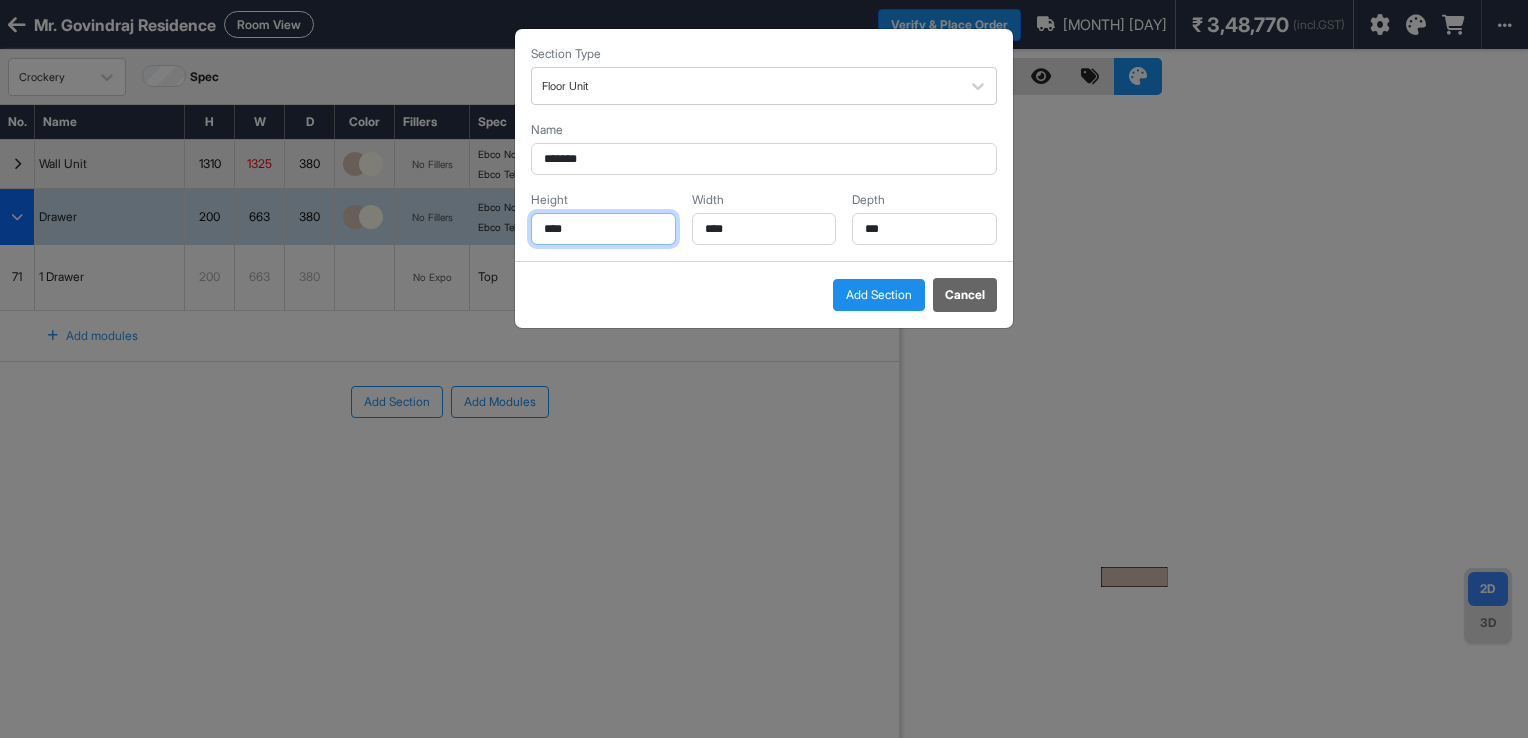 click on "****" at bounding box center (603, 229) 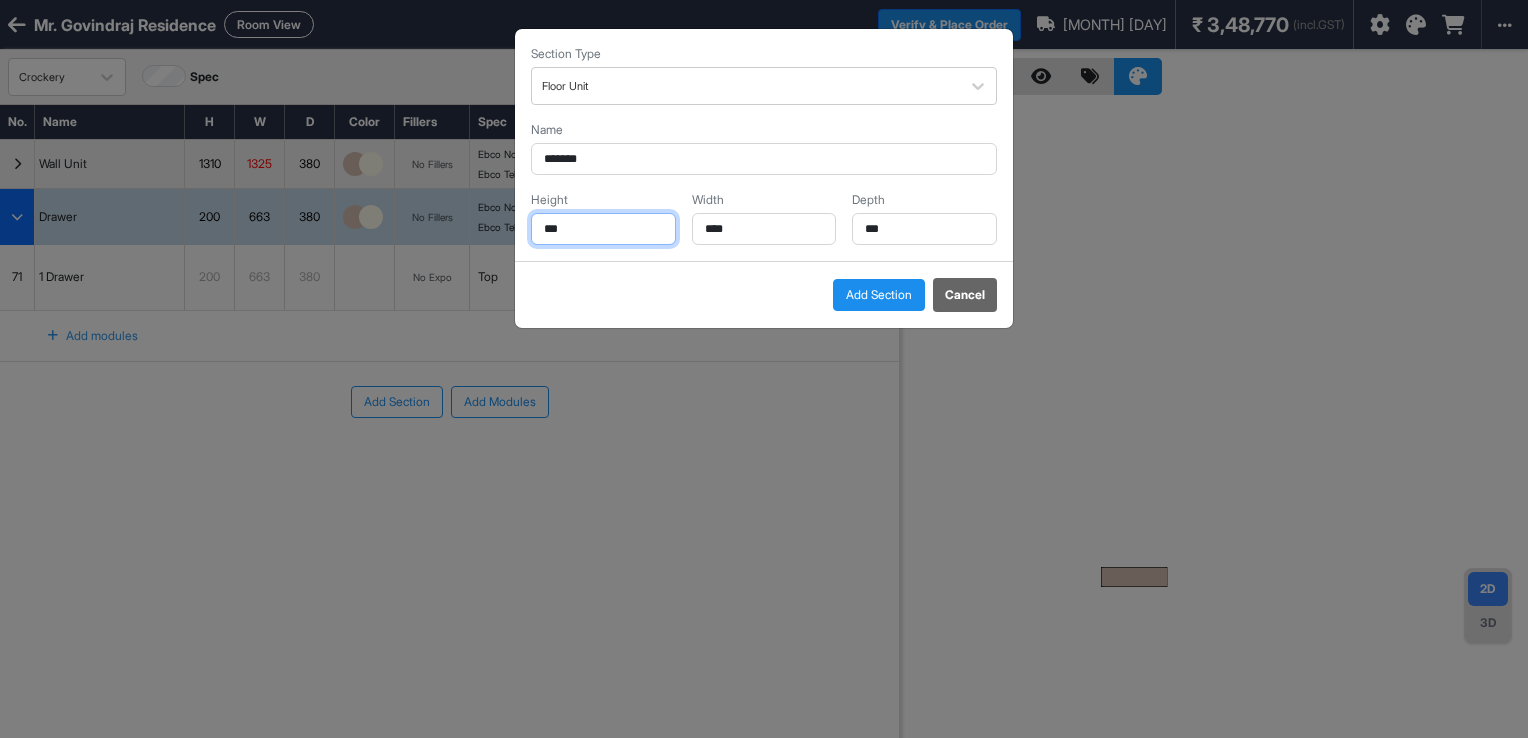 type on "***" 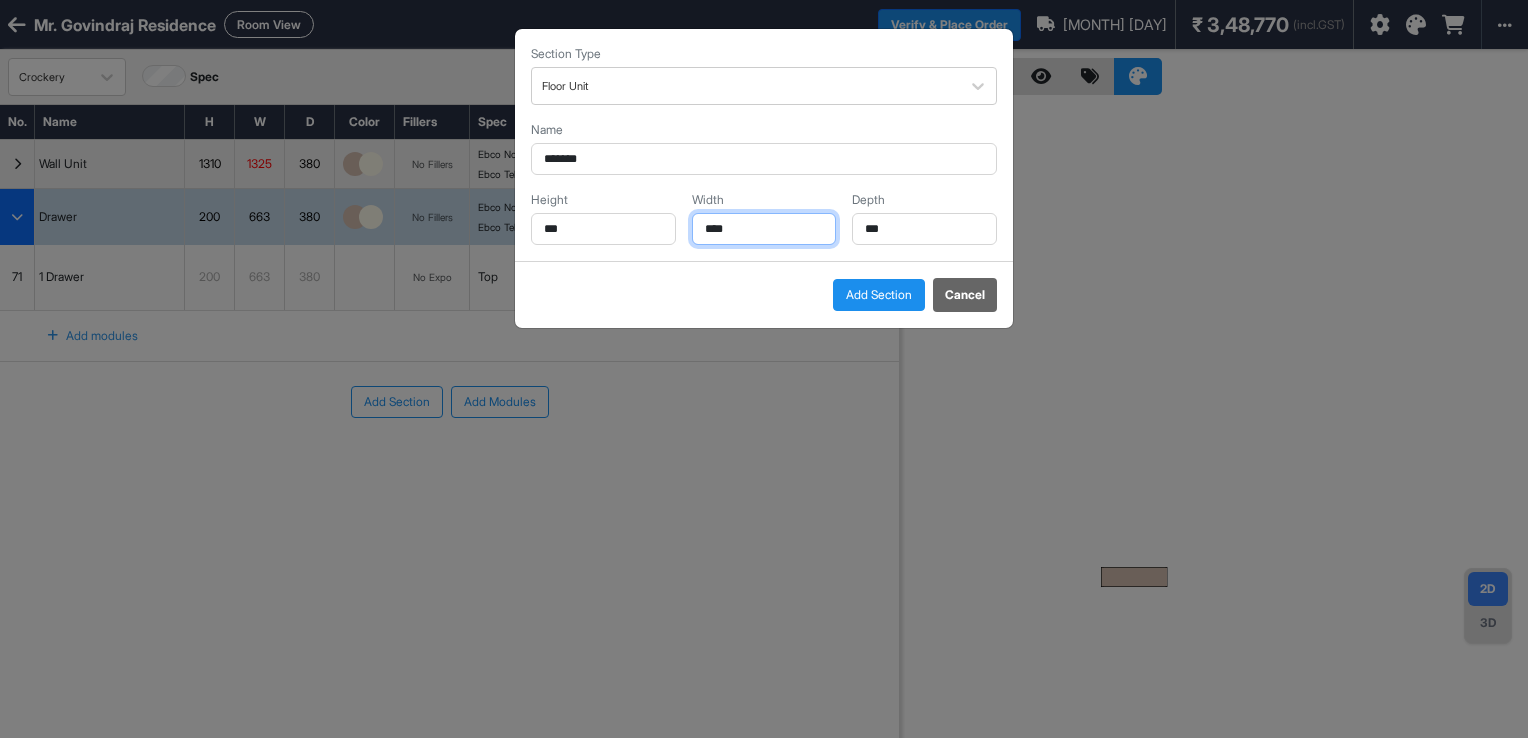 click on "****" at bounding box center (764, 229) 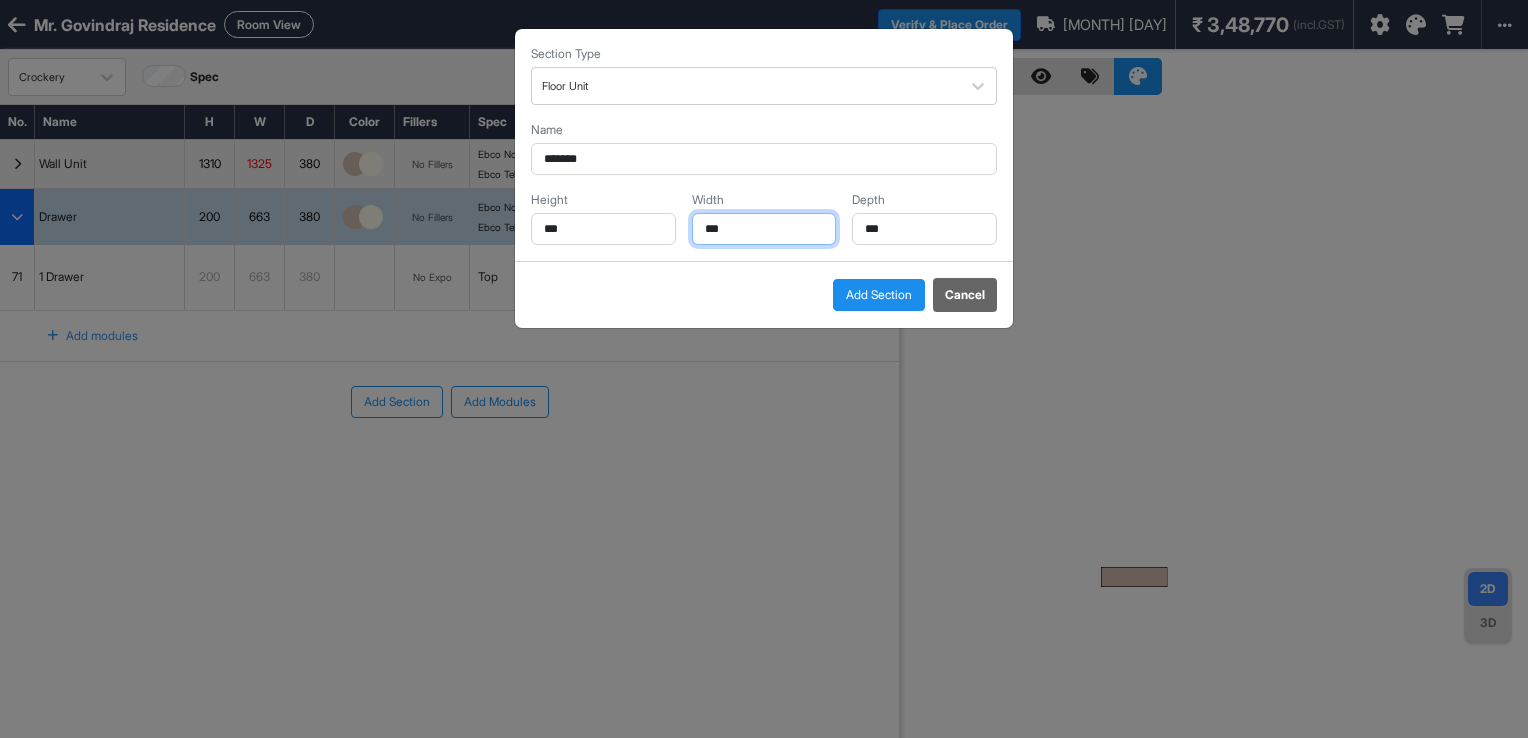 type on "***" 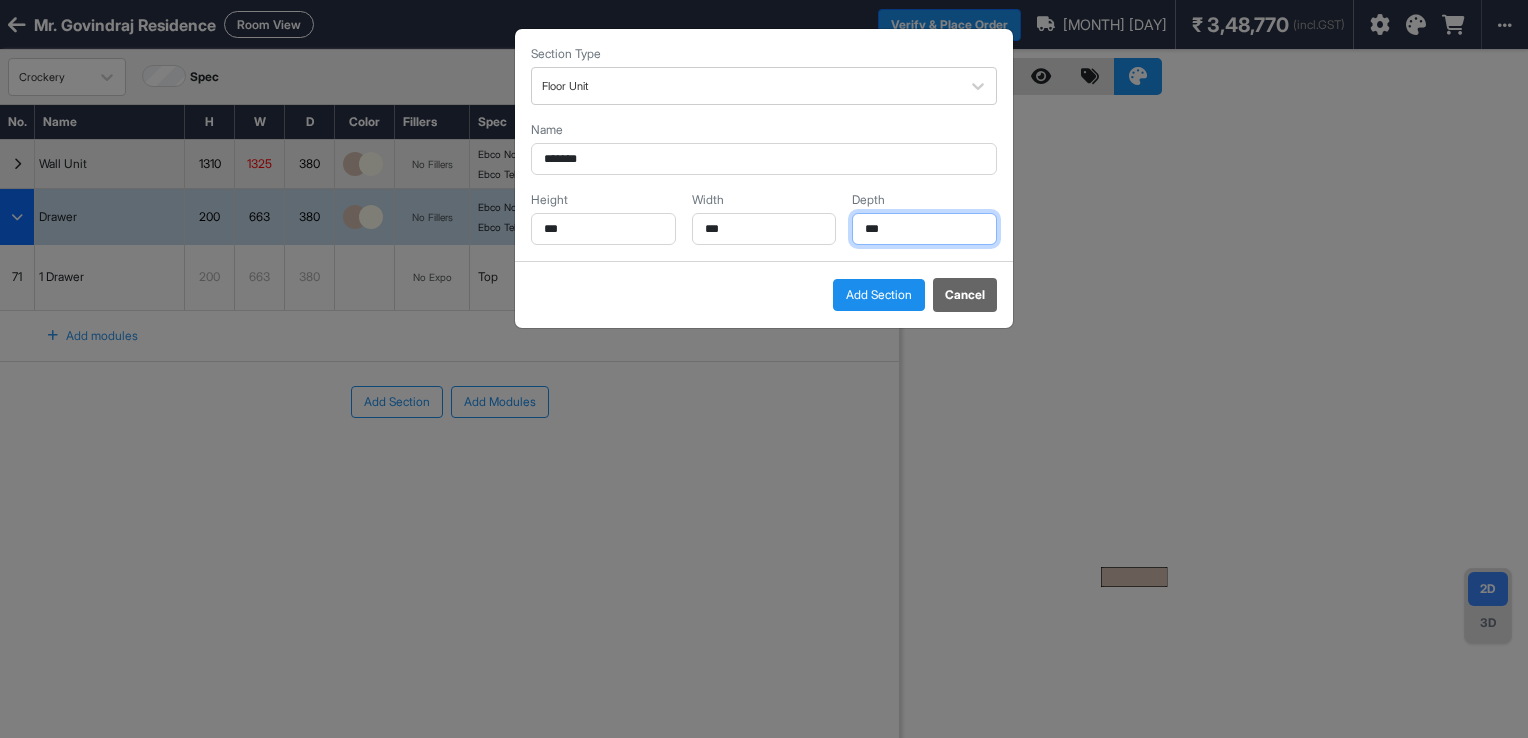 click on "***" at bounding box center [924, 229] 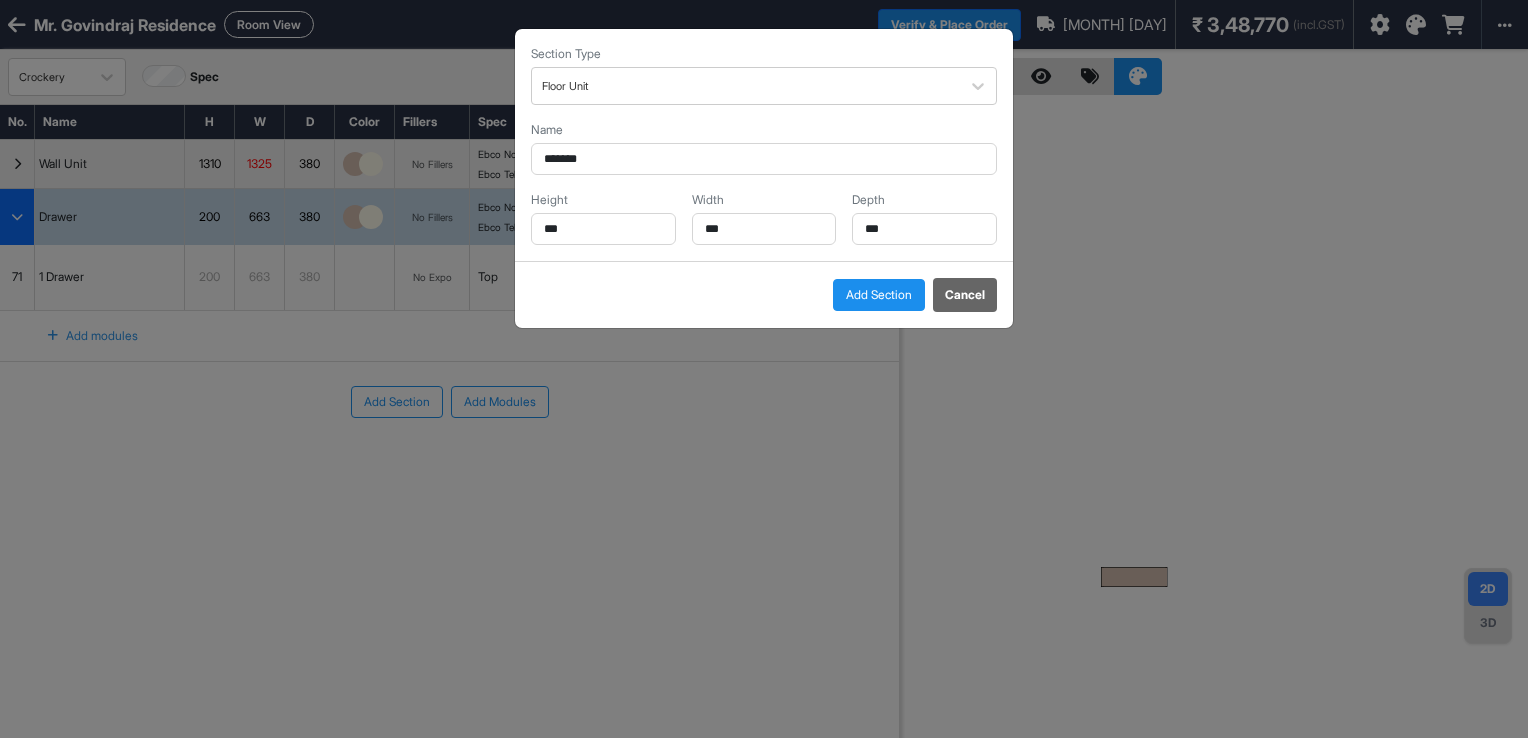 click on "Add Section" at bounding box center (879, 295) 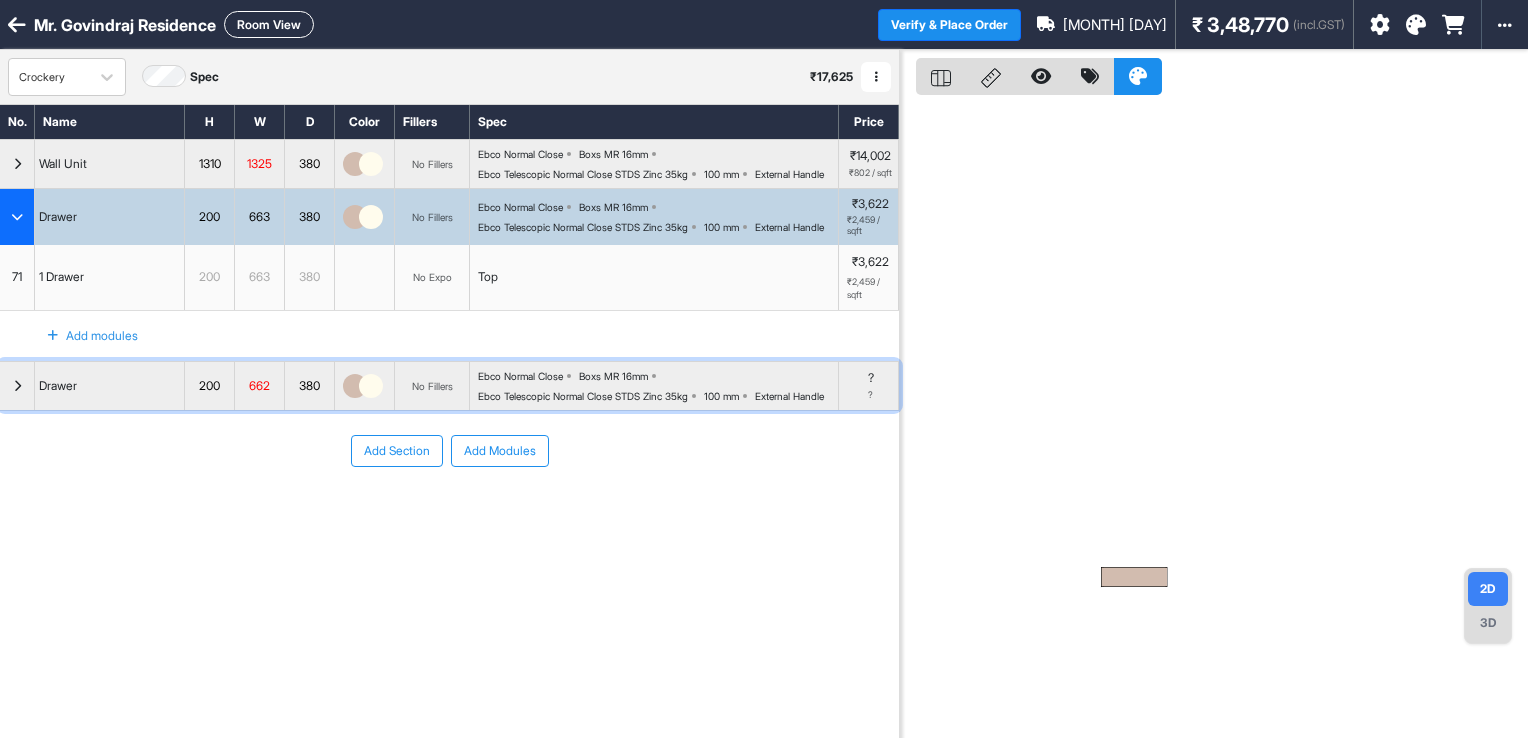 click at bounding box center (17, 386) 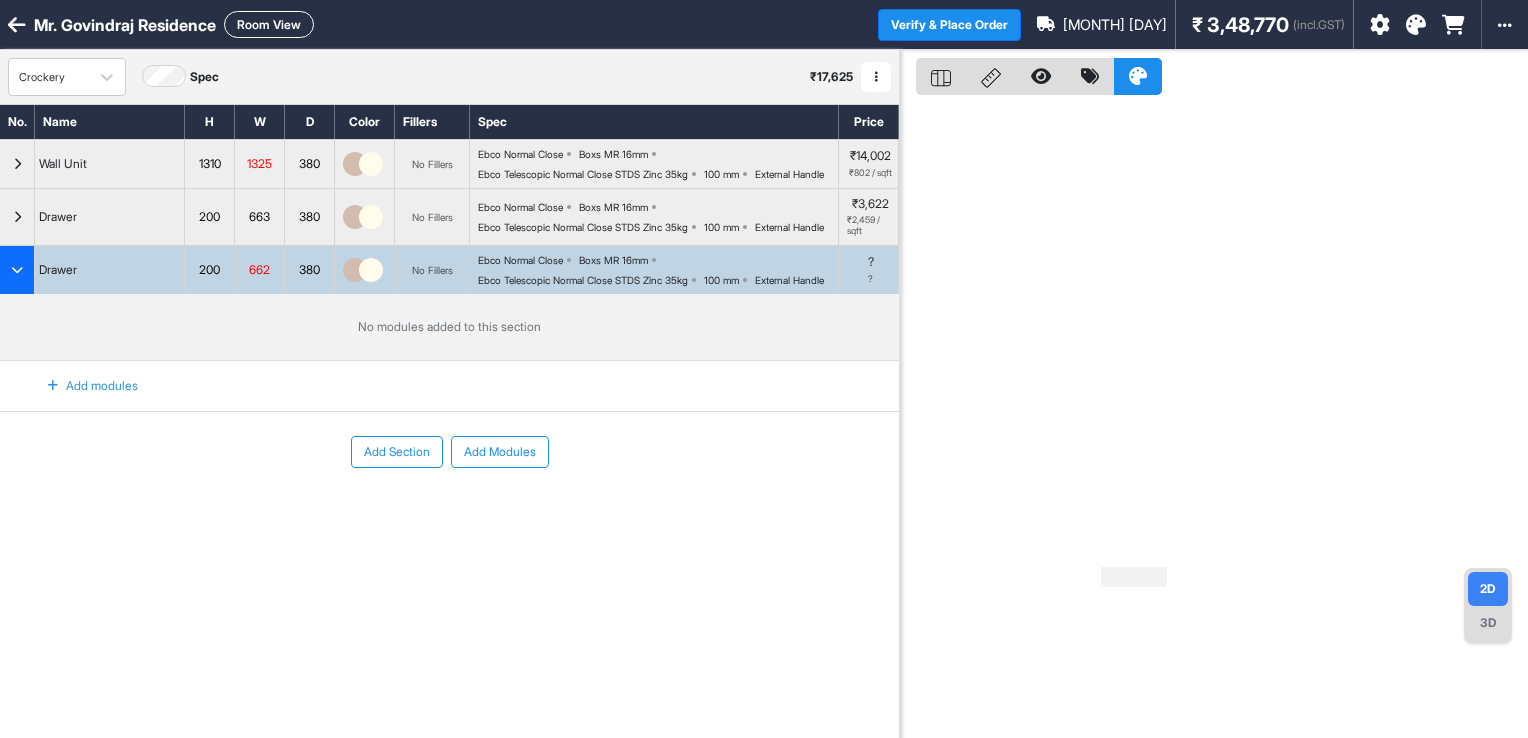 click on "Add modules" at bounding box center [81, 386] 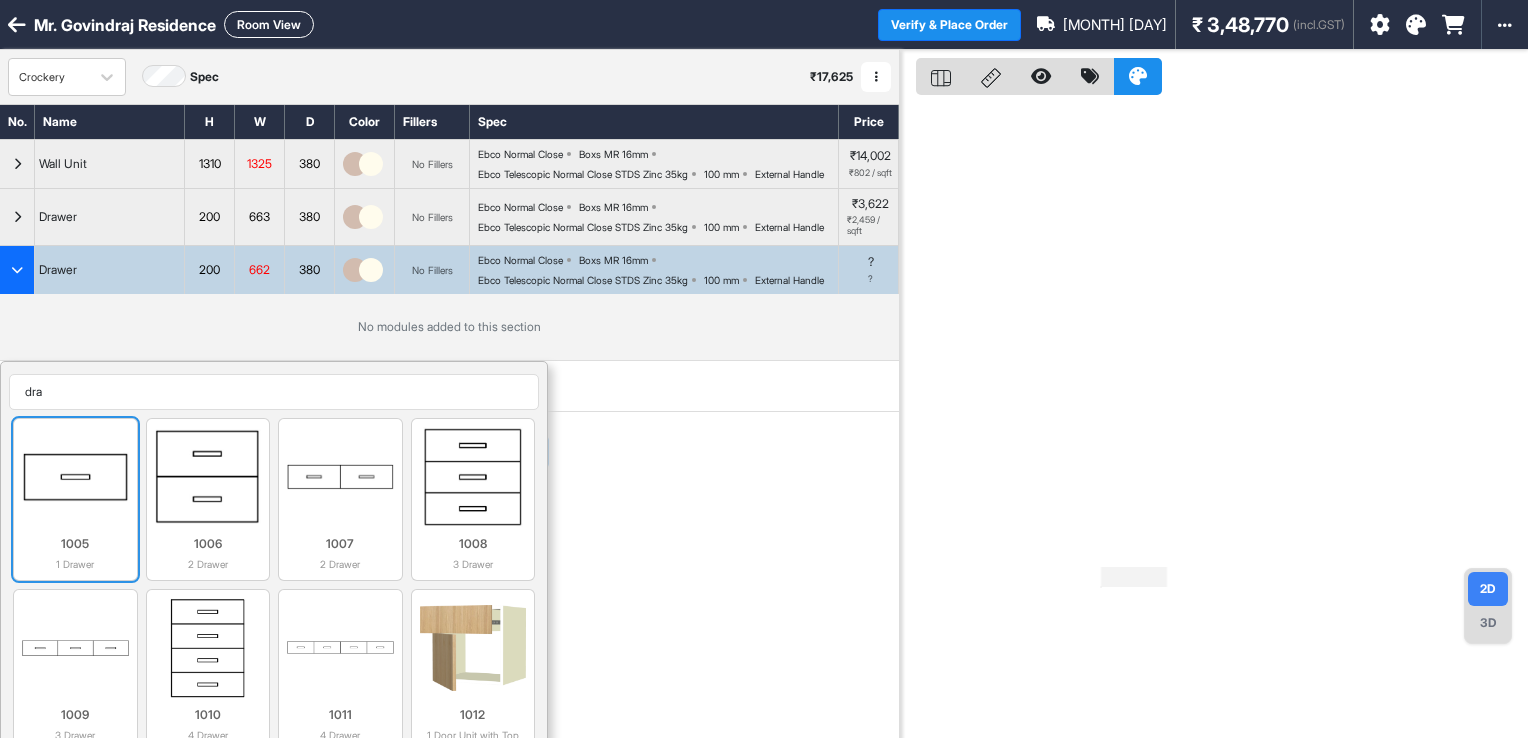 type on "dra" 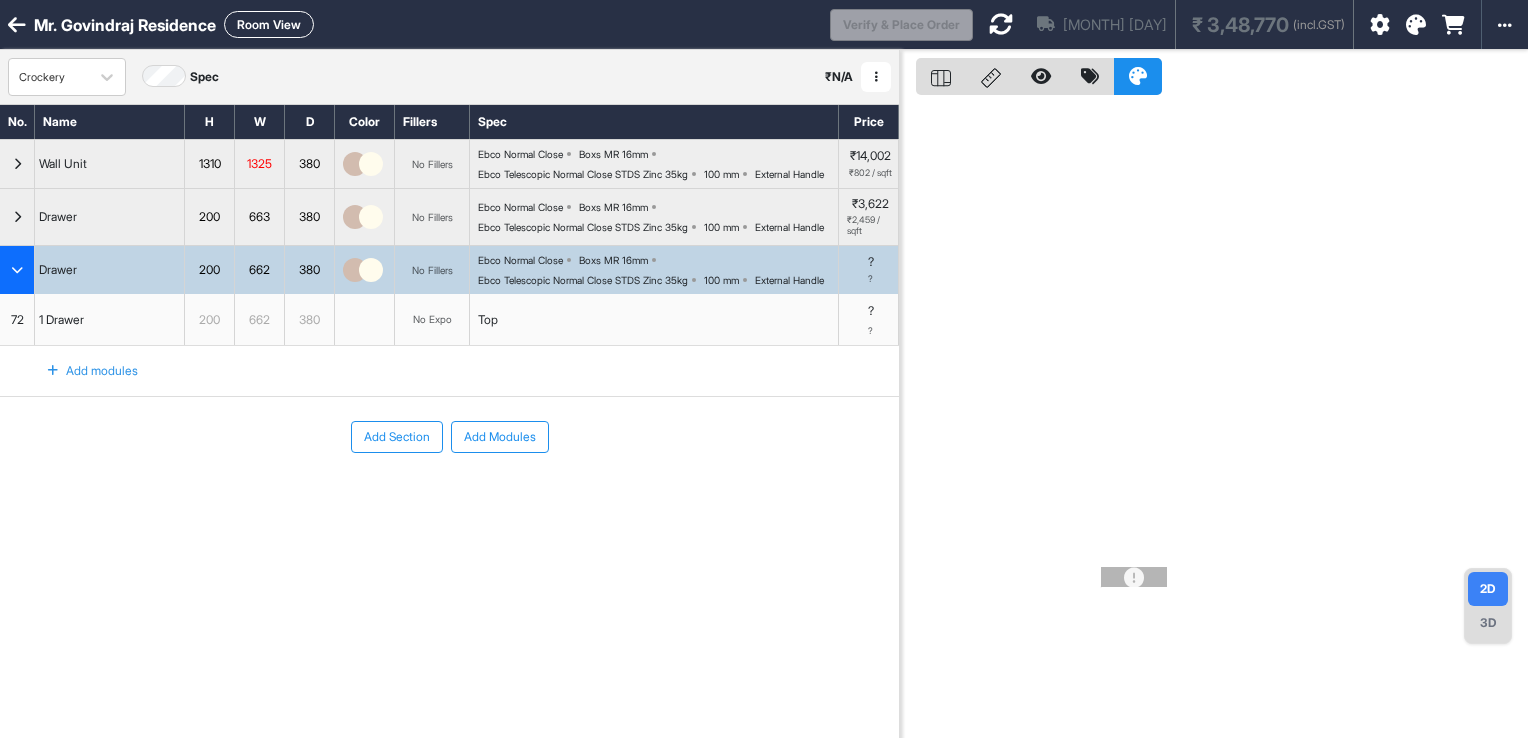 click on "Room View" at bounding box center (269, 24) 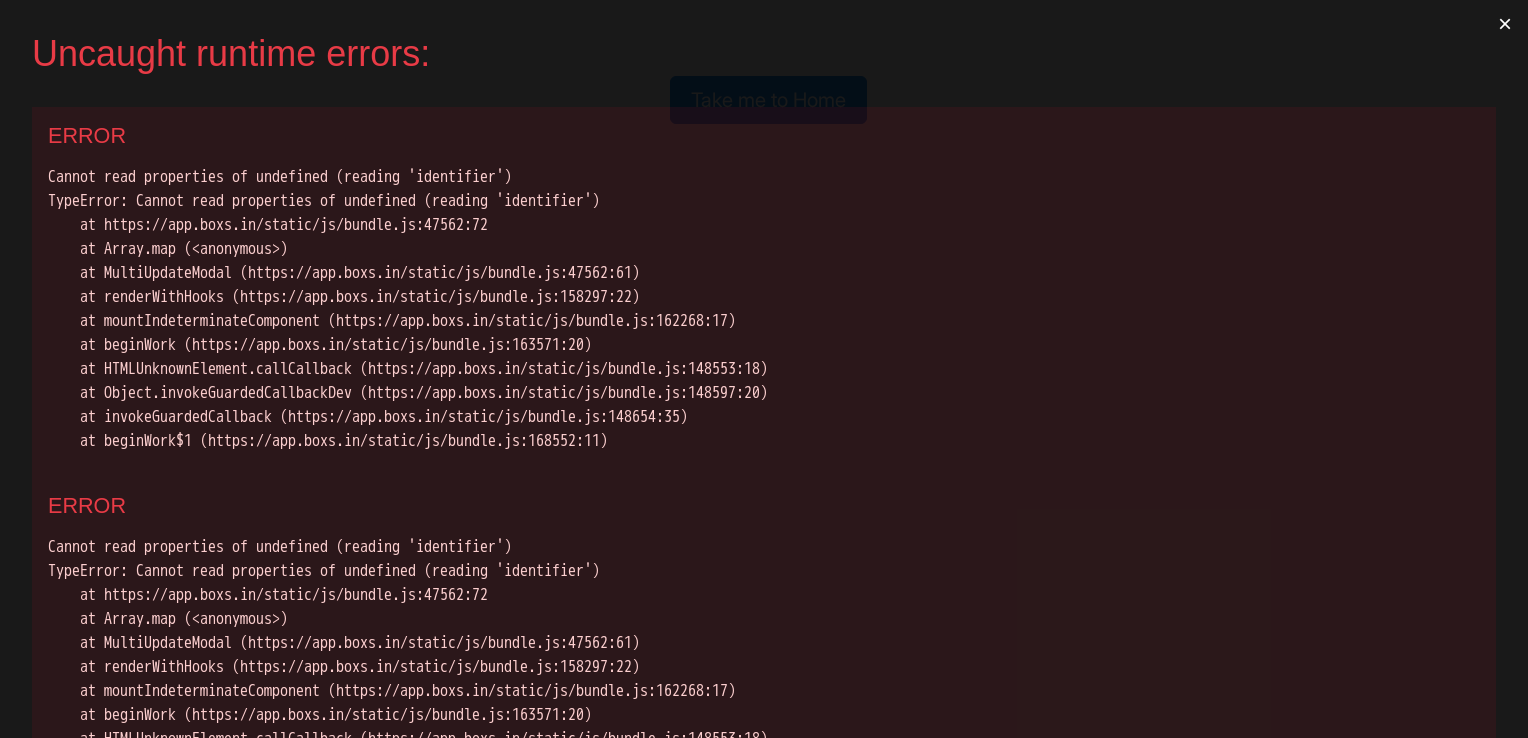 scroll, scrollTop: 0, scrollLeft: 0, axis: both 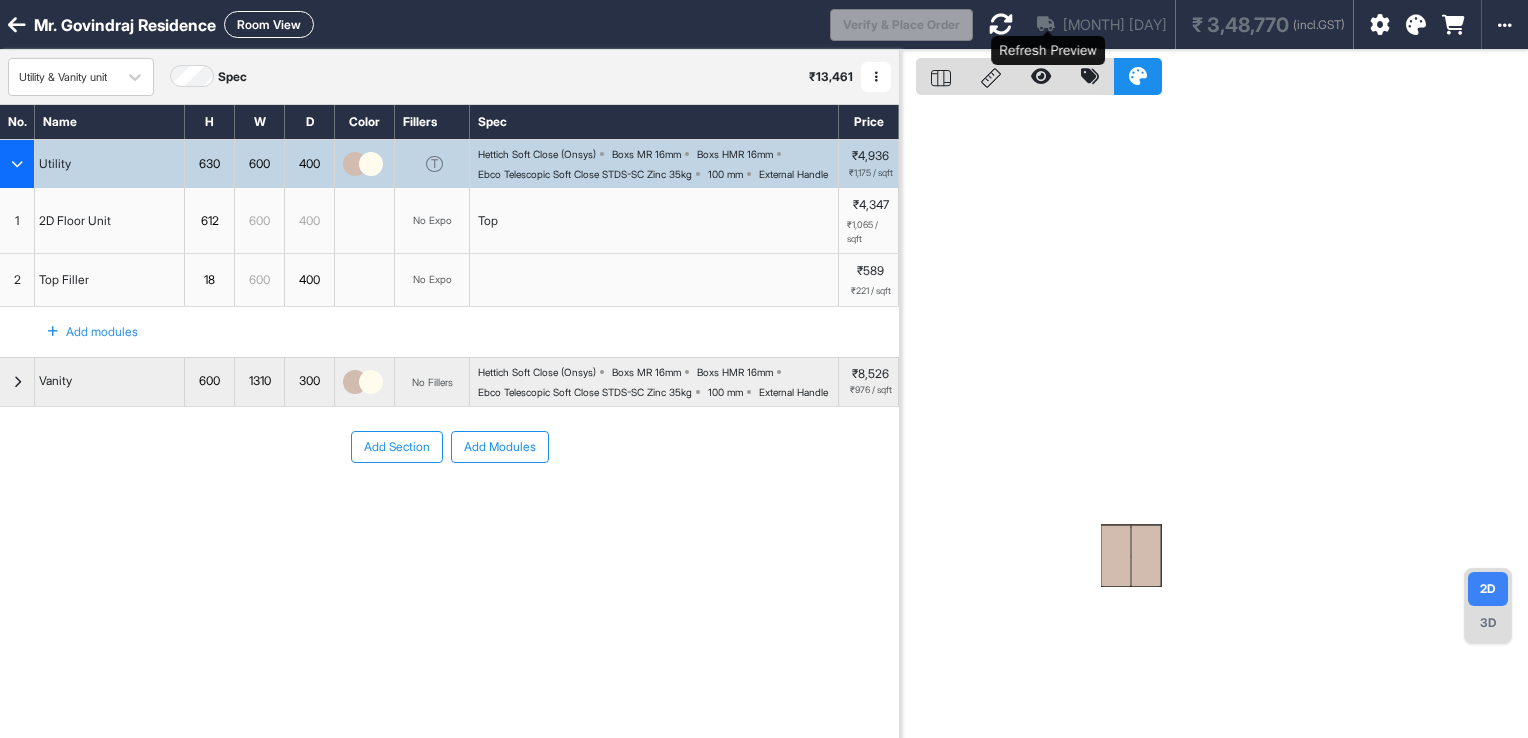 click at bounding box center [1001, 24] 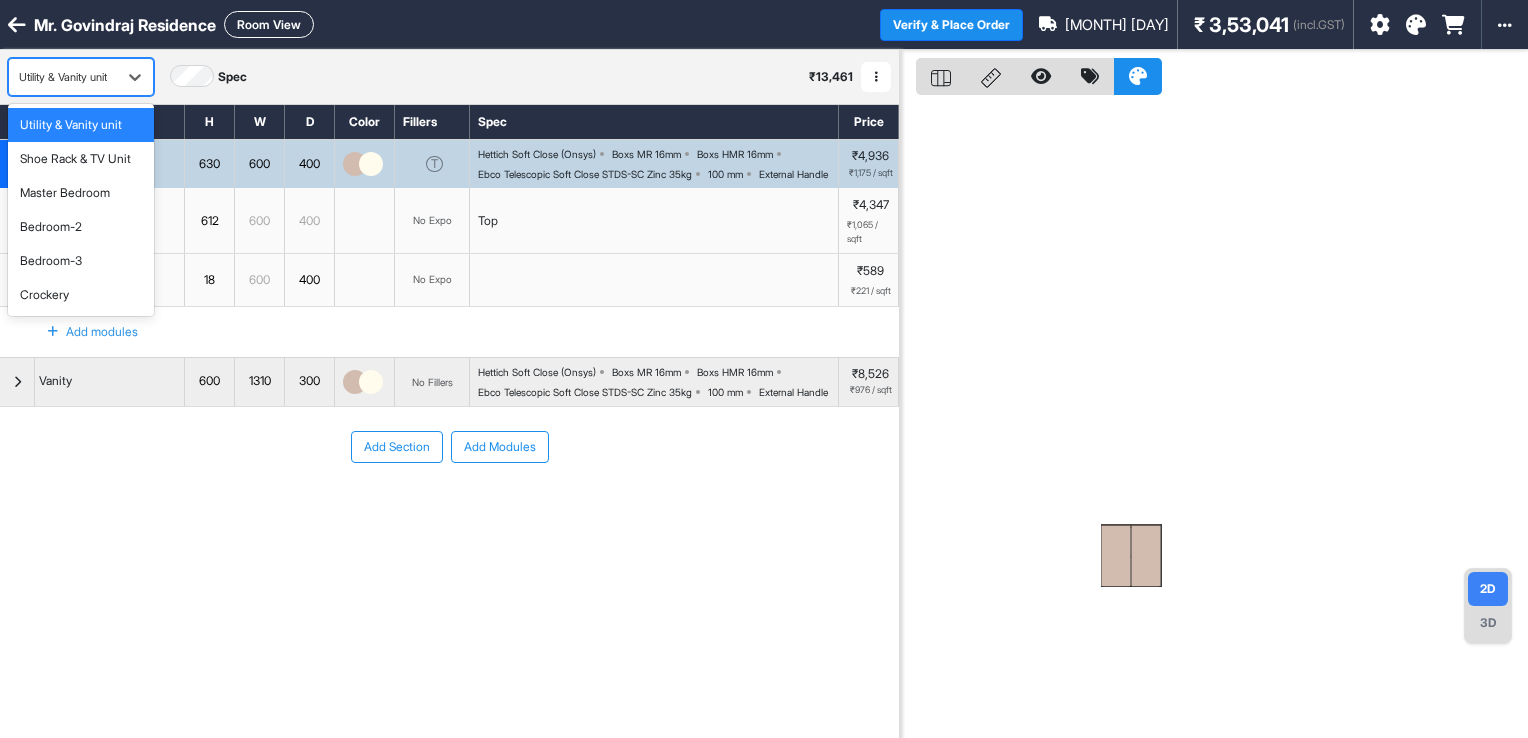 click on "Utility & Vanity unit" at bounding box center (63, 77) 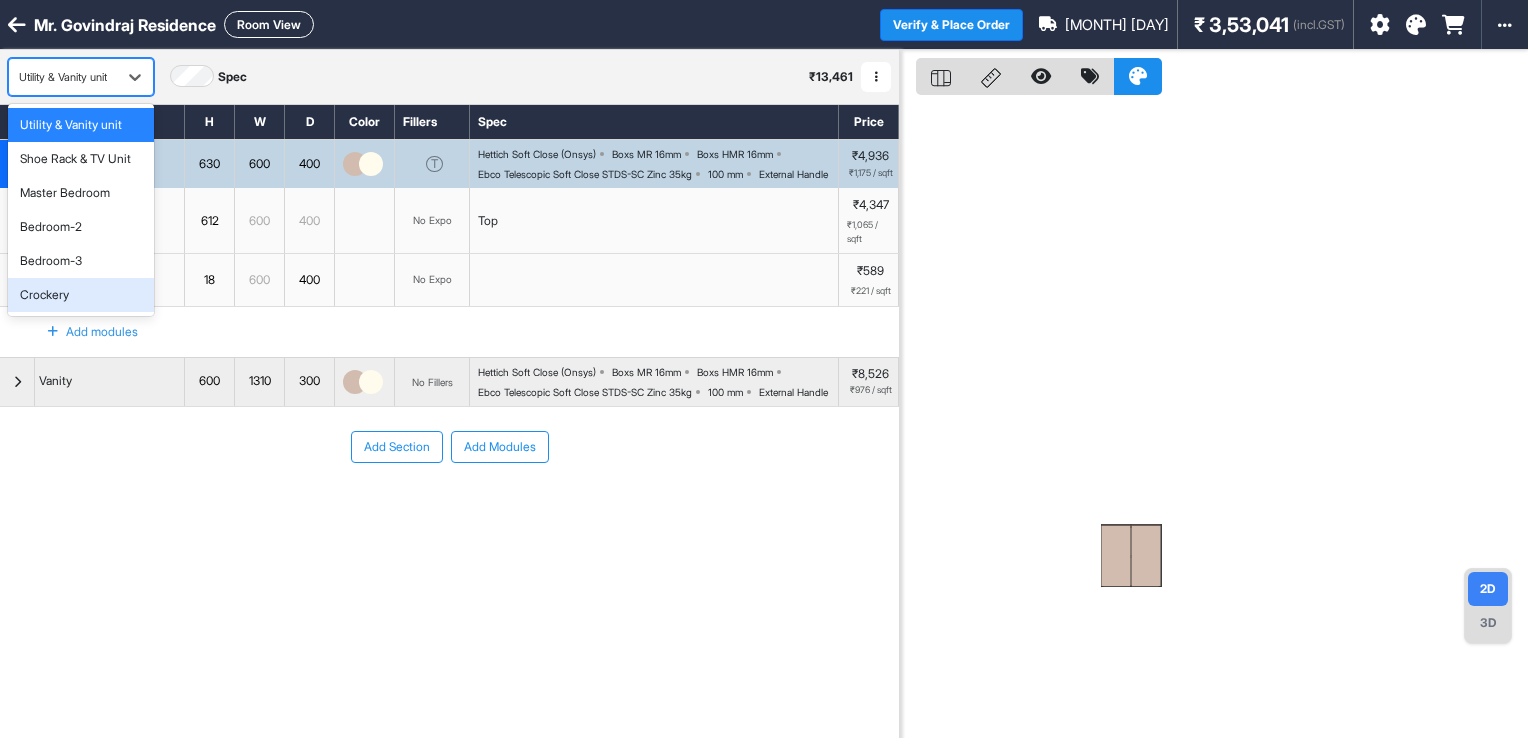 click on "Crockery" at bounding box center [81, 295] 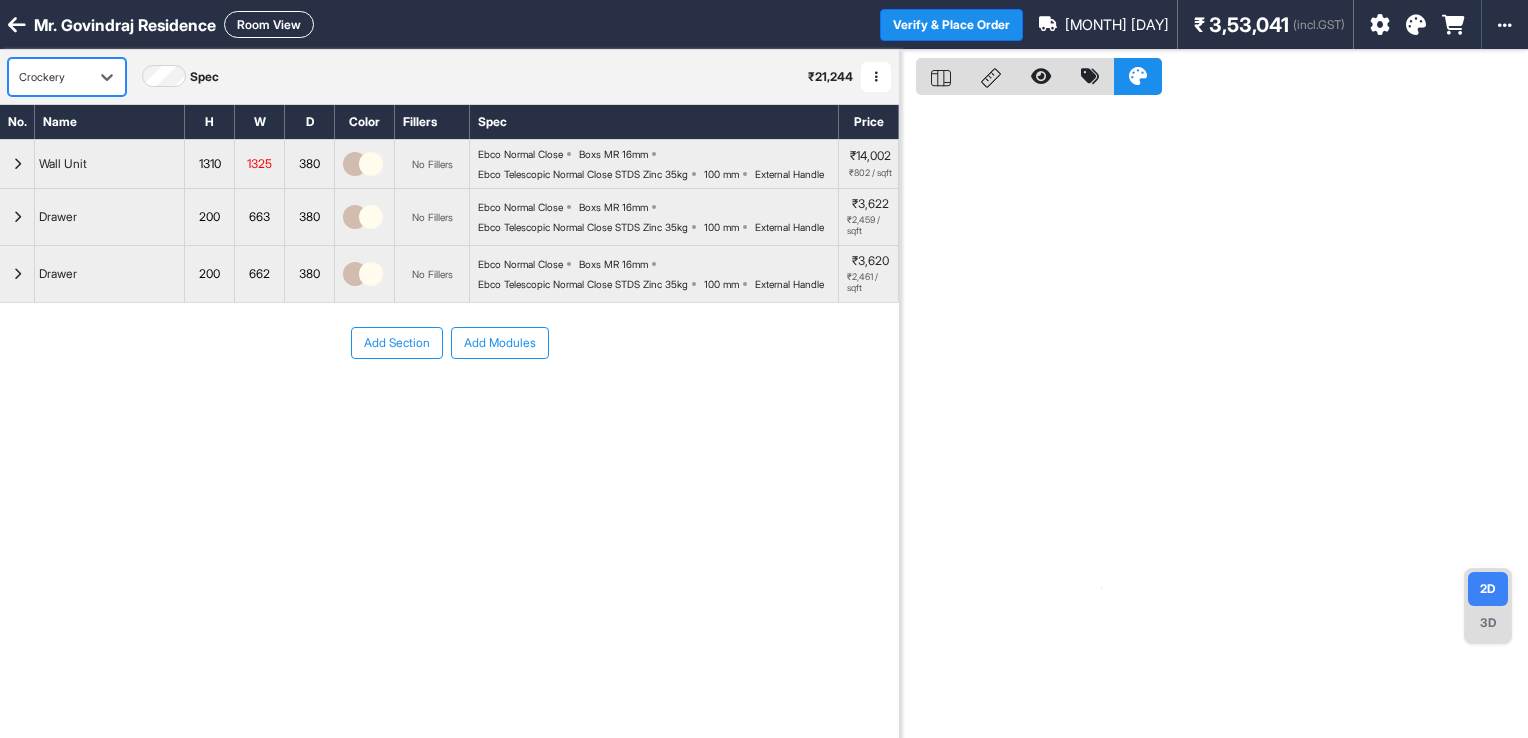 click on "Room View" at bounding box center (269, 24) 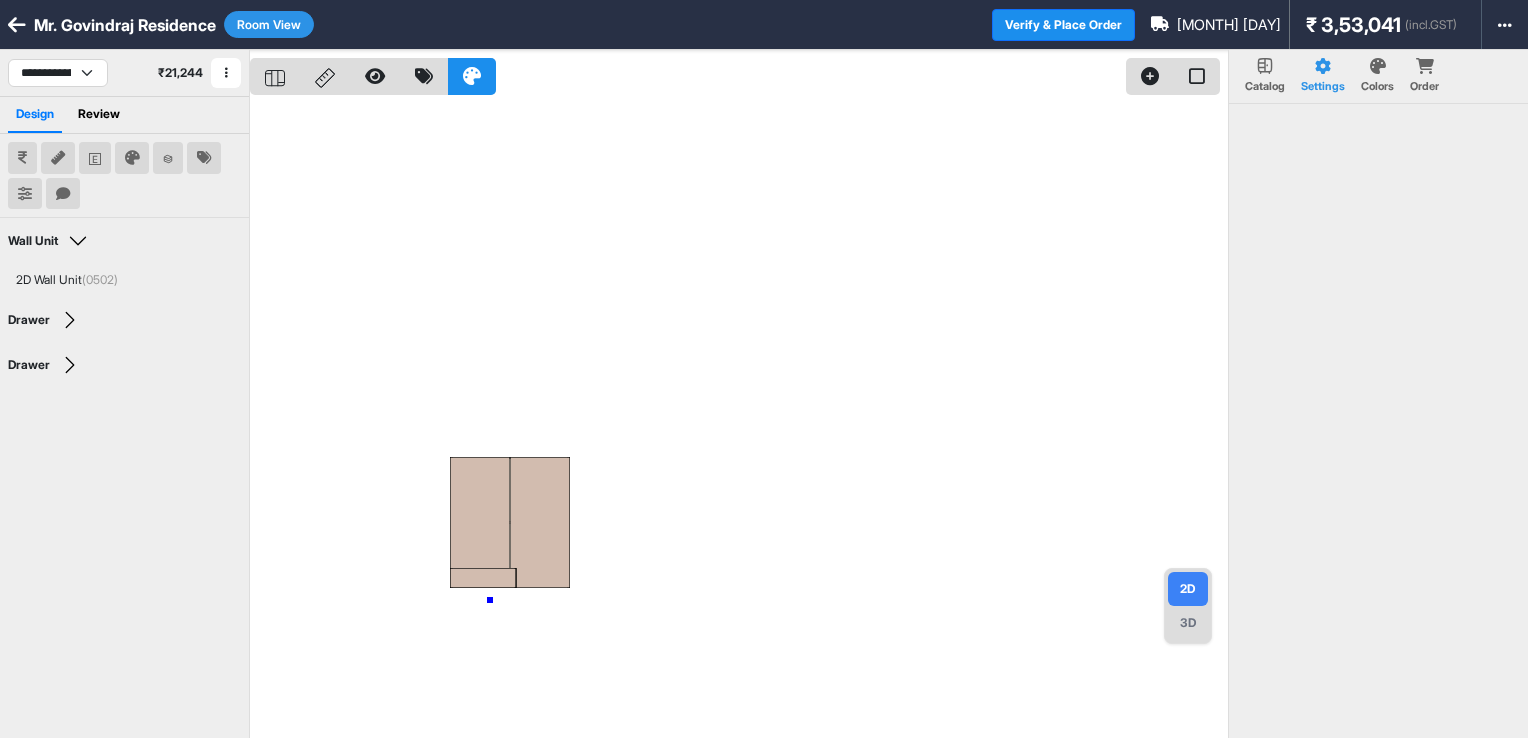 click at bounding box center (739, 419) 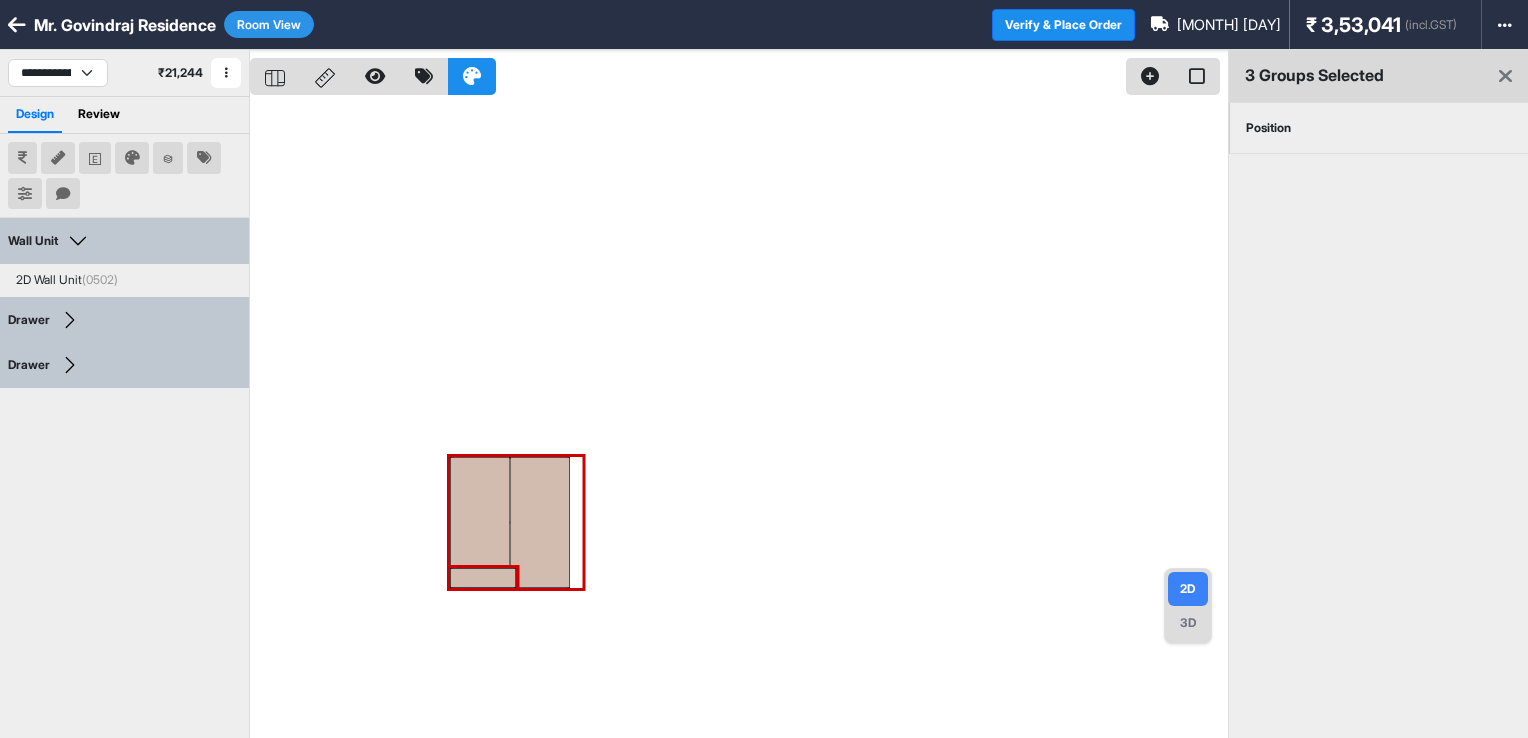click at bounding box center [739, 419] 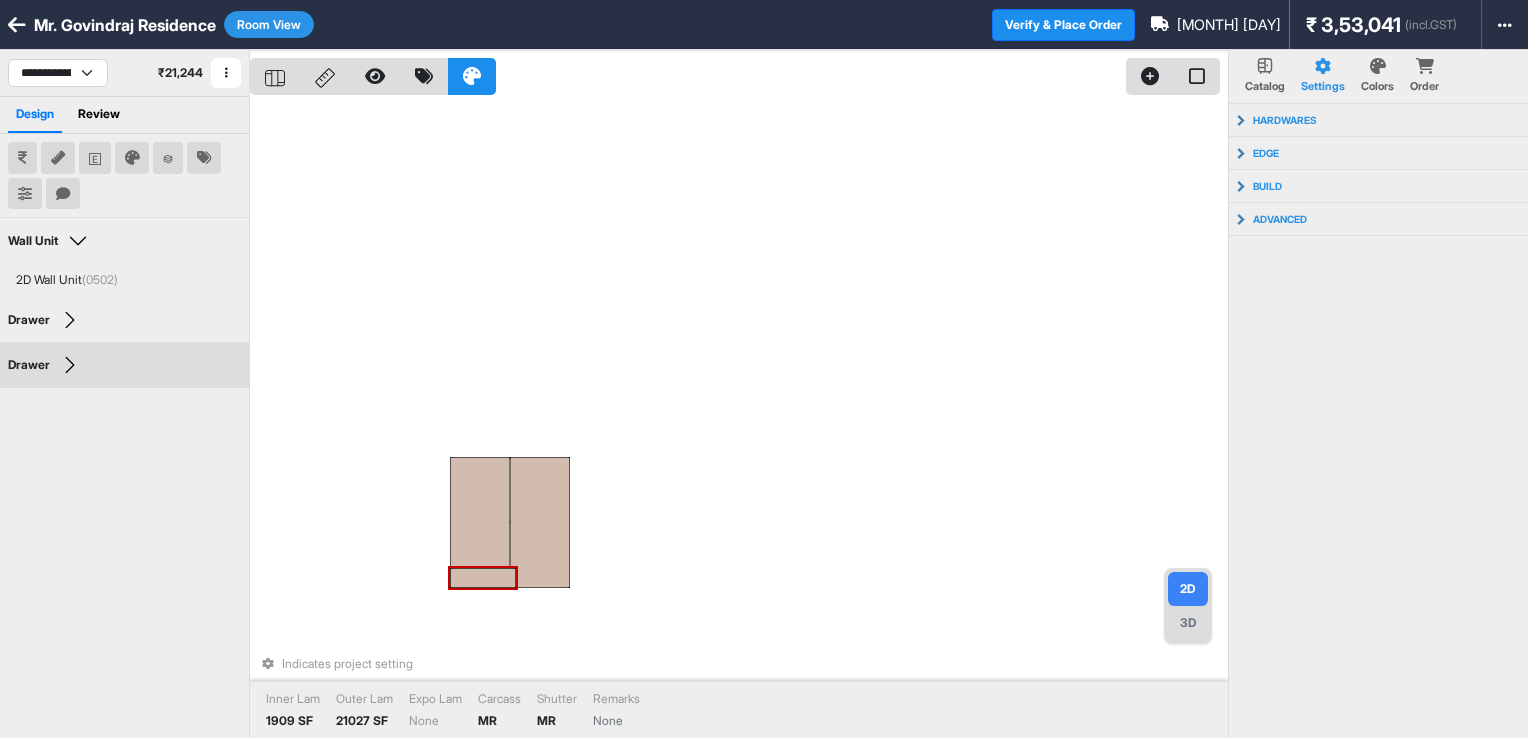 click at bounding box center [483, 578] 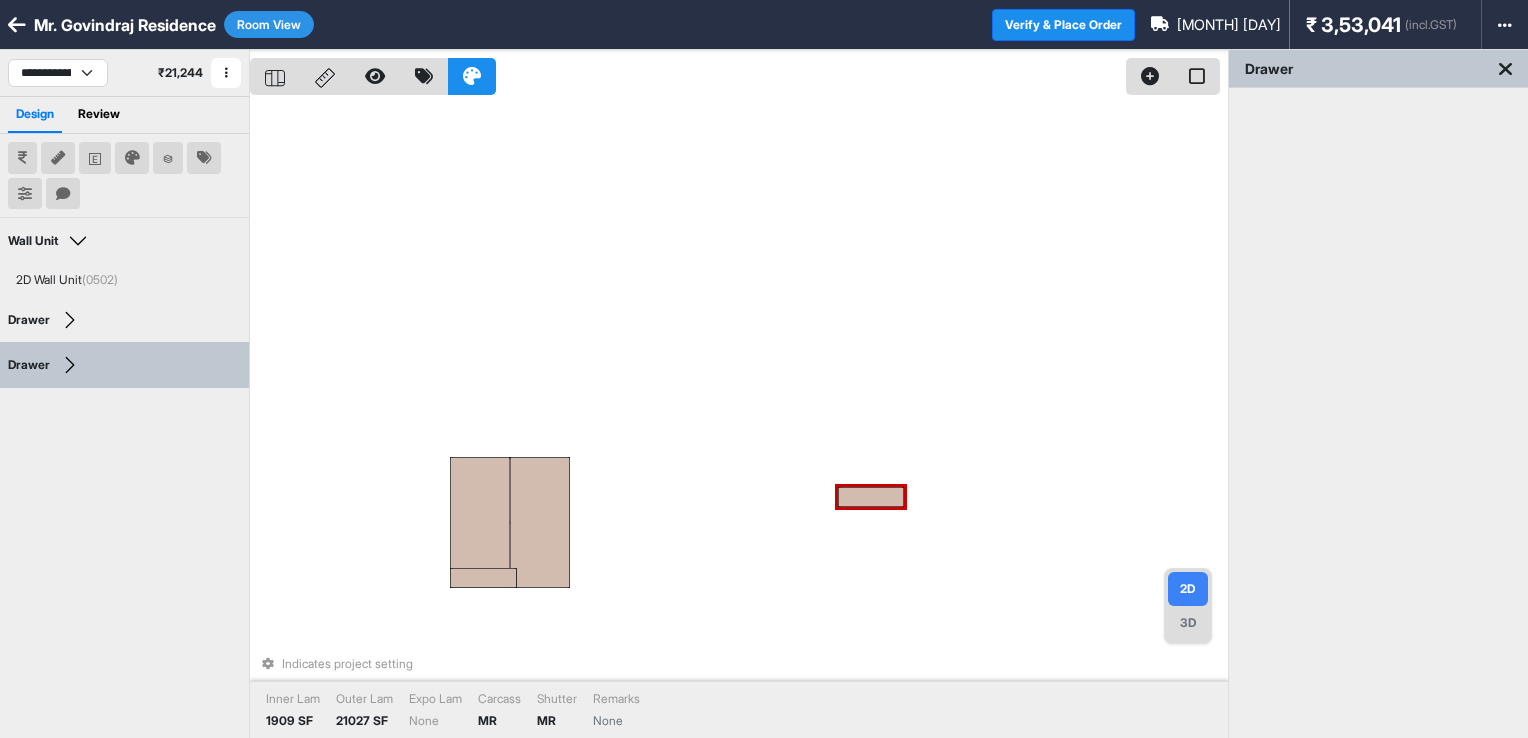 drag, startPoint x: 480, startPoint y: 582, endPoint x: 825, endPoint y: 511, distance: 352.23004 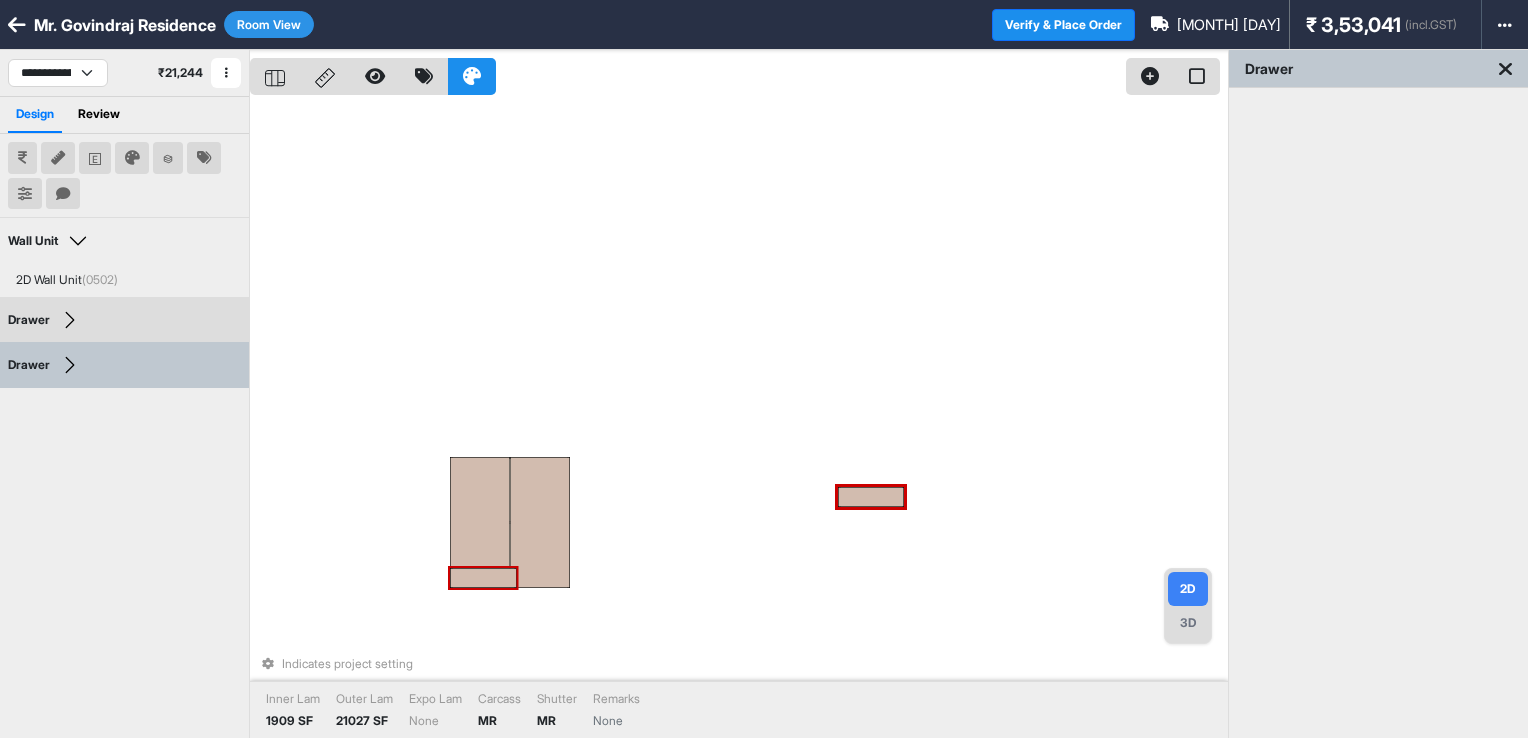 click at bounding box center [483, 578] 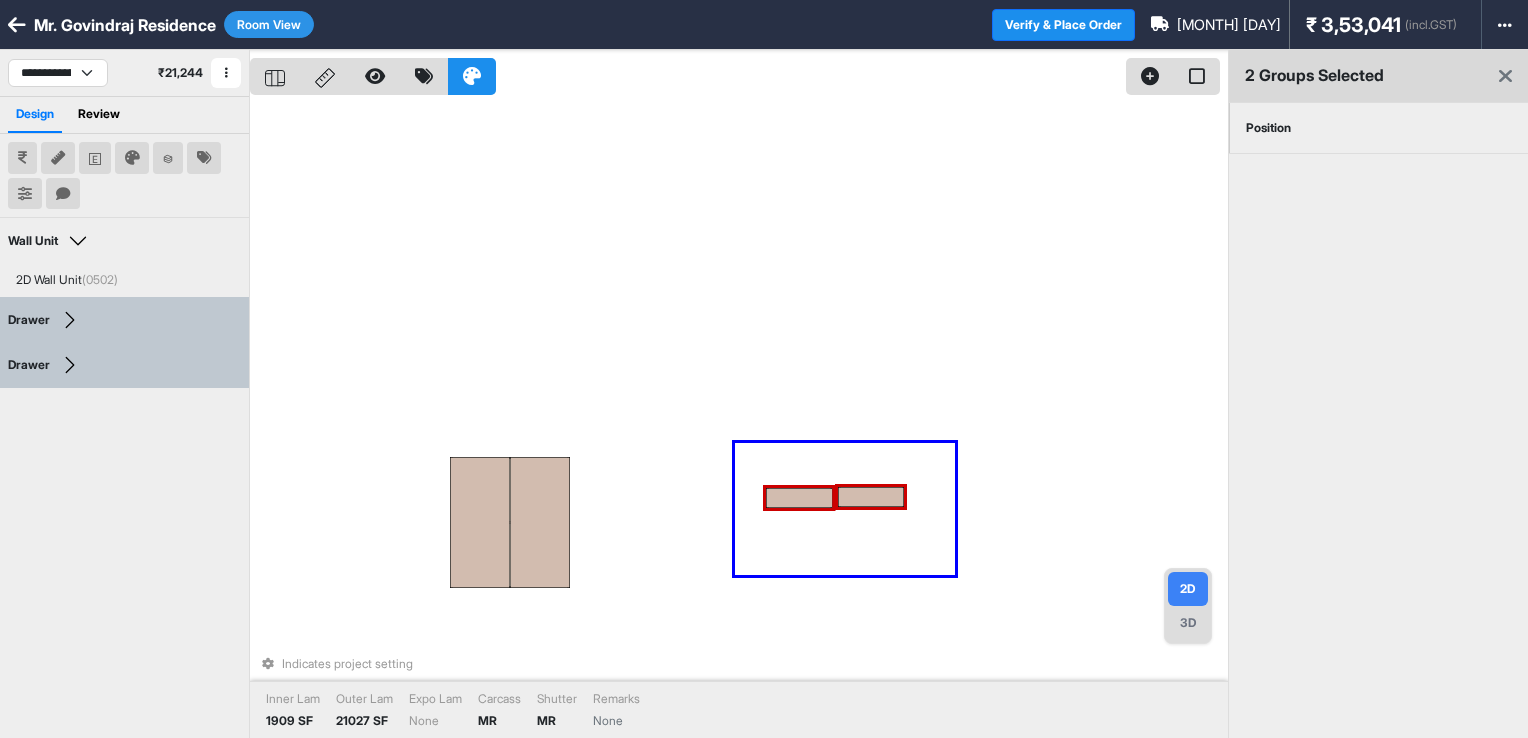 drag, startPoint x: 735, startPoint y: 443, endPoint x: 955, endPoint y: 575, distance: 256.5619 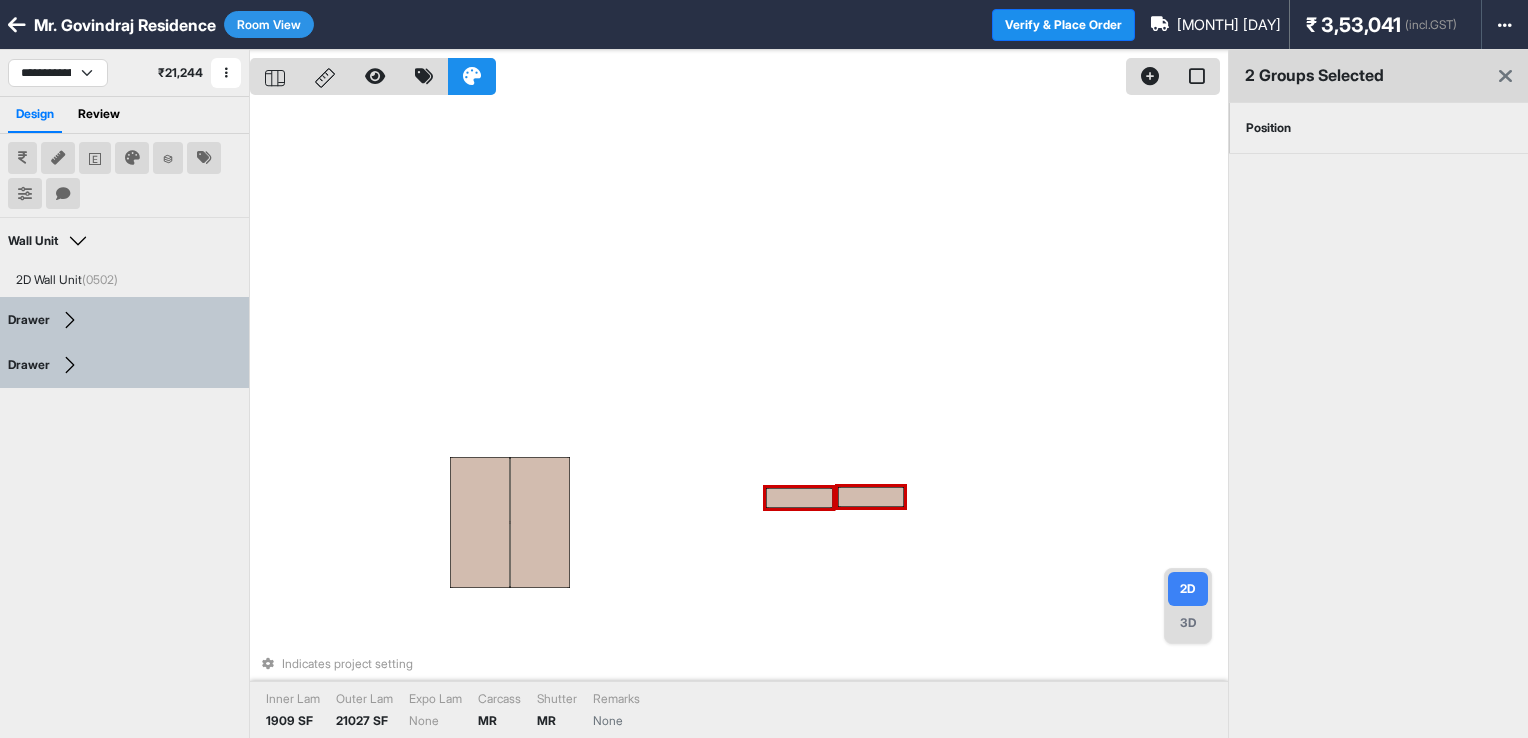 drag, startPoint x: 1336, startPoint y: 121, endPoint x: 1336, endPoint y: 141, distance: 20 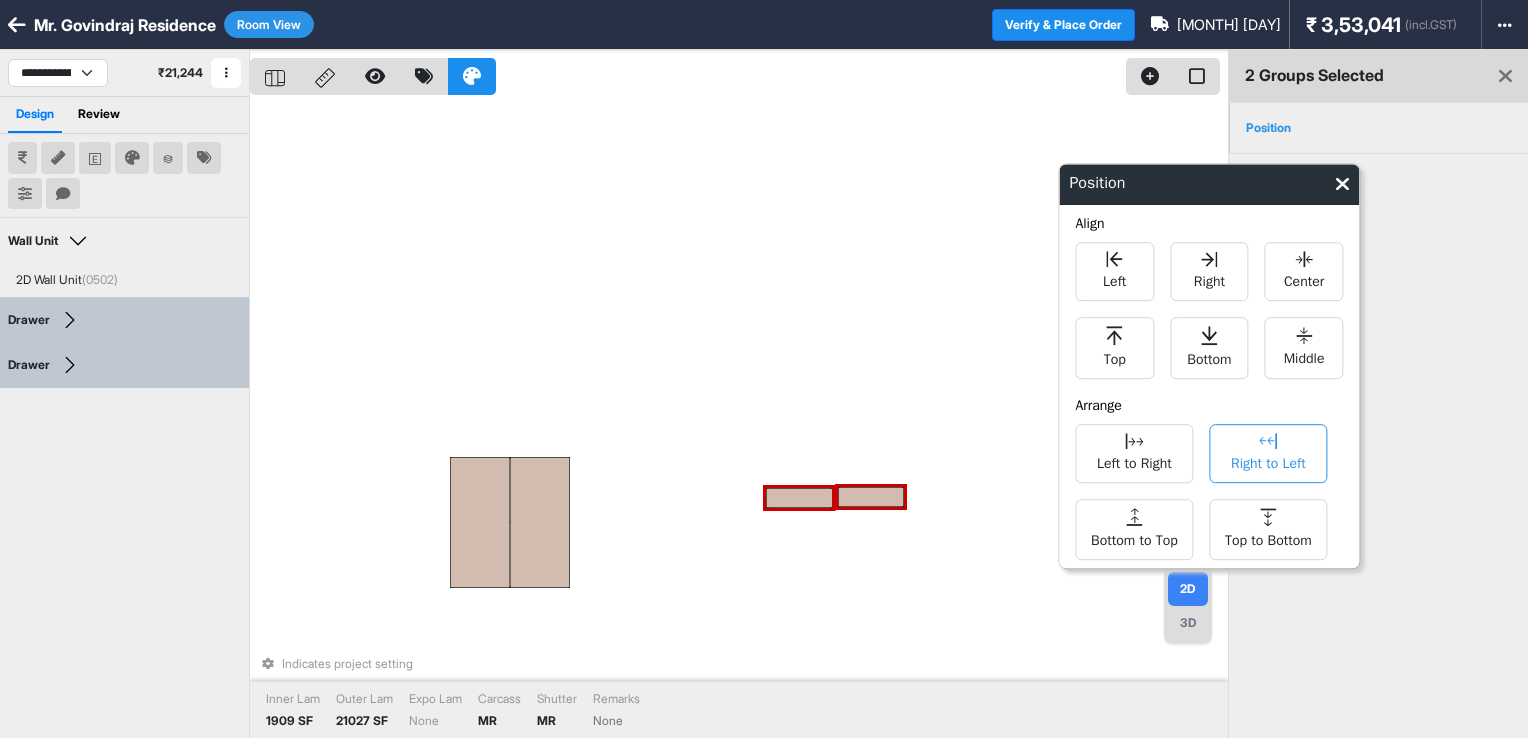 click on "Right to Left" at bounding box center [1268, 461] 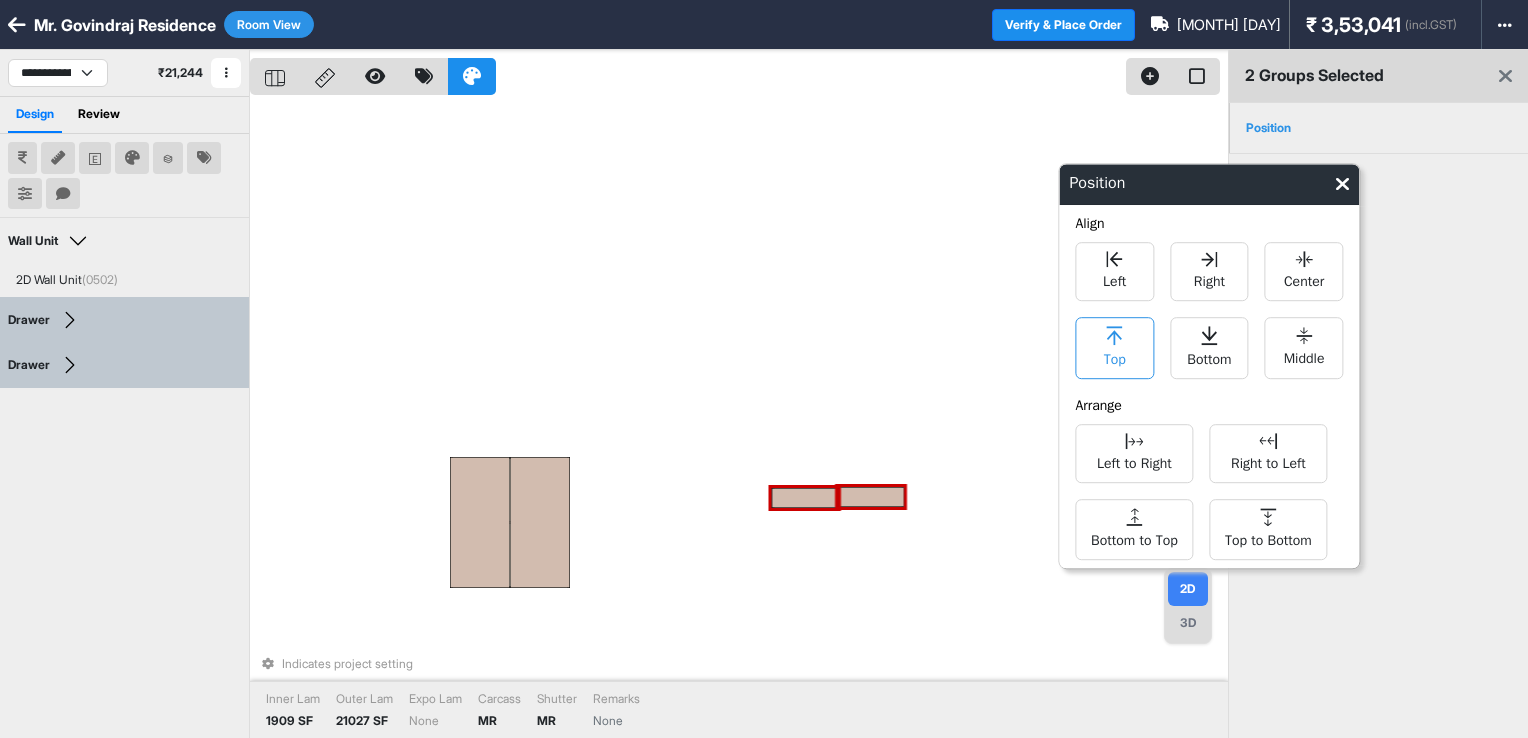 click on "Top" at bounding box center (1115, 357) 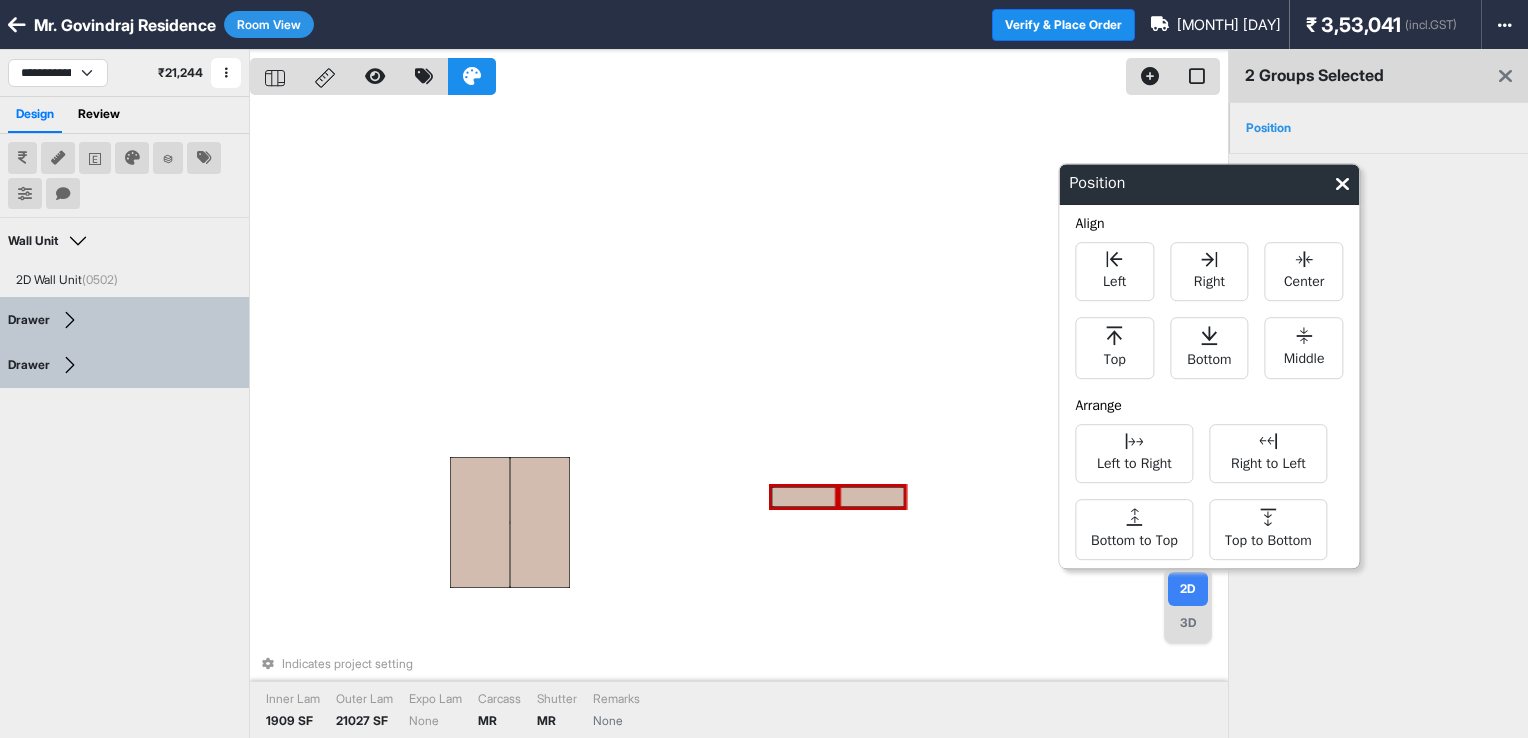click on "Indicates project setting Inner Lam 1909 SF Outer Lam 21027 SF Expo Lam None Carcass MR Shutter MR Remarks None" at bounding box center (739, 419) 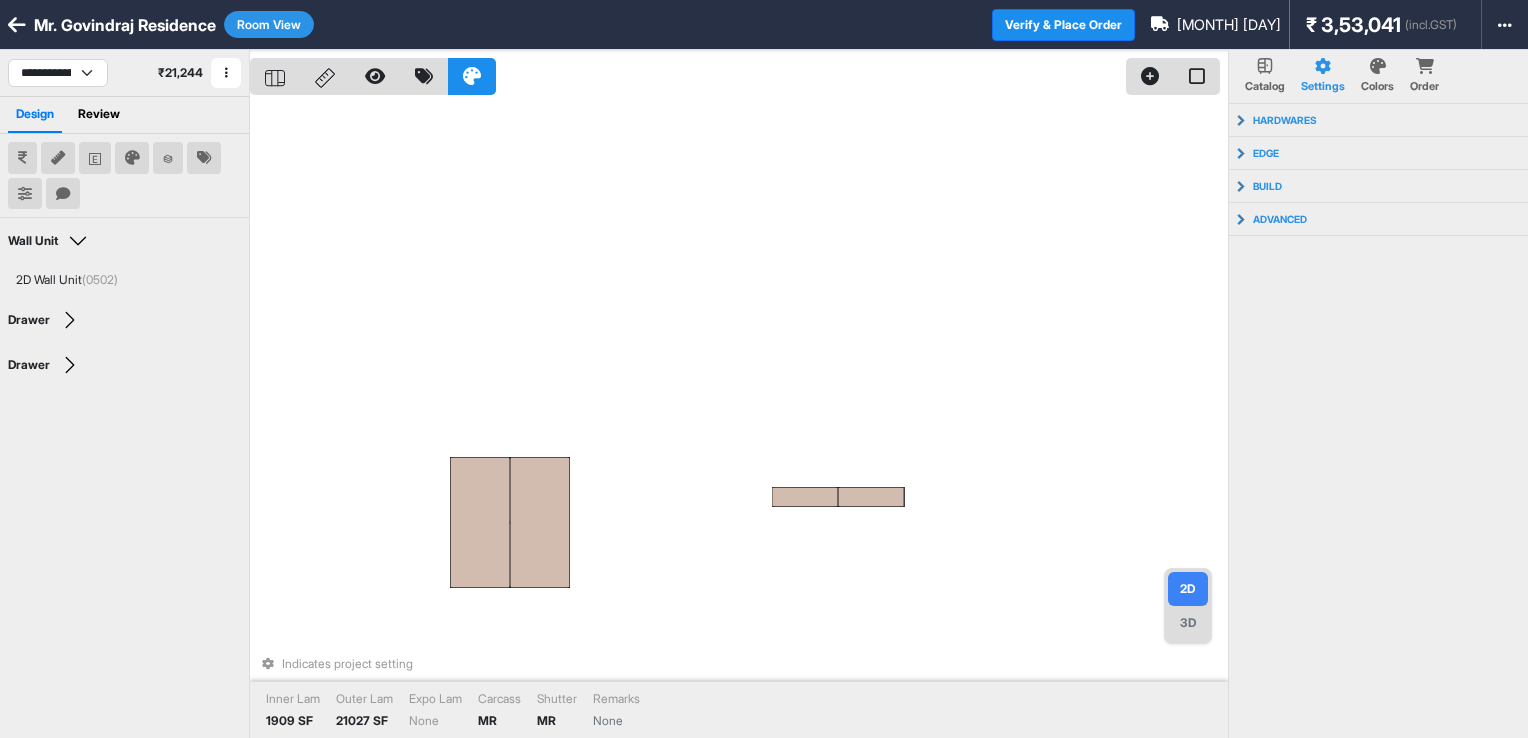 click on "3D" at bounding box center (1188, 623) 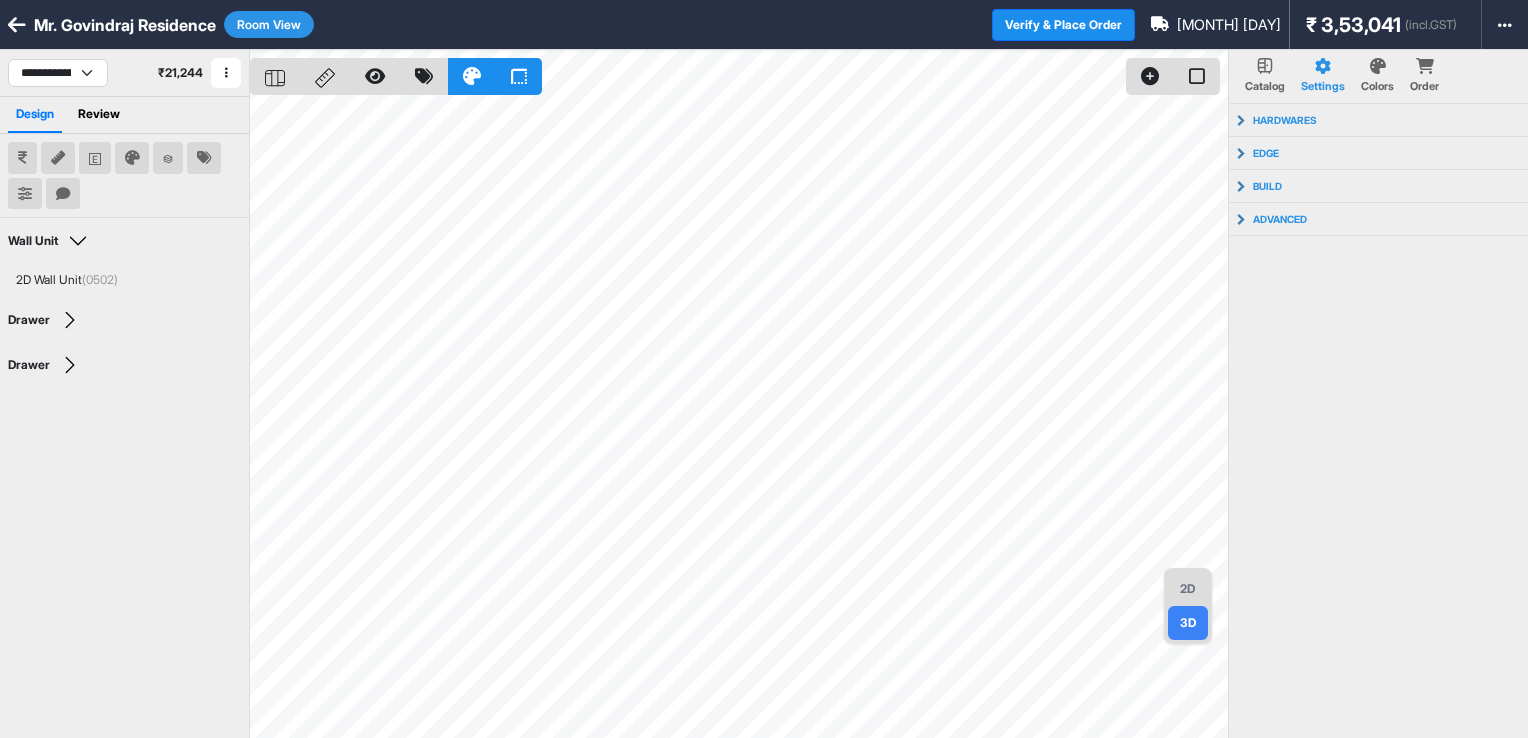 click on "2D" at bounding box center (1188, 589) 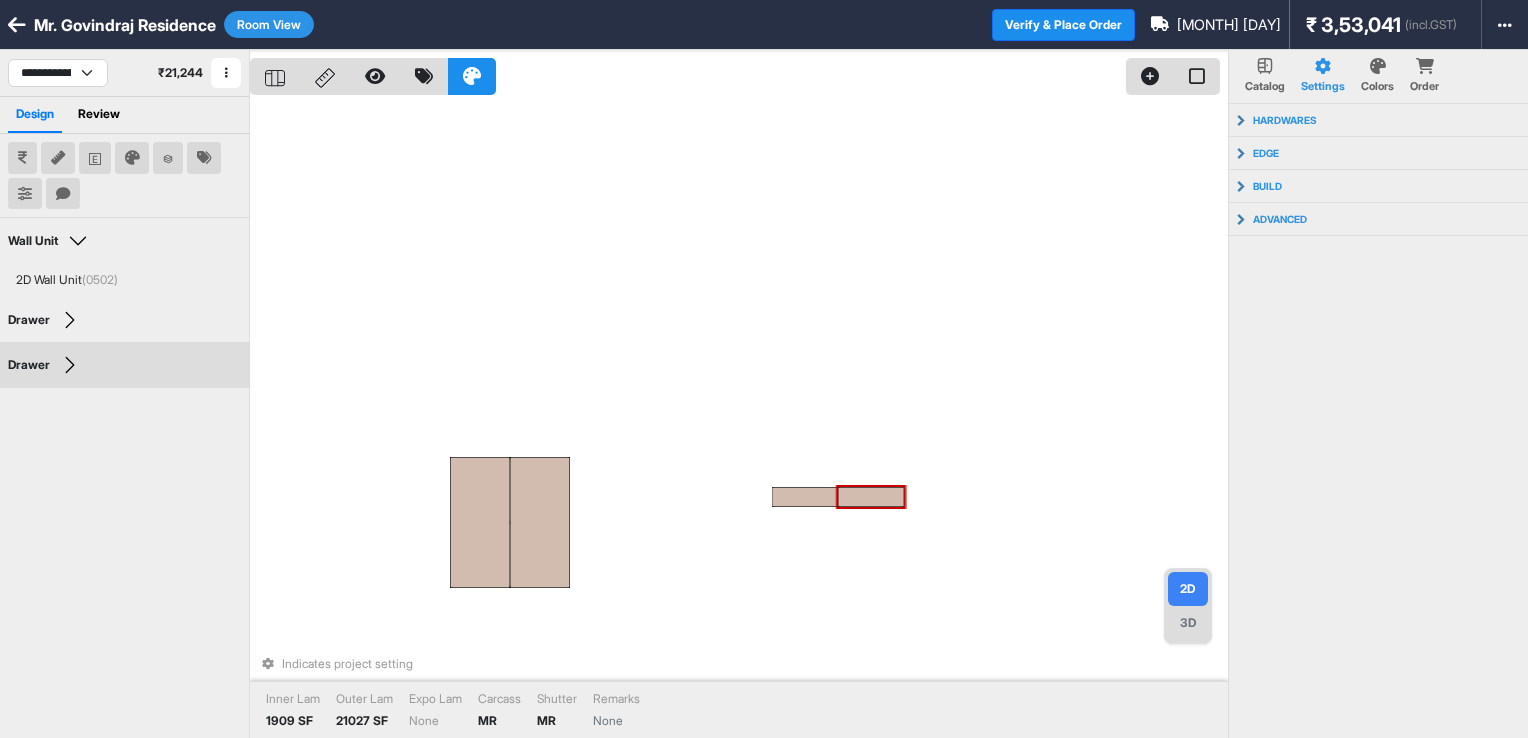 click on "Indicates project setting Inner Lam 1909 SF Outer Lam 21027 SF Expo Lam None Carcass MR Shutter MR Remarks None" at bounding box center (739, 419) 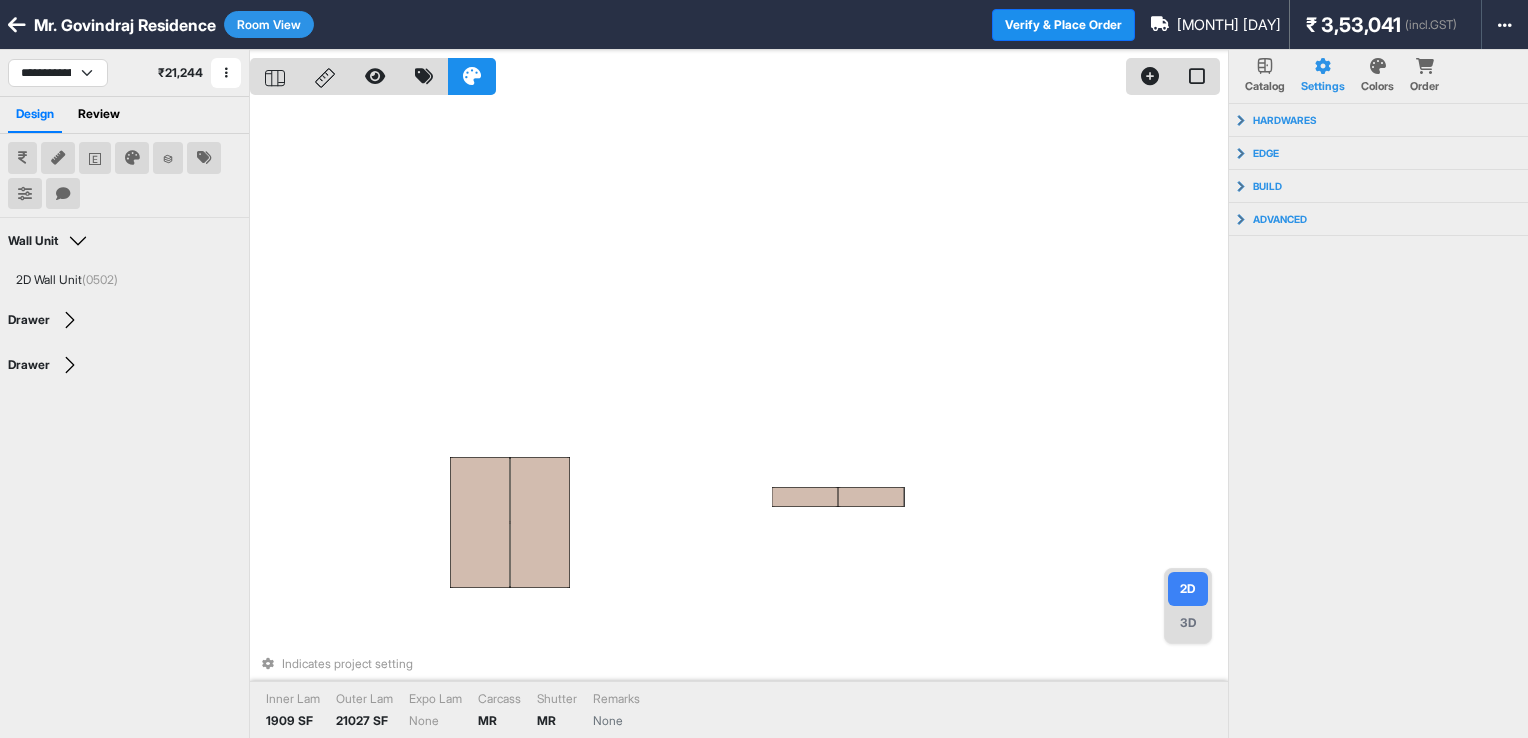 click on "Room View" at bounding box center [269, 24] 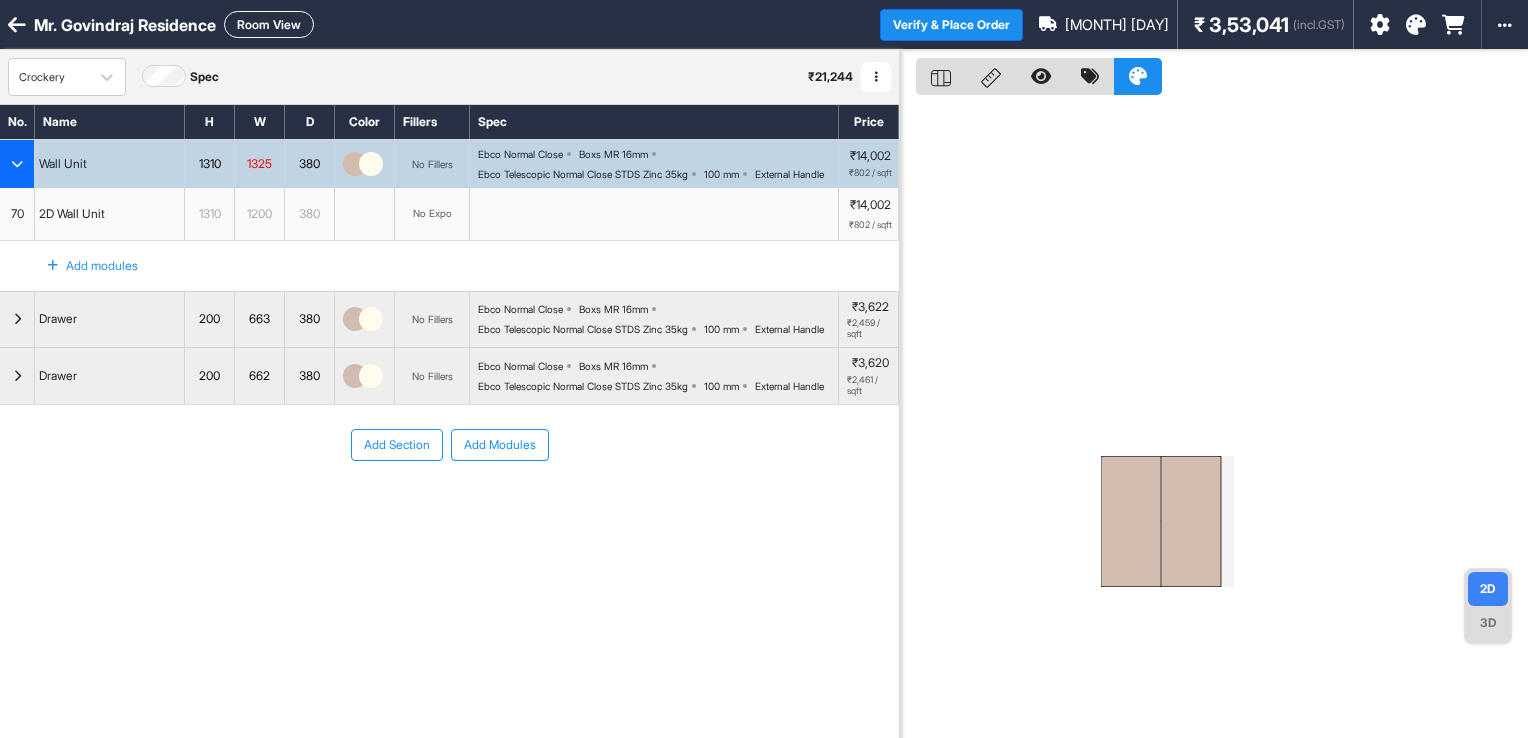 click on "Add Section" at bounding box center [397, 445] 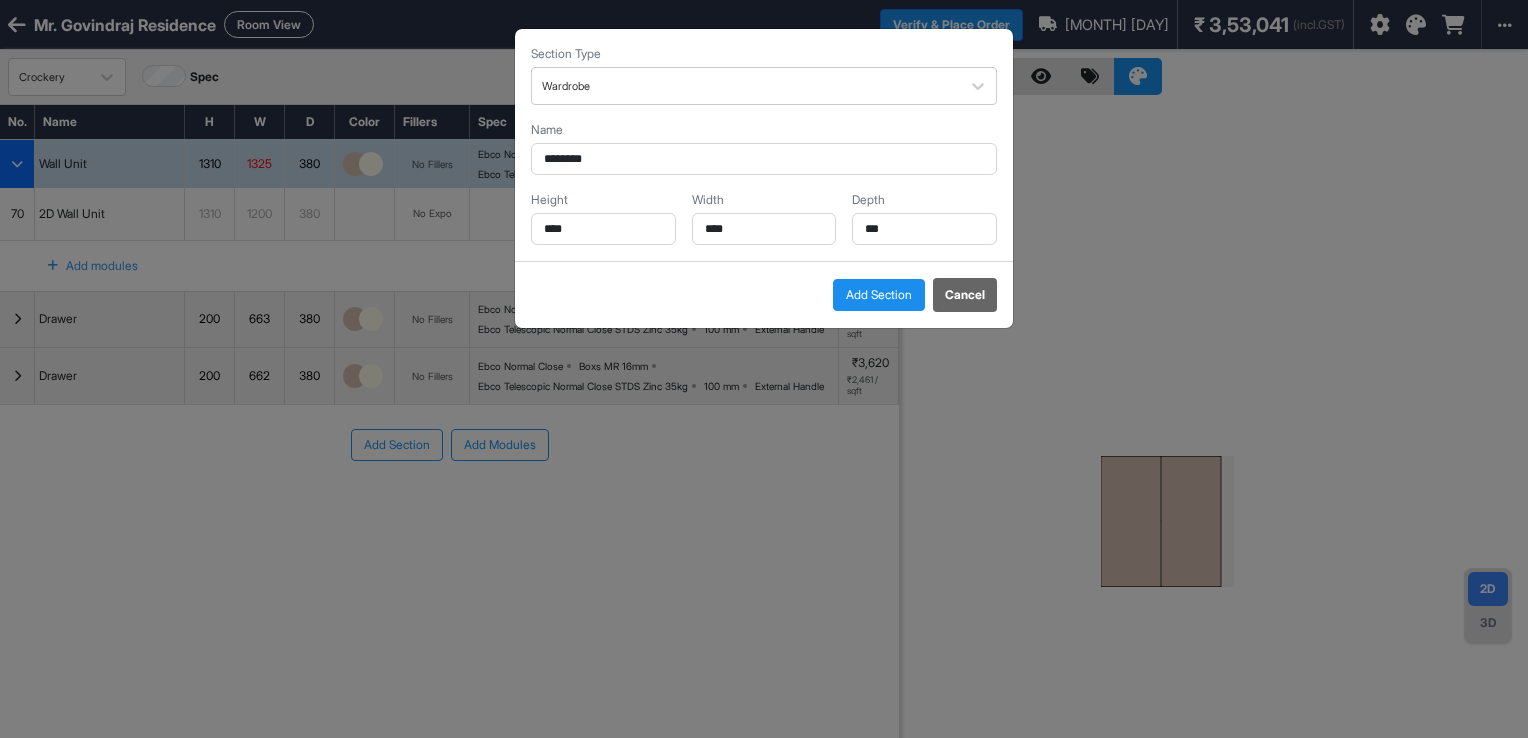 click on "Section Type Wardrobe Name ******** Height **** Width **** Depth *** Add Section Cancel" at bounding box center [764, 369] 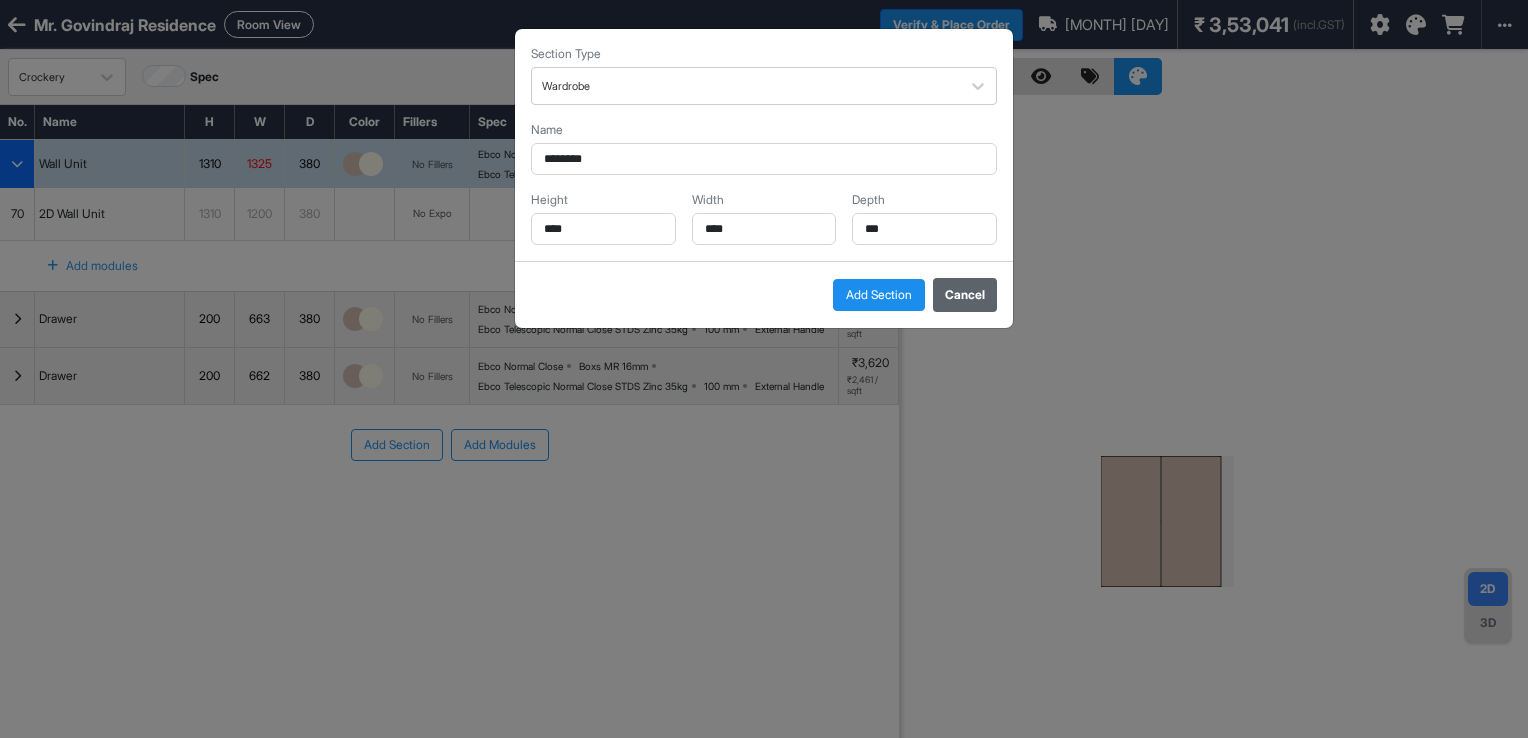 click on "Cancel" at bounding box center (965, 295) 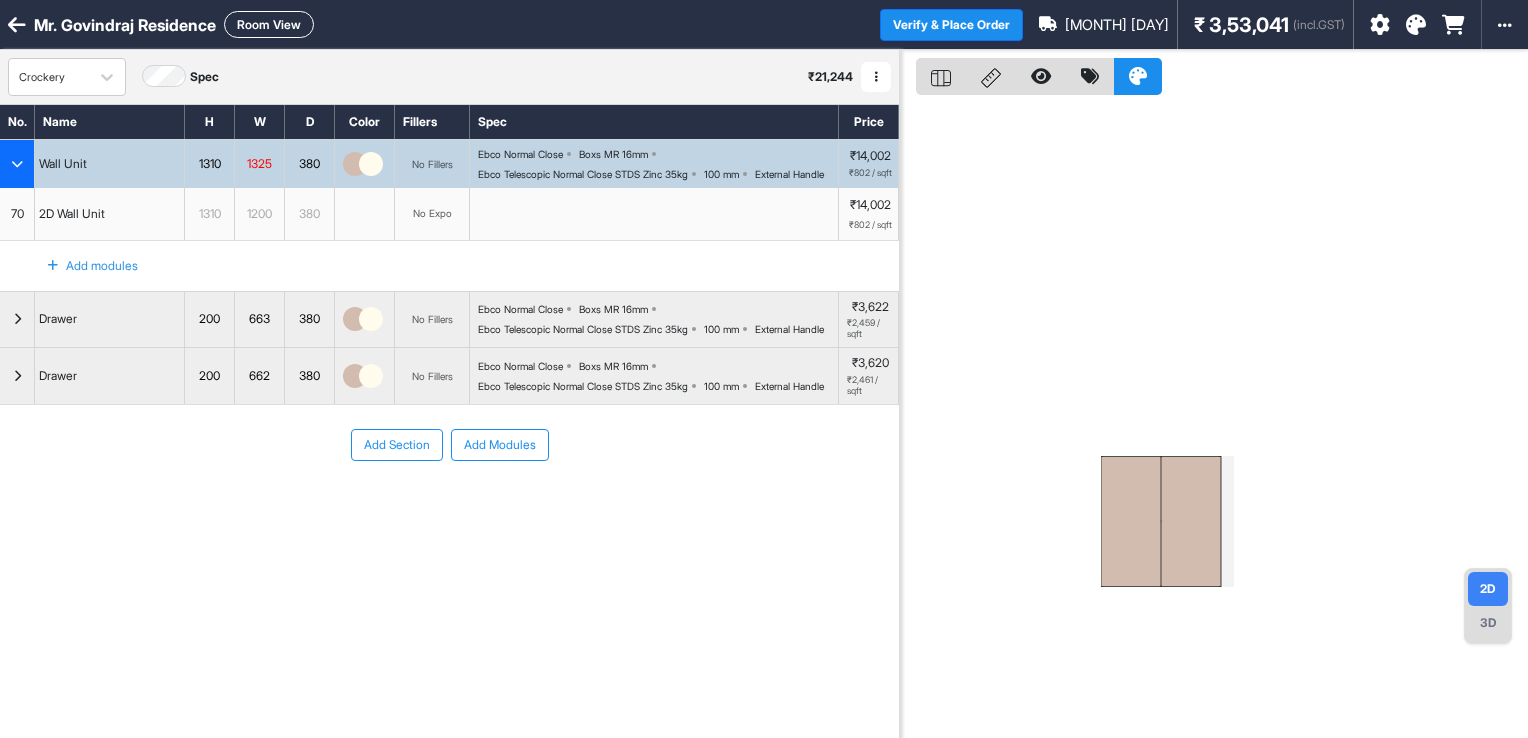 click on "Add Modules" at bounding box center [500, 445] 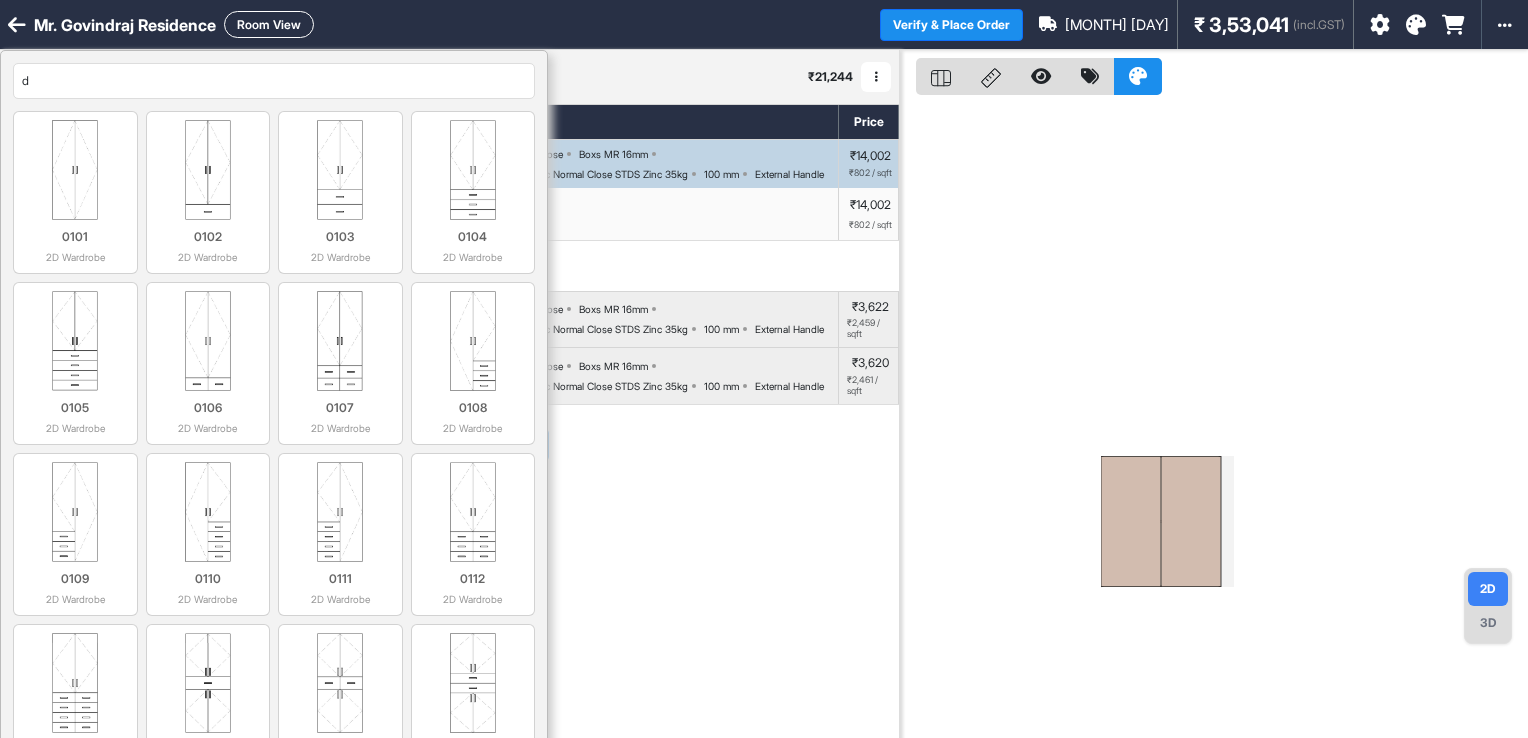 type on "dr" 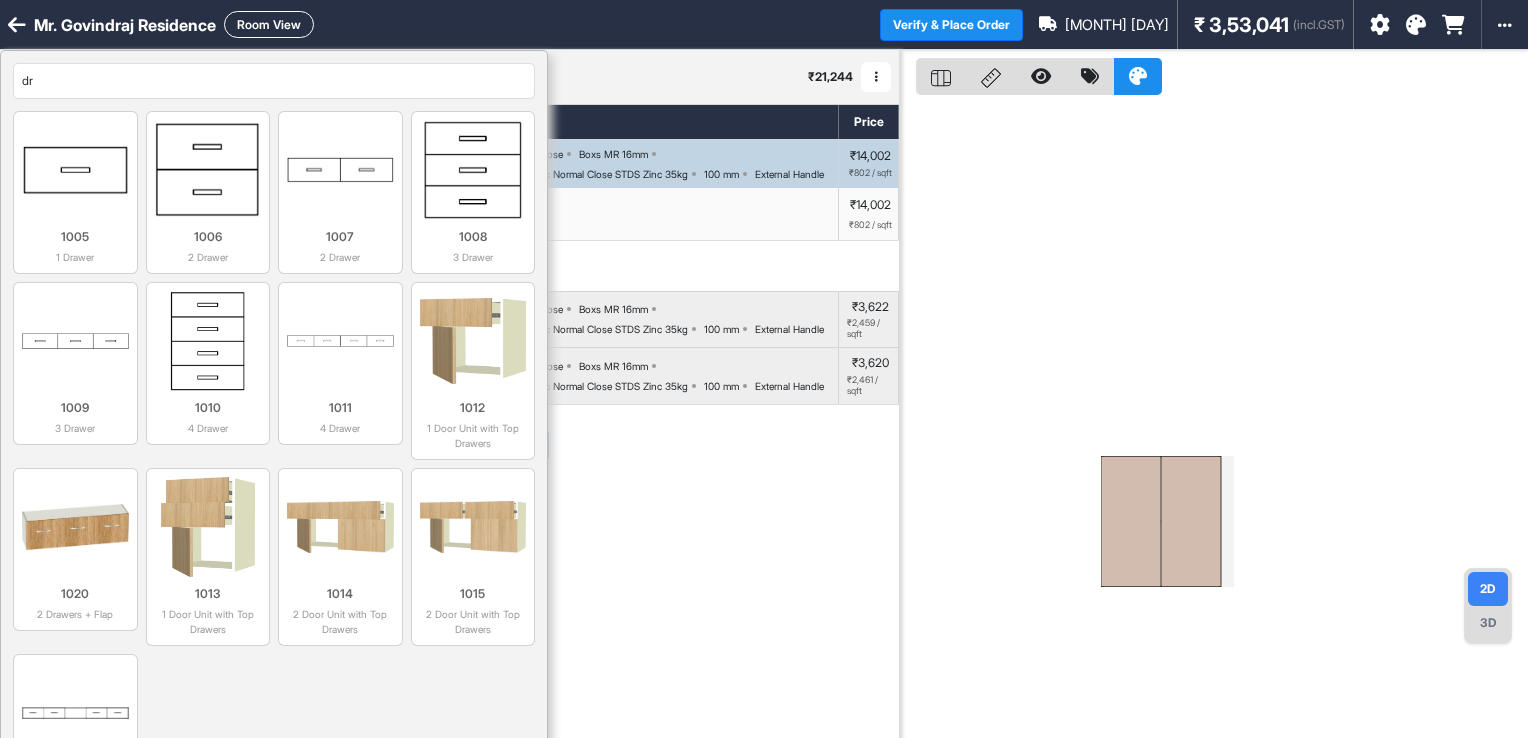 click on "dr" at bounding box center (274, 81) 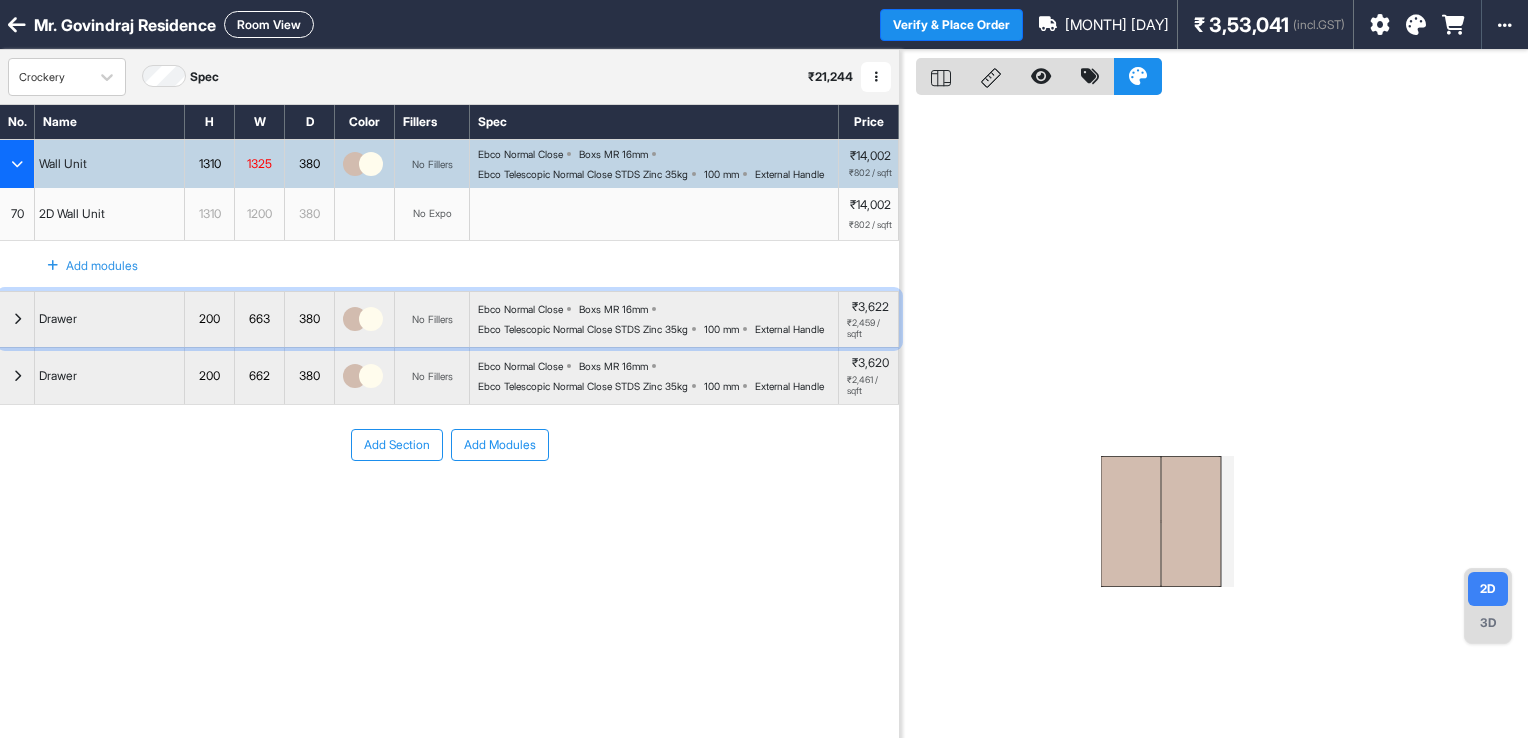 click at bounding box center [17, 320] 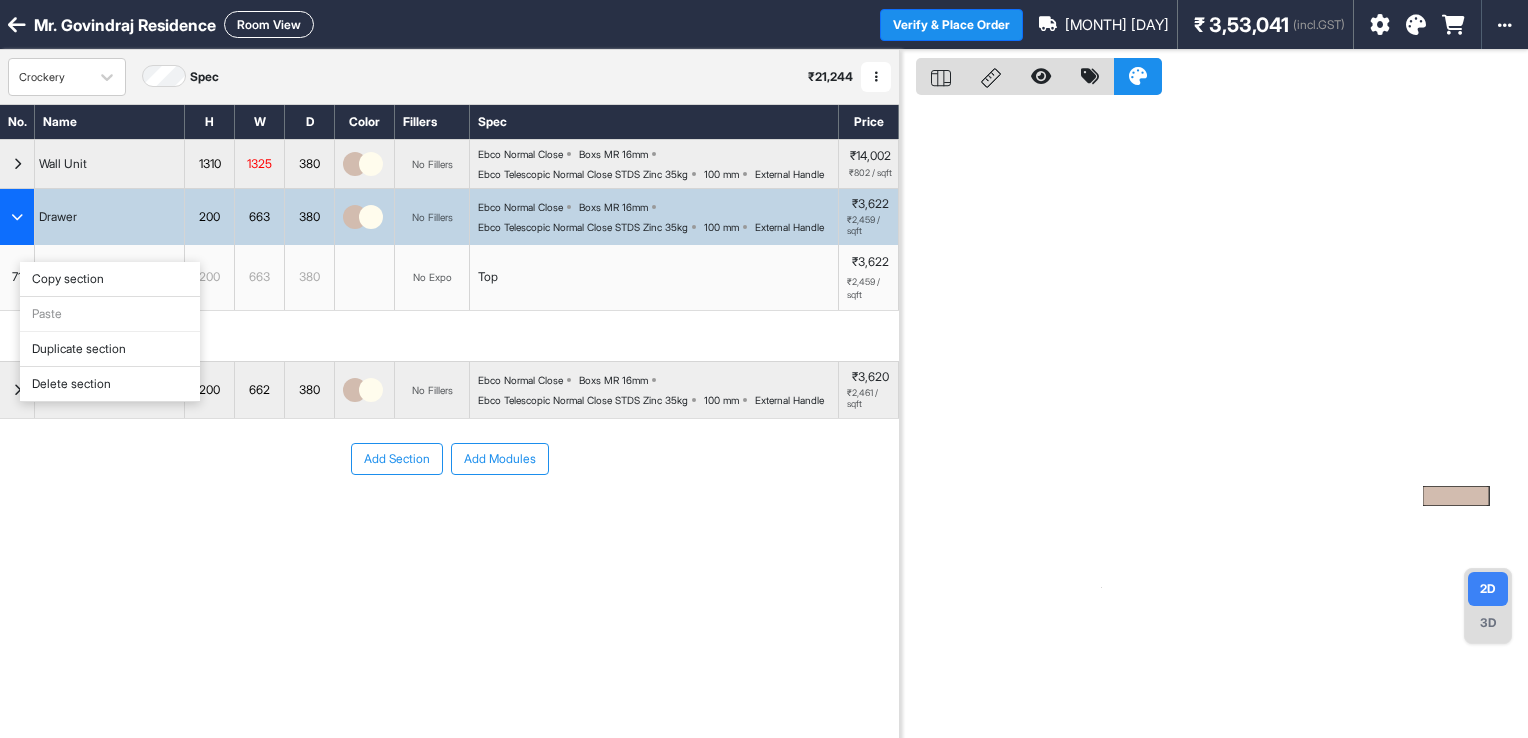 click on "Delete section" at bounding box center (110, 384) 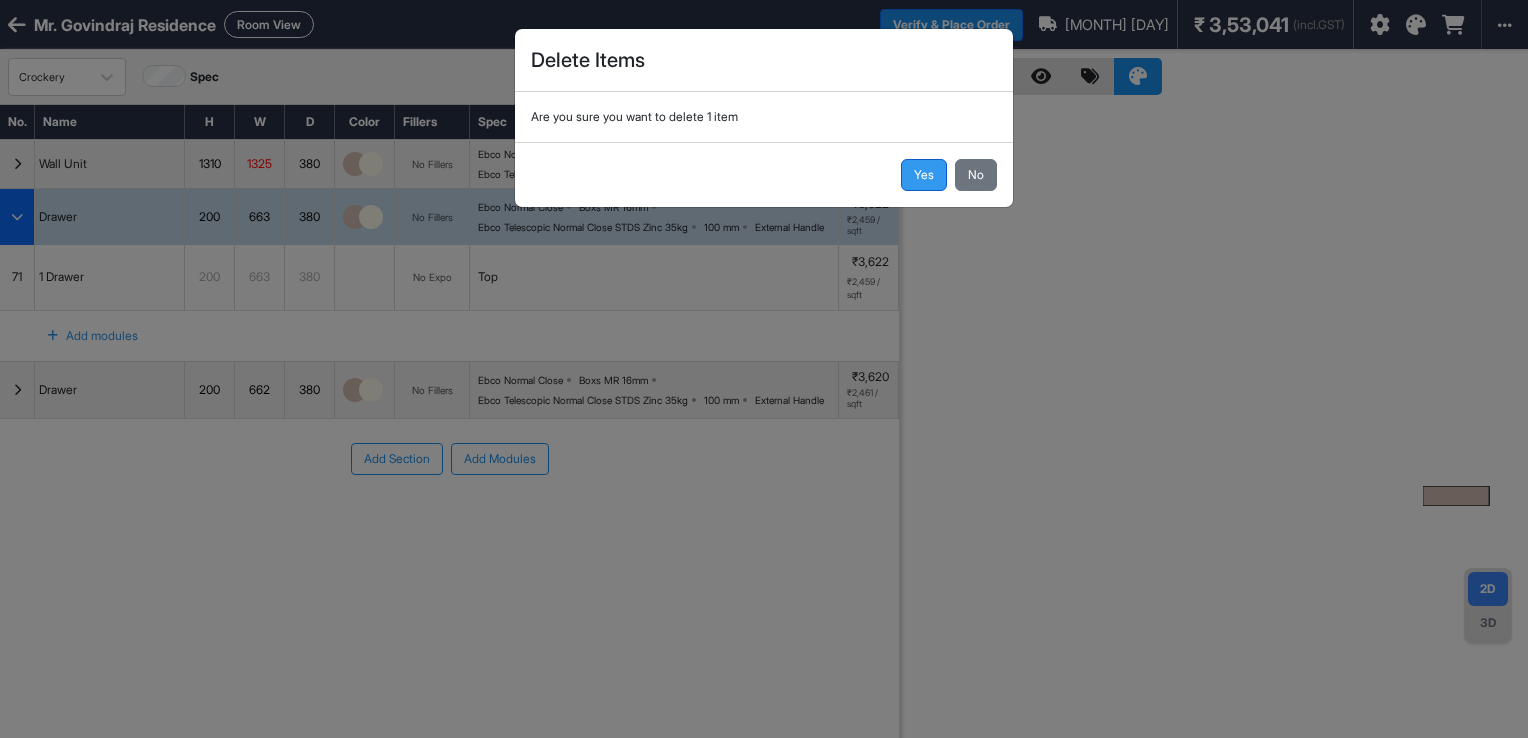 click on "Yes" at bounding box center [924, 175] 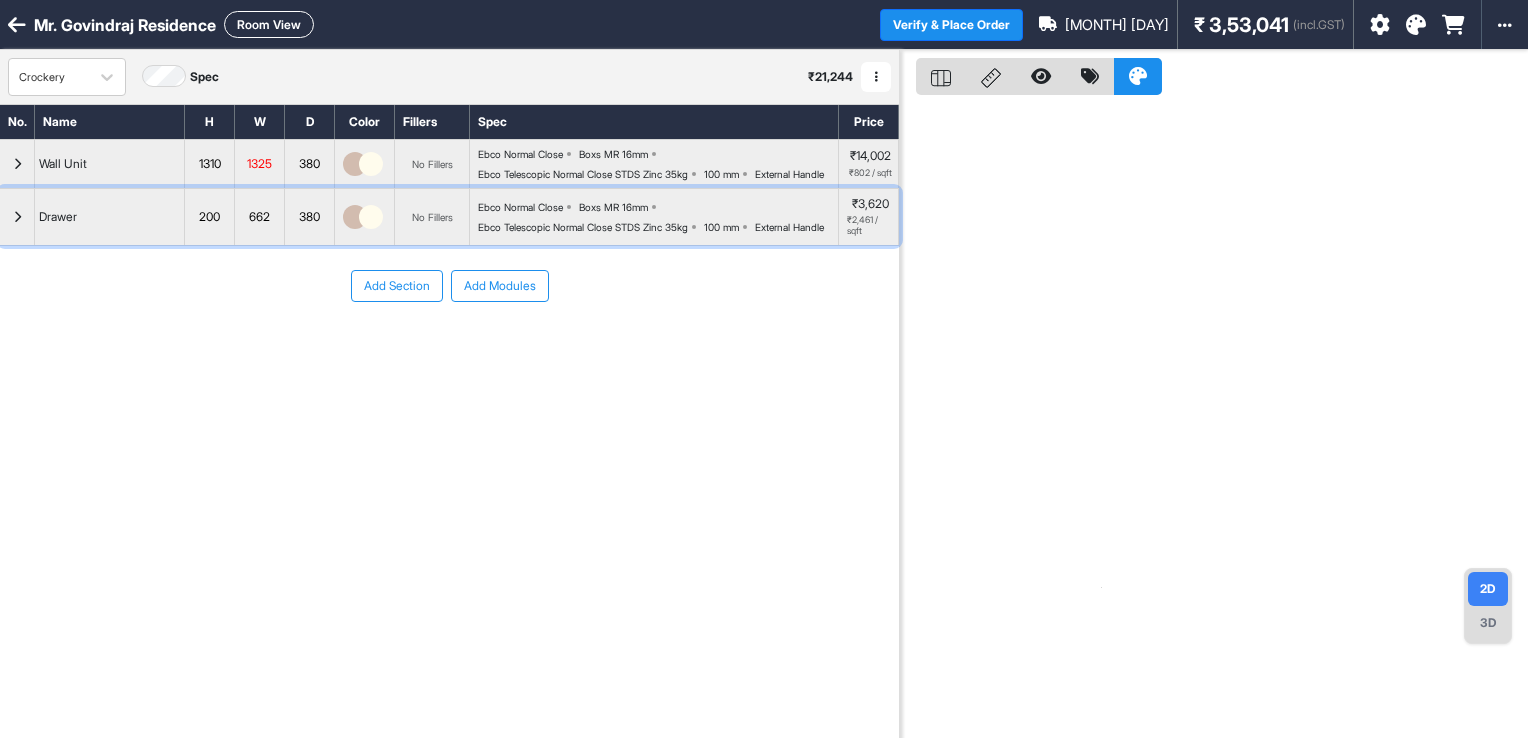 click at bounding box center (17, 217) 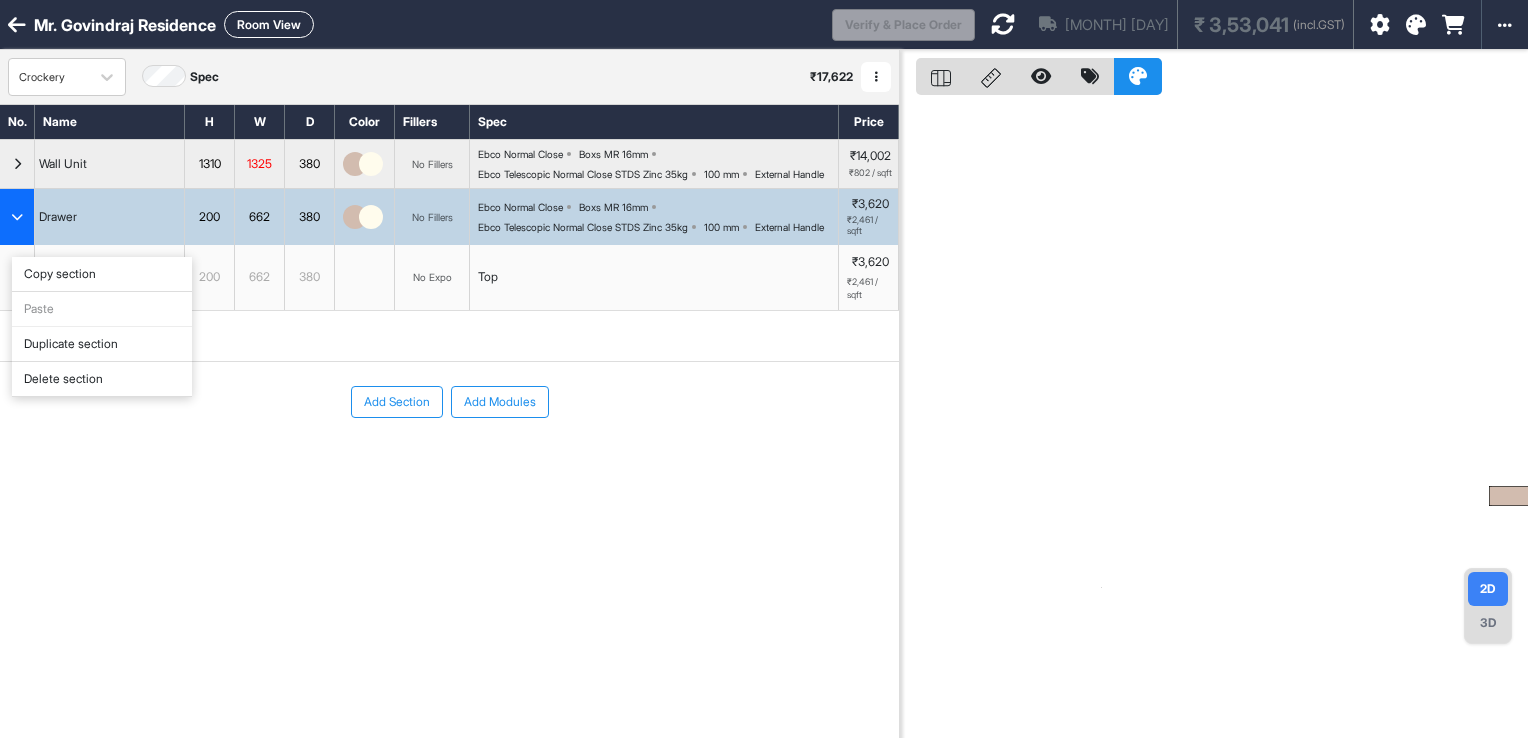click on "Delete section" at bounding box center [102, 379] 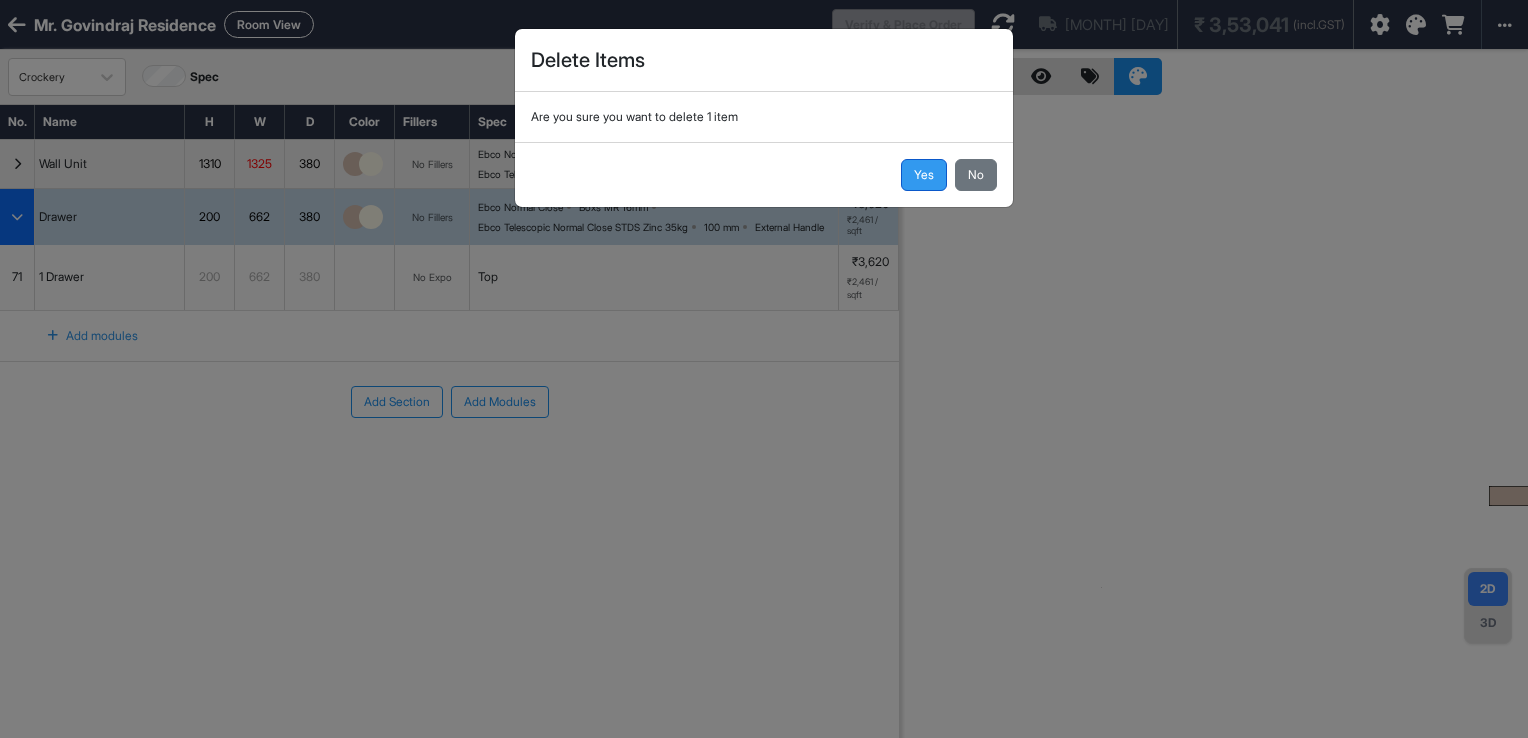 click on "Yes" at bounding box center (924, 175) 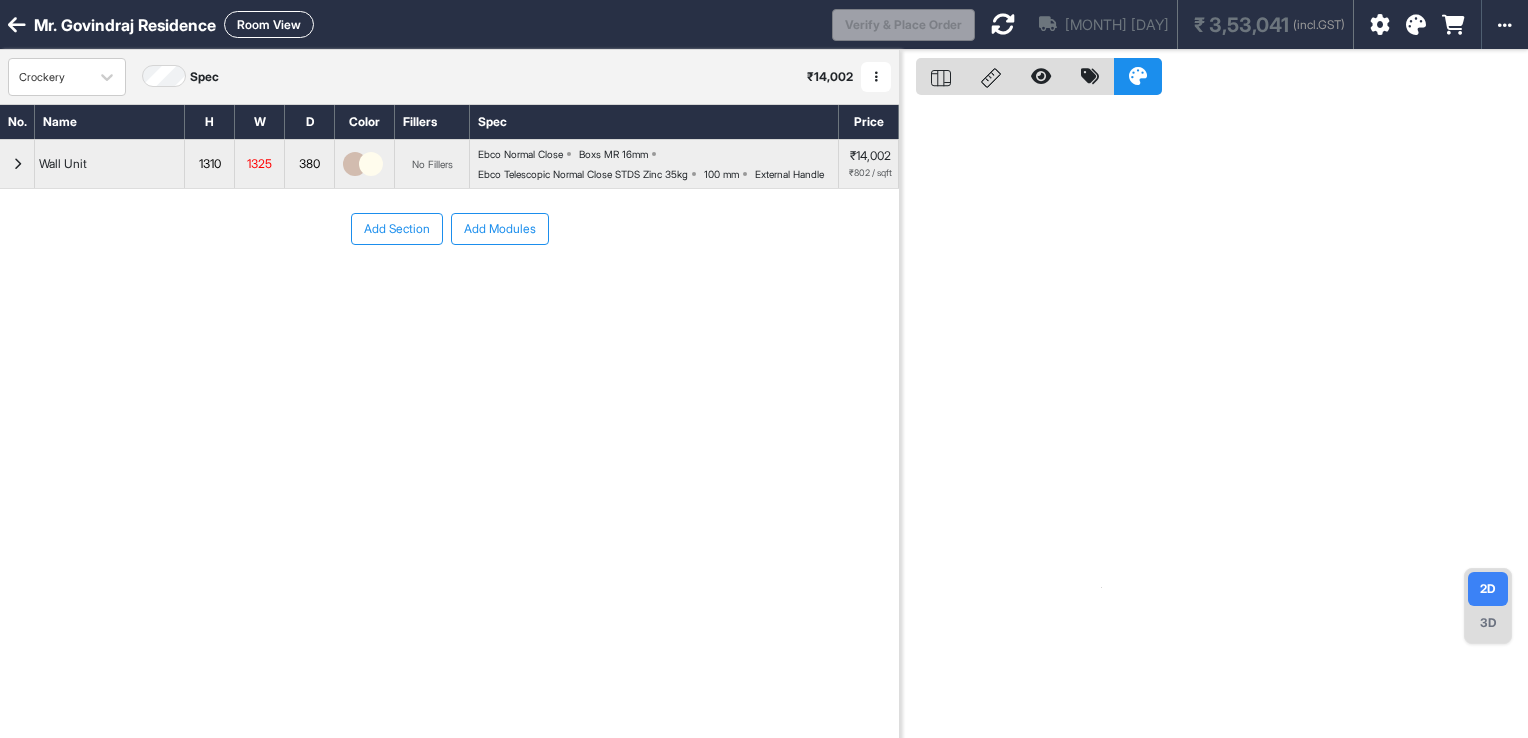 click on "Add Section" at bounding box center (397, 229) 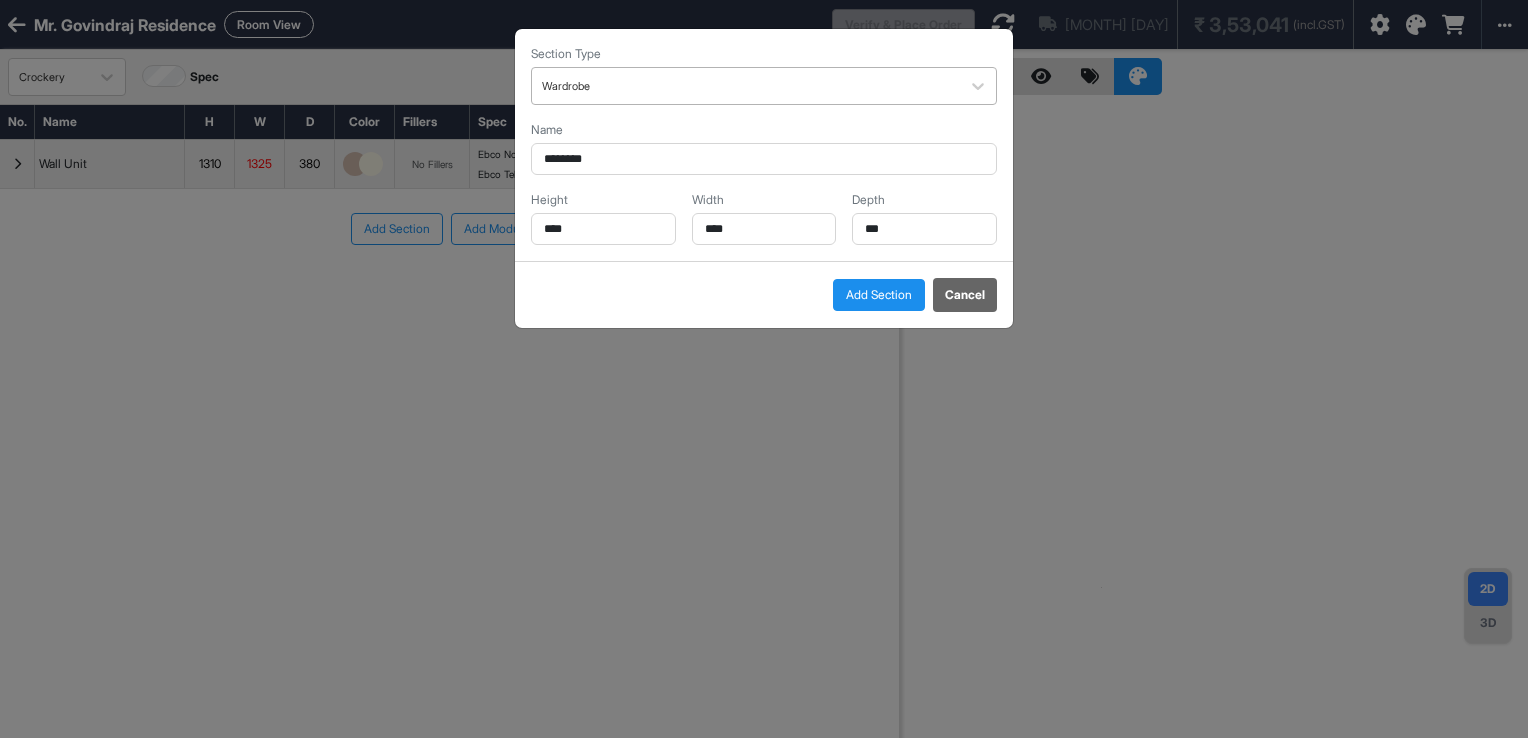 click on "Wardrobe" at bounding box center [746, 86] 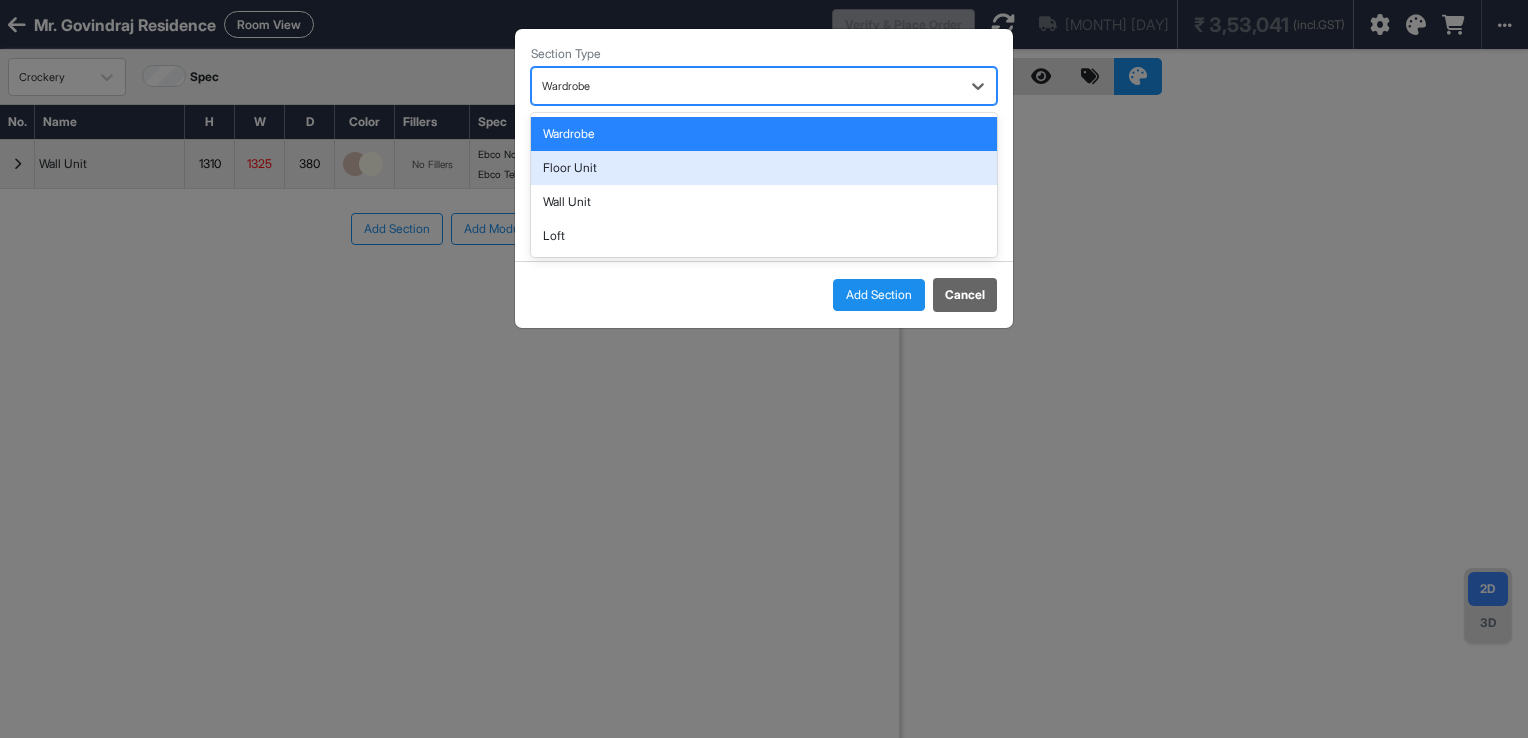 click on "Floor Unit" at bounding box center [764, 168] 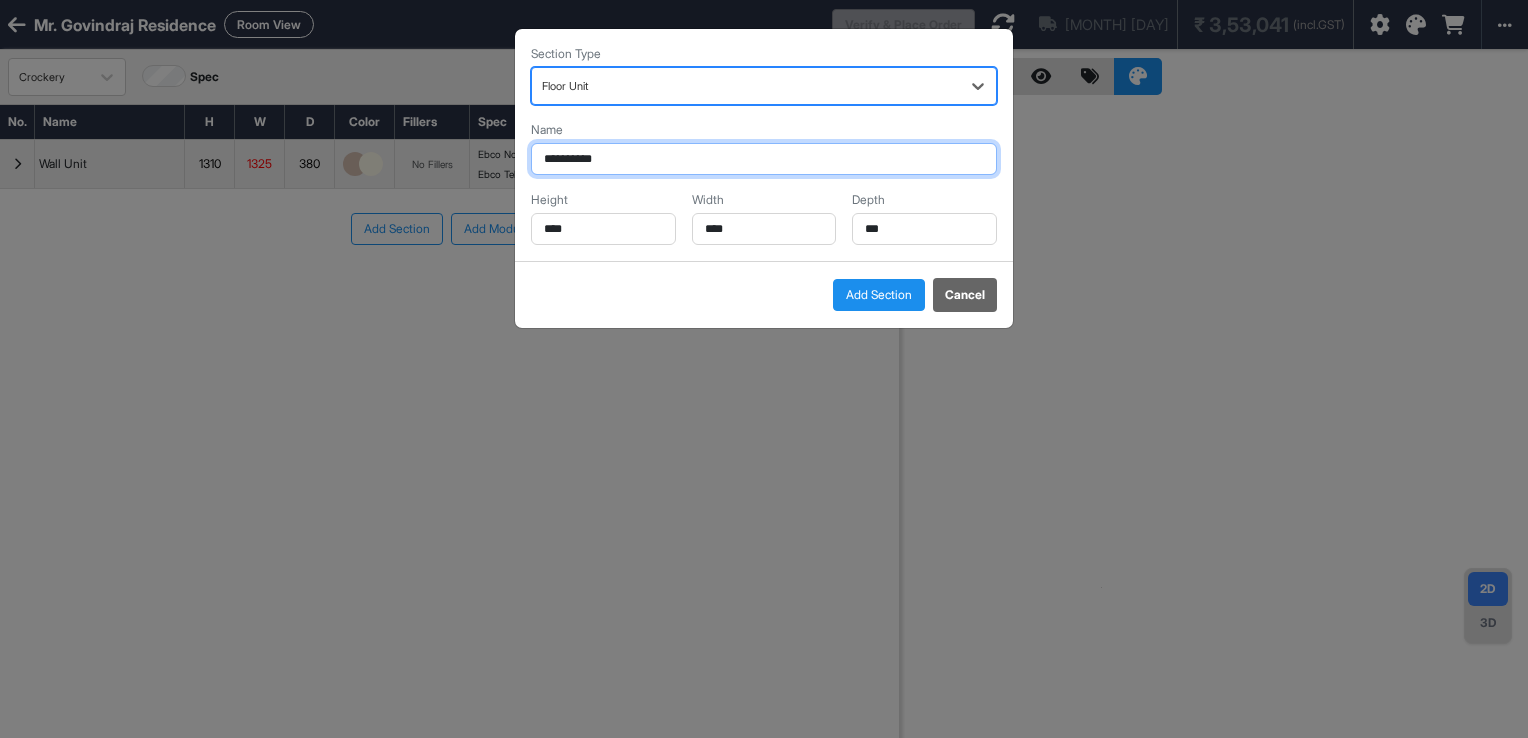 click on "**********" at bounding box center (764, 159) 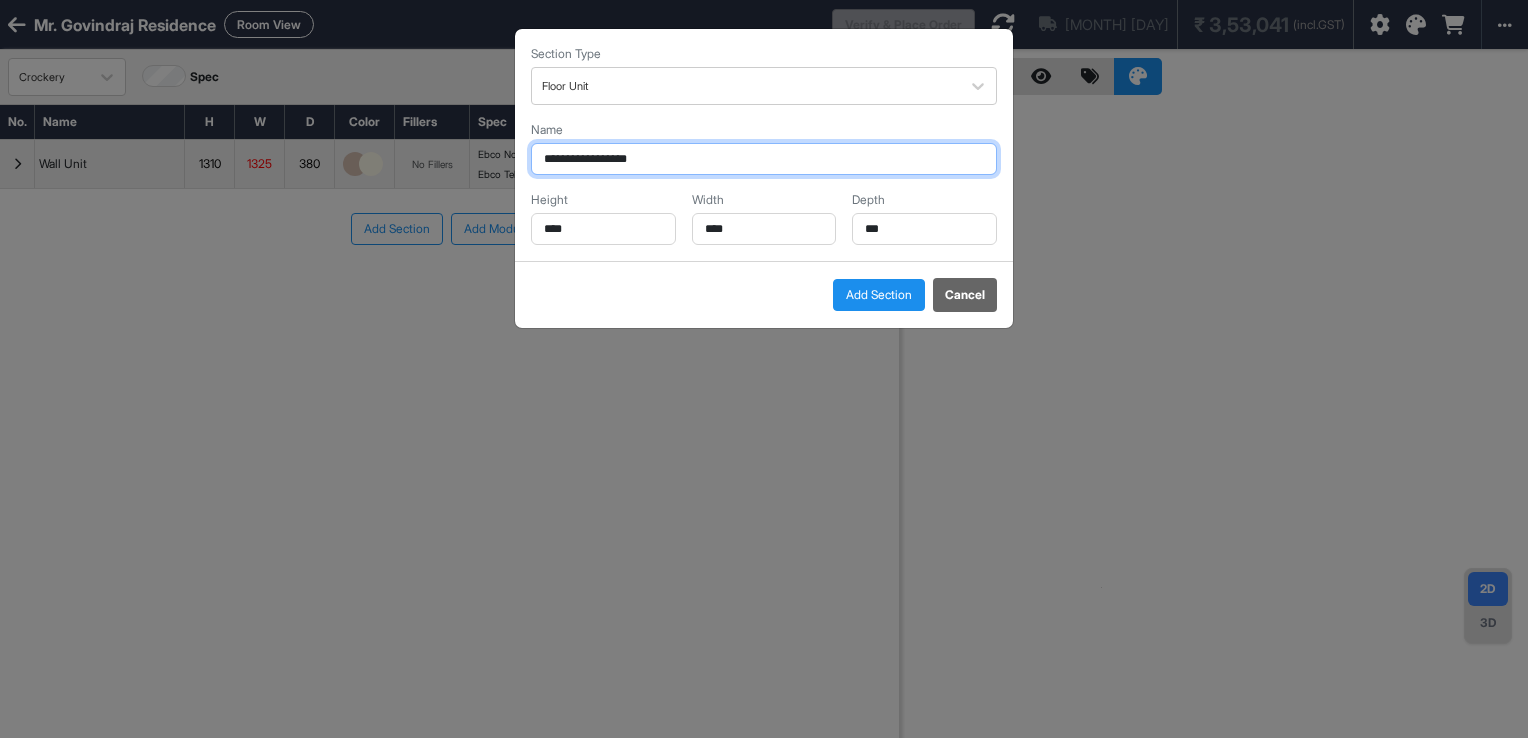 drag, startPoint x: 597, startPoint y: 158, endPoint x: 465, endPoint y: 178, distance: 133.50656 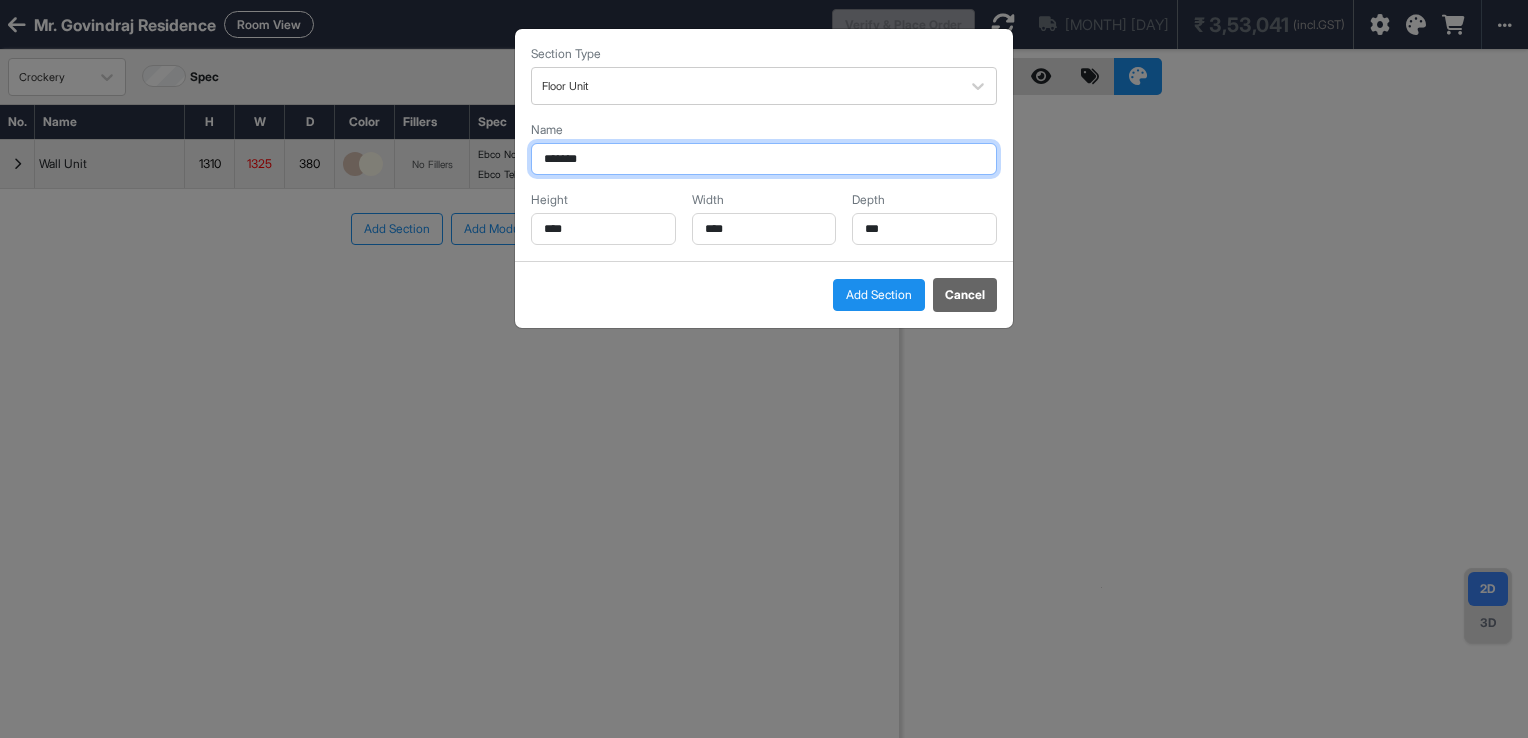 type on "******" 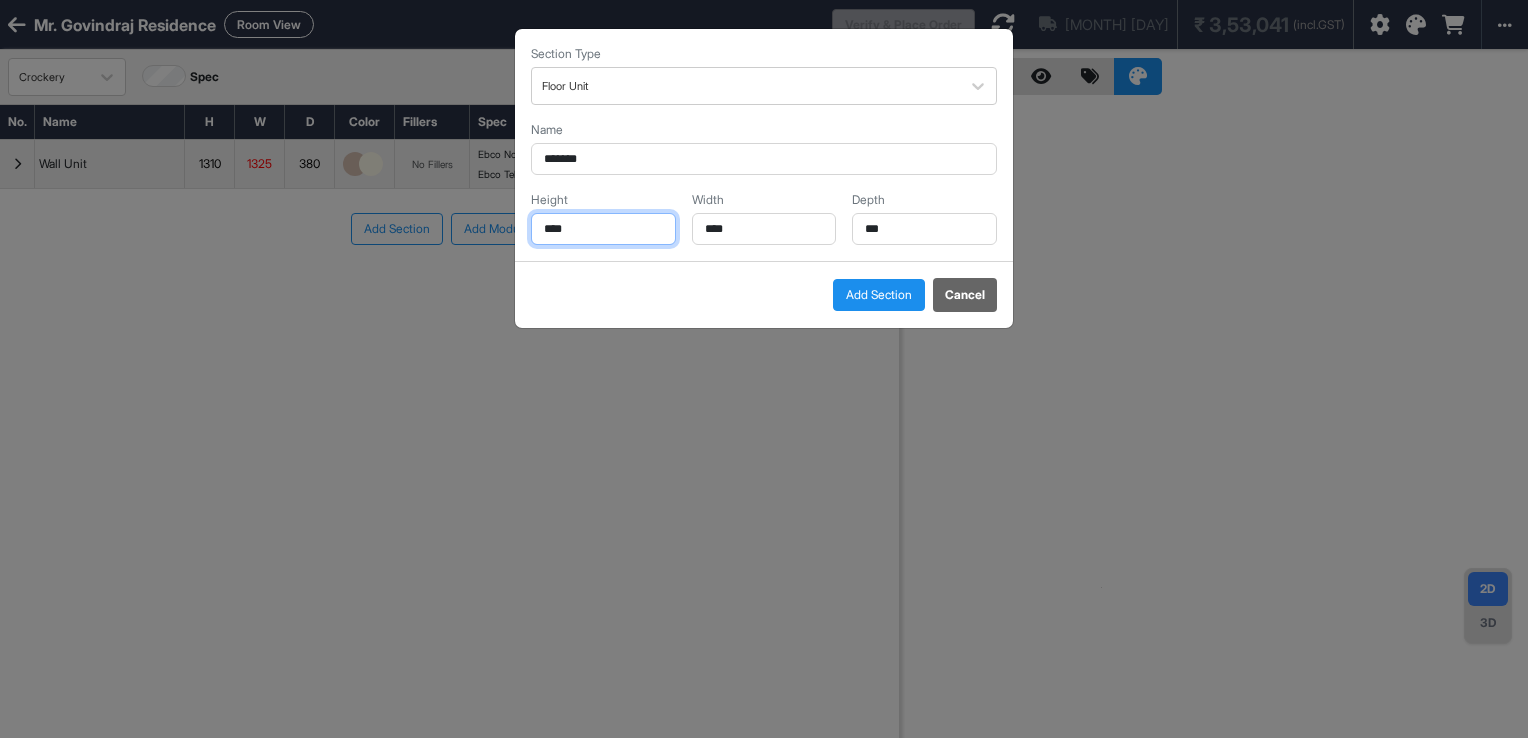 click on "****" at bounding box center [603, 229] 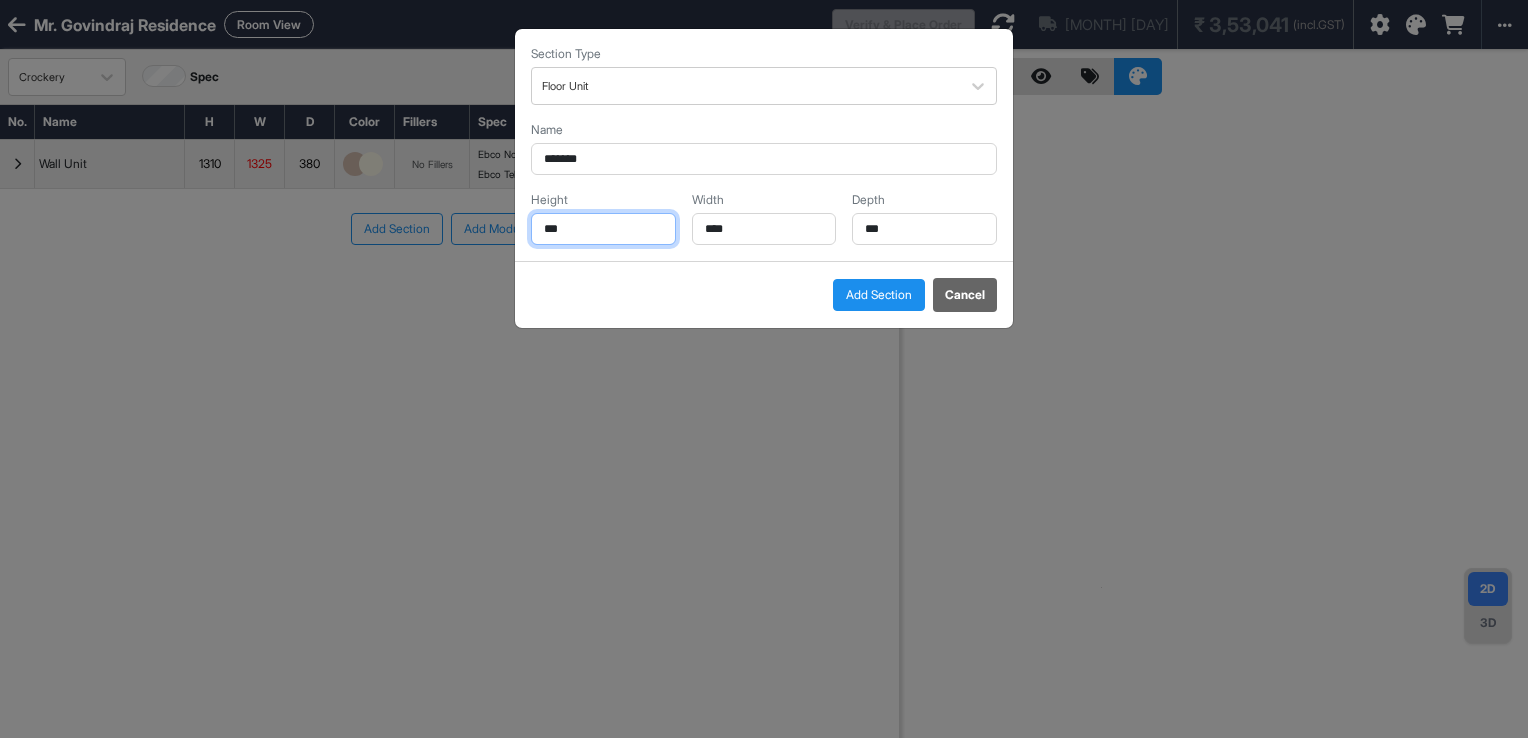type on "***" 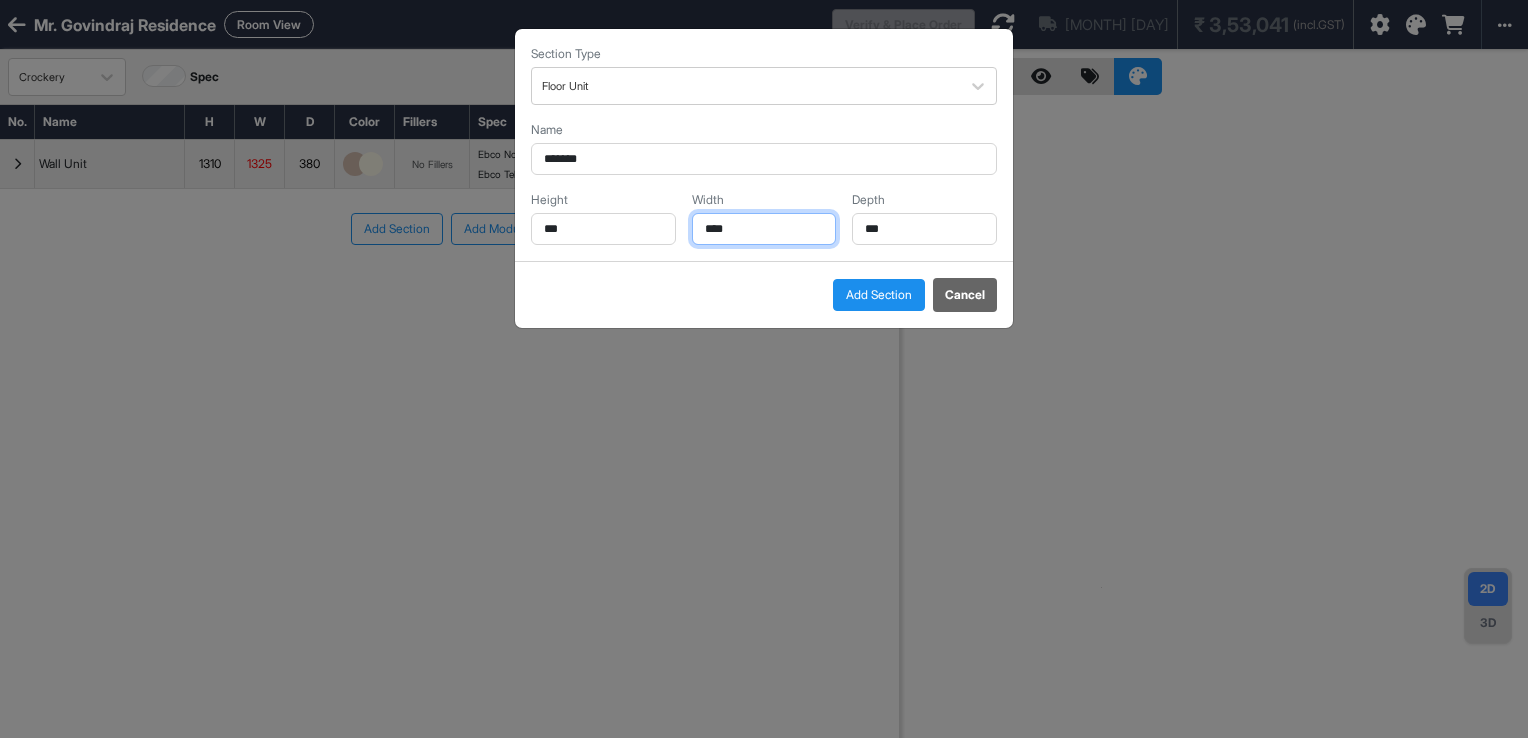 click on "****" at bounding box center (764, 229) 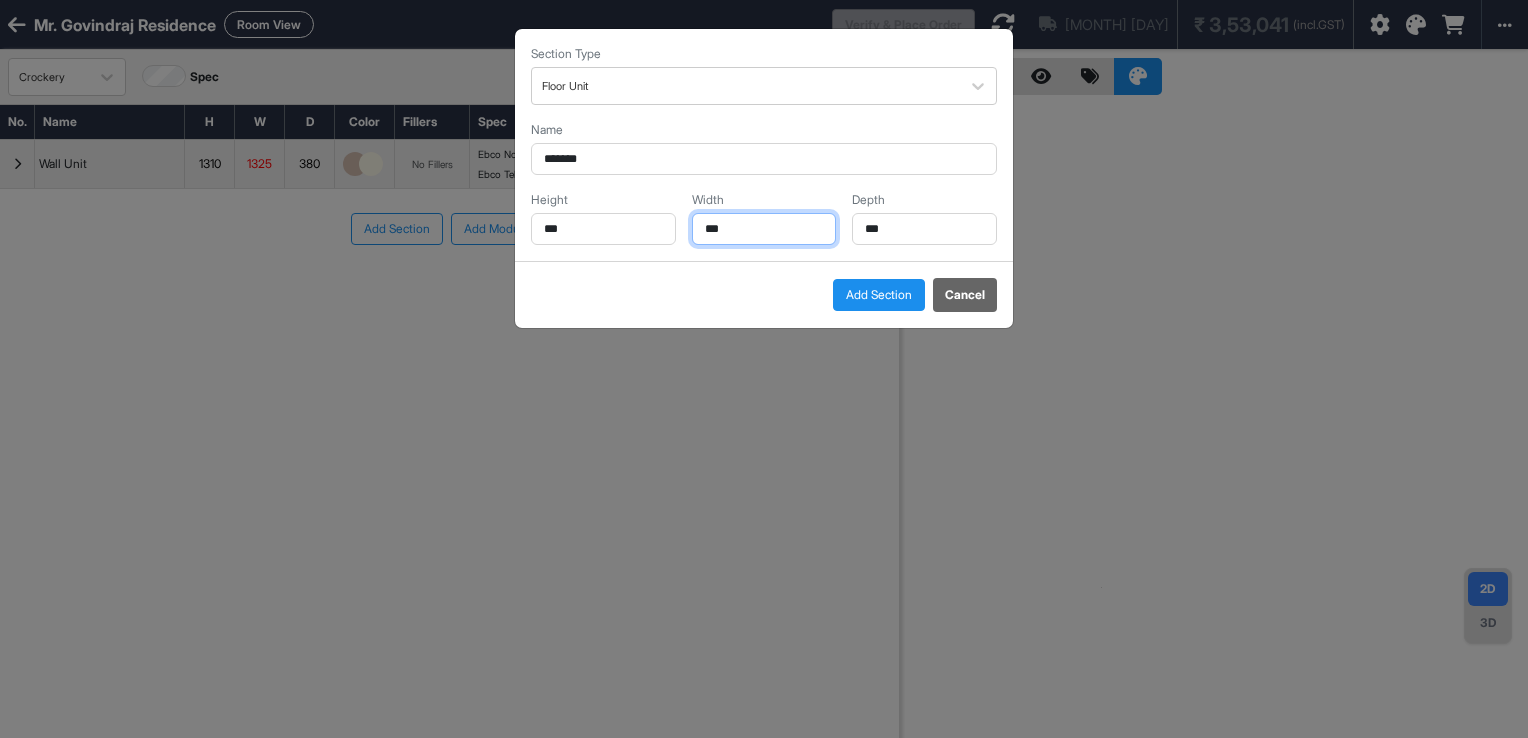 type on "***" 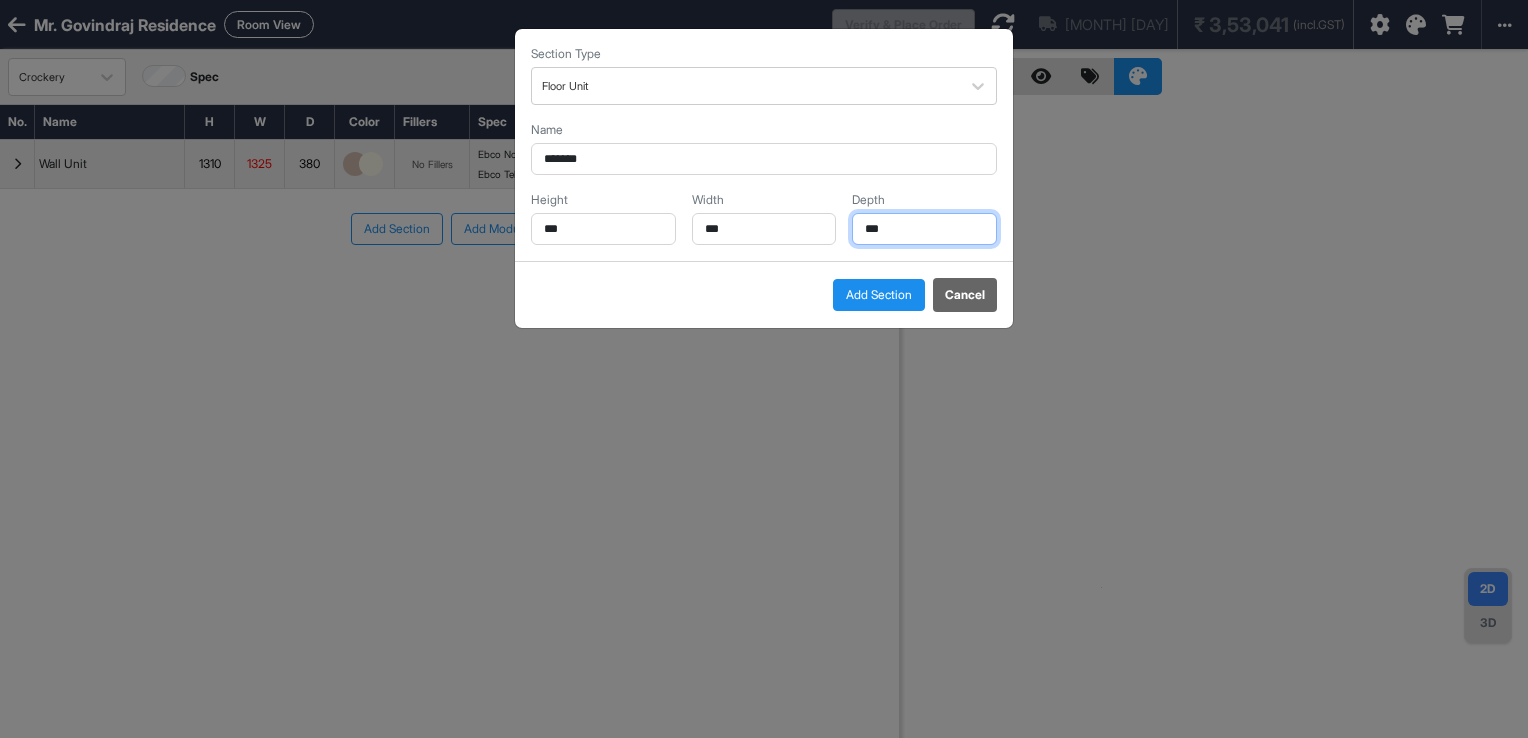 click on "***" at bounding box center (924, 229) 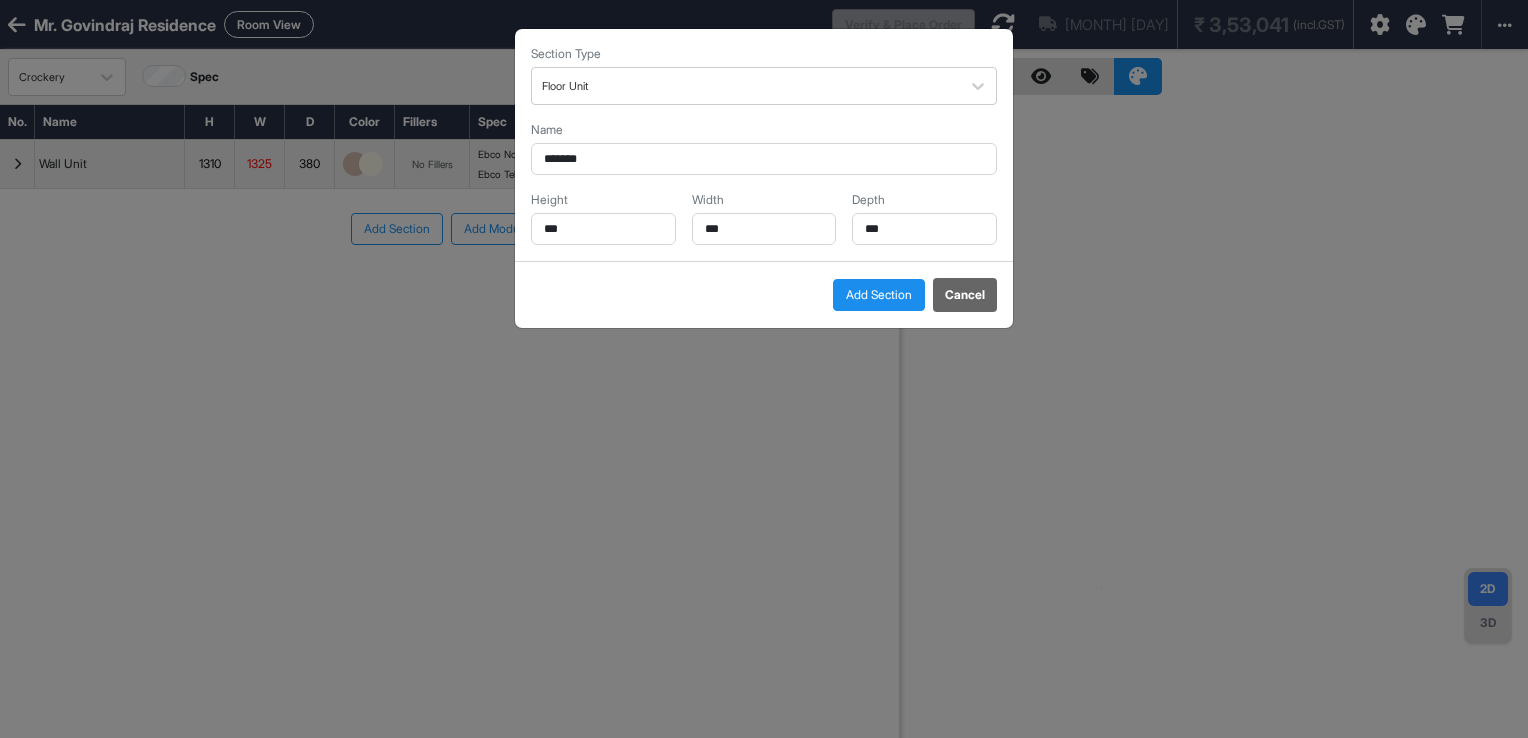 click on "Add Section" at bounding box center [879, 295] 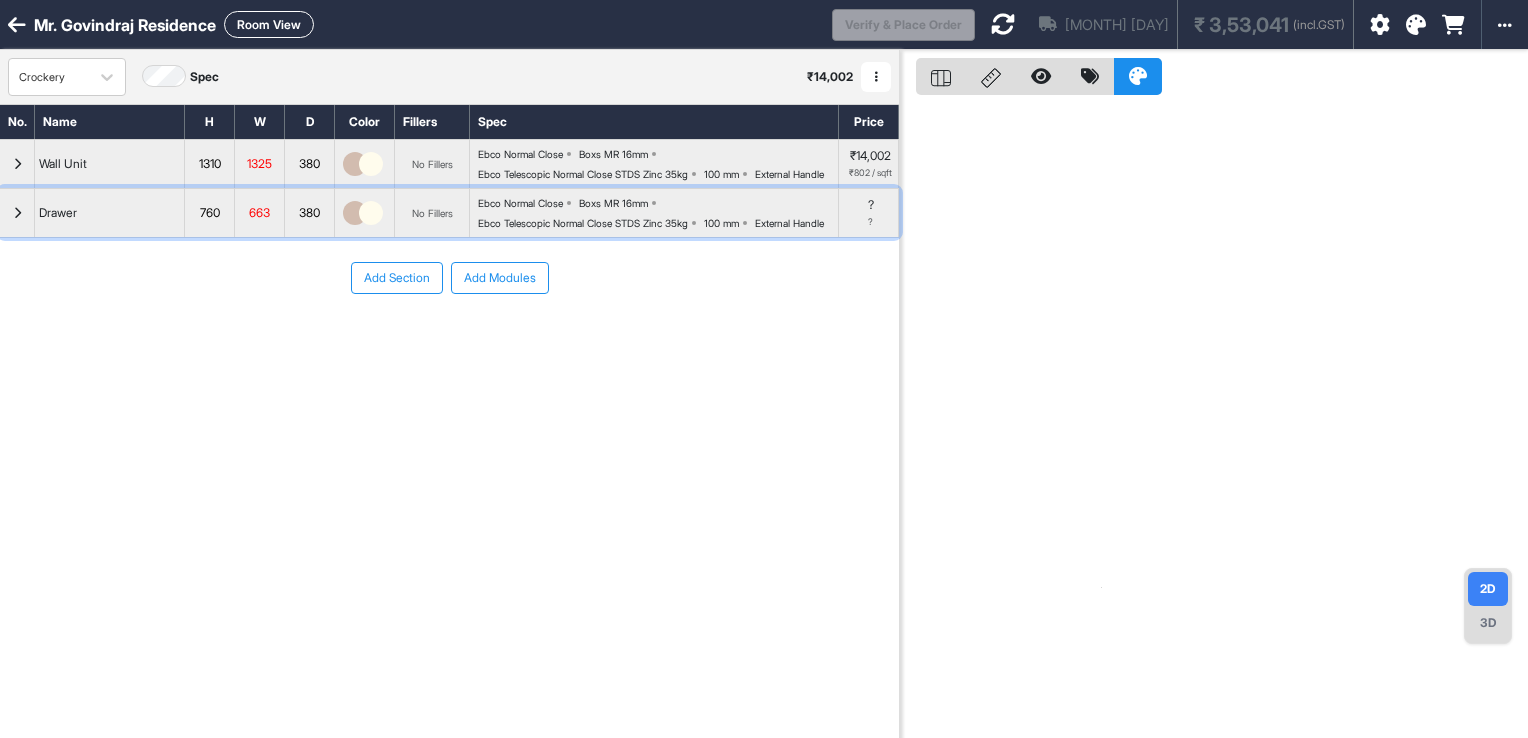 click at bounding box center (17, 213) 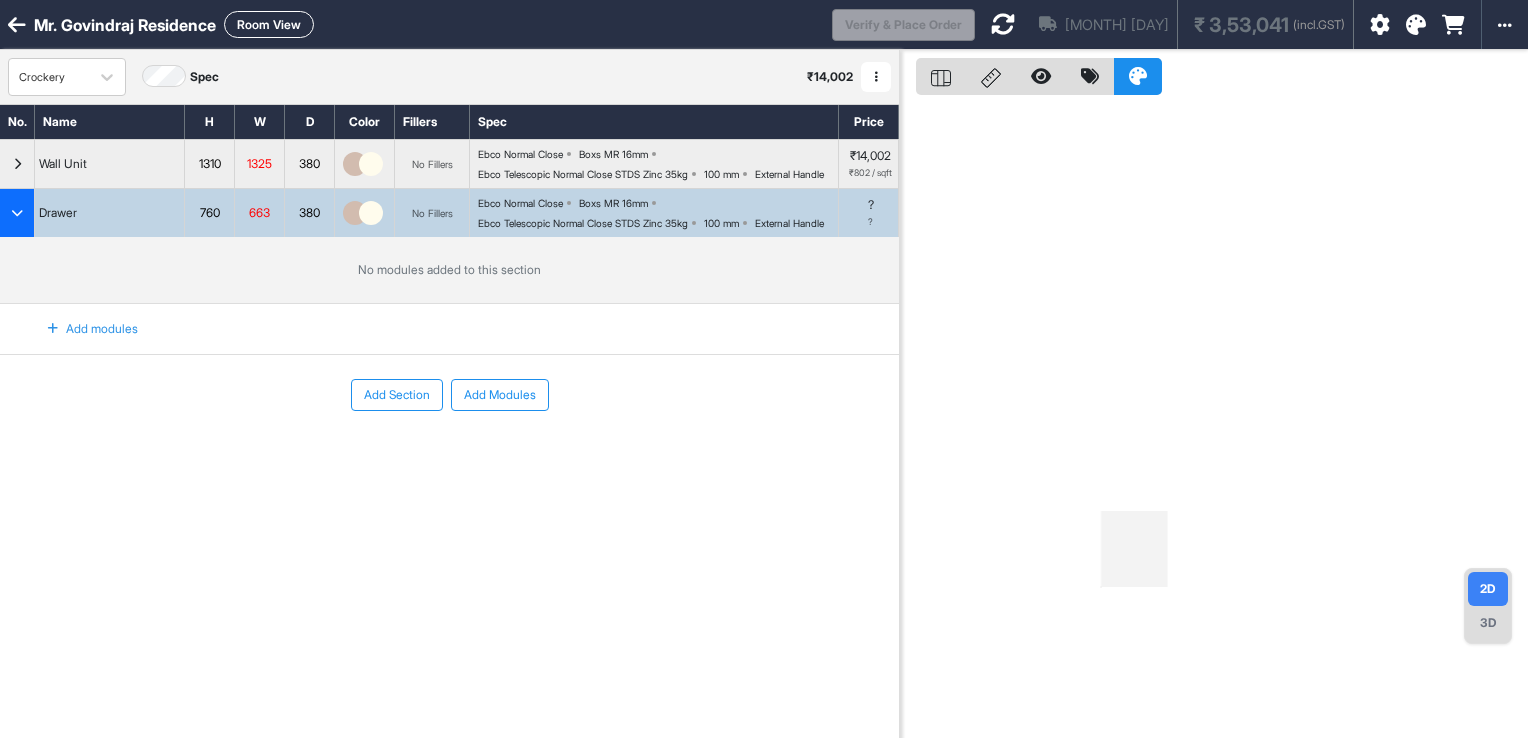 click at bounding box center [53, 329] 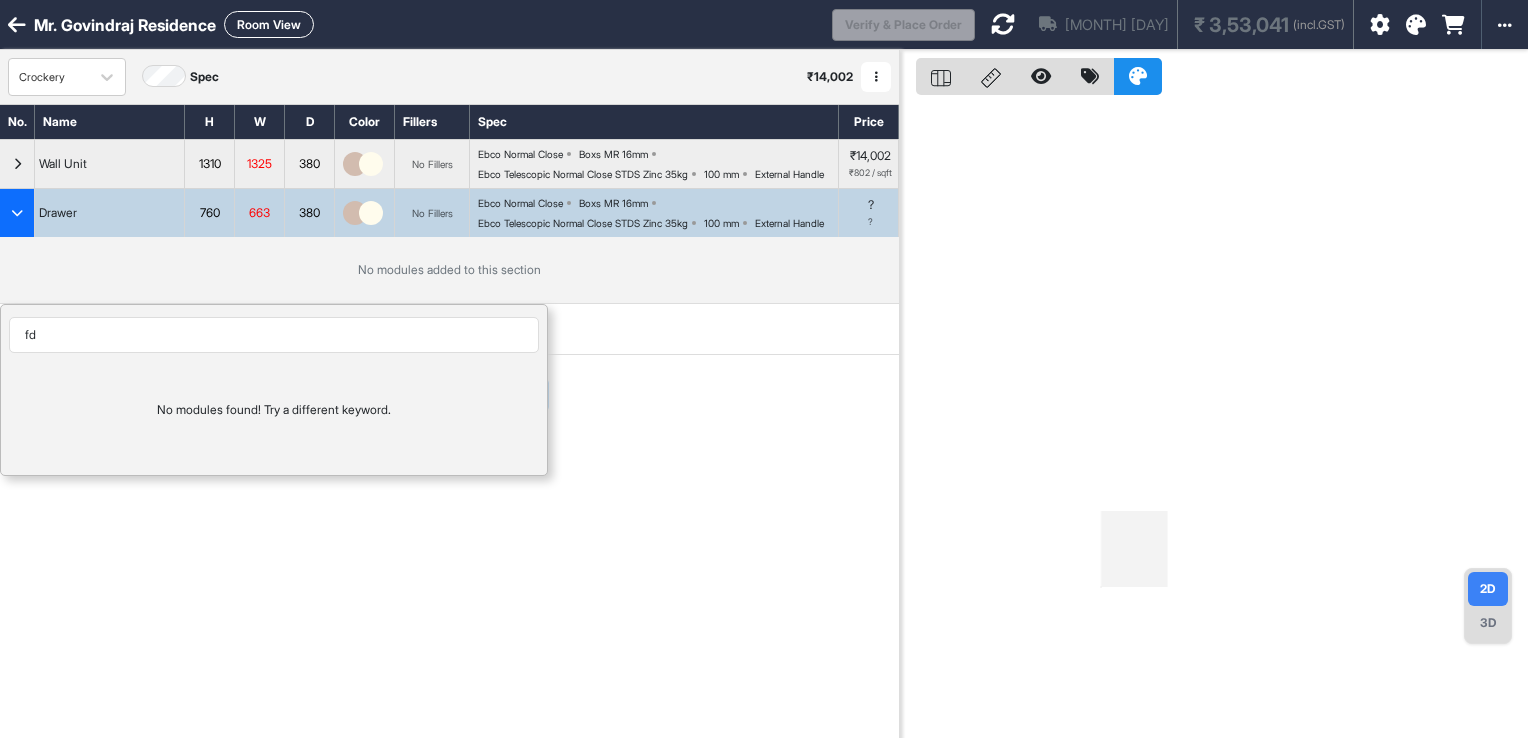 type on "f" 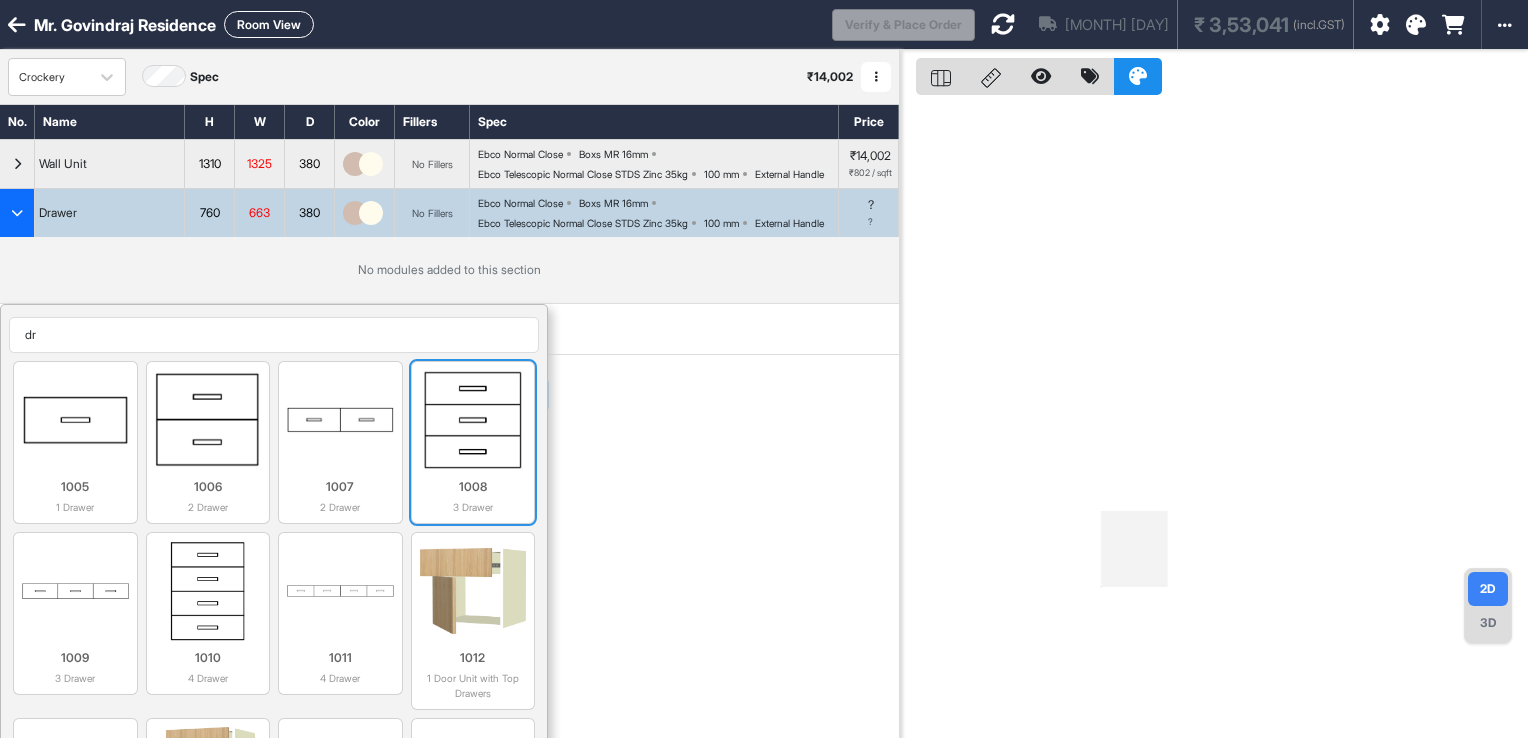 type on "dr" 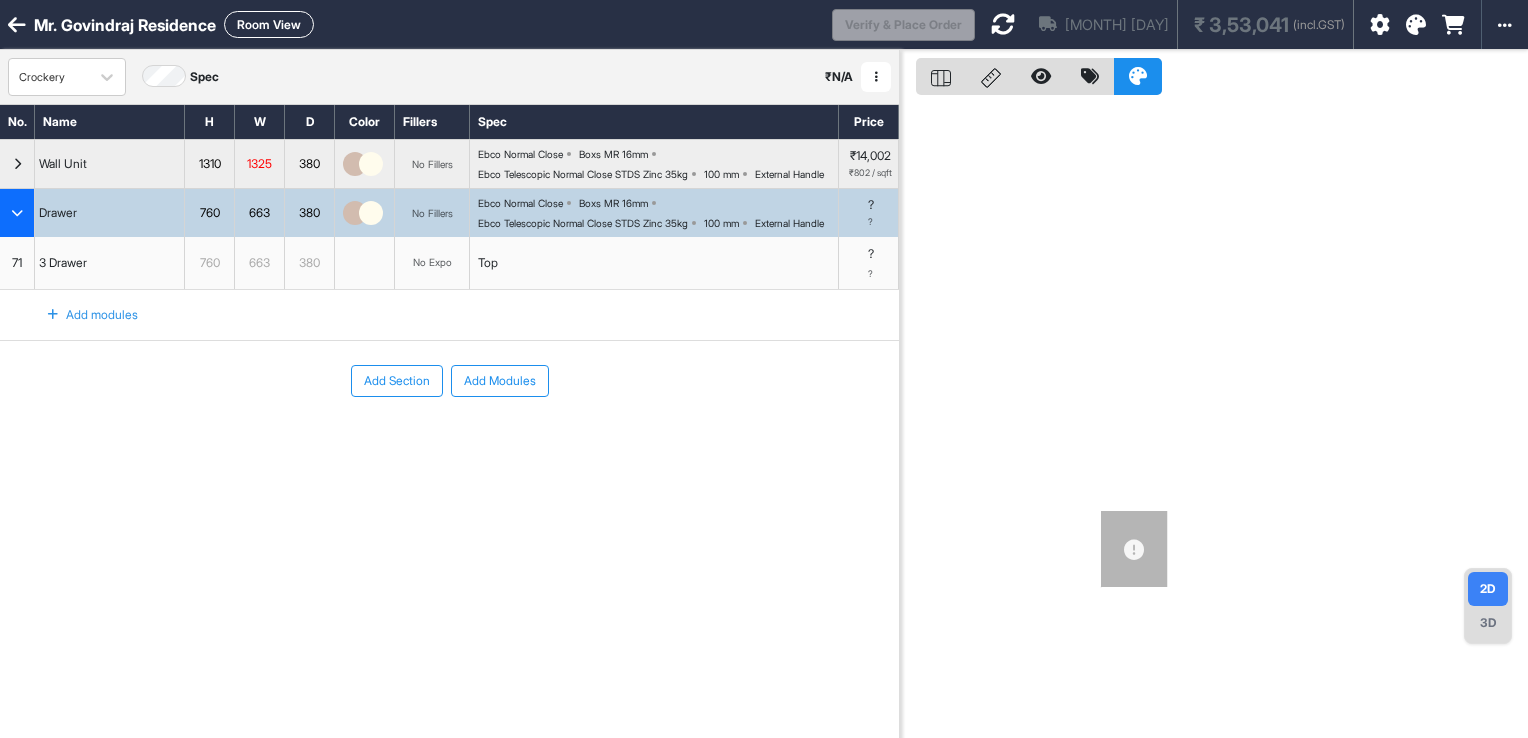click at bounding box center (1003, 24) 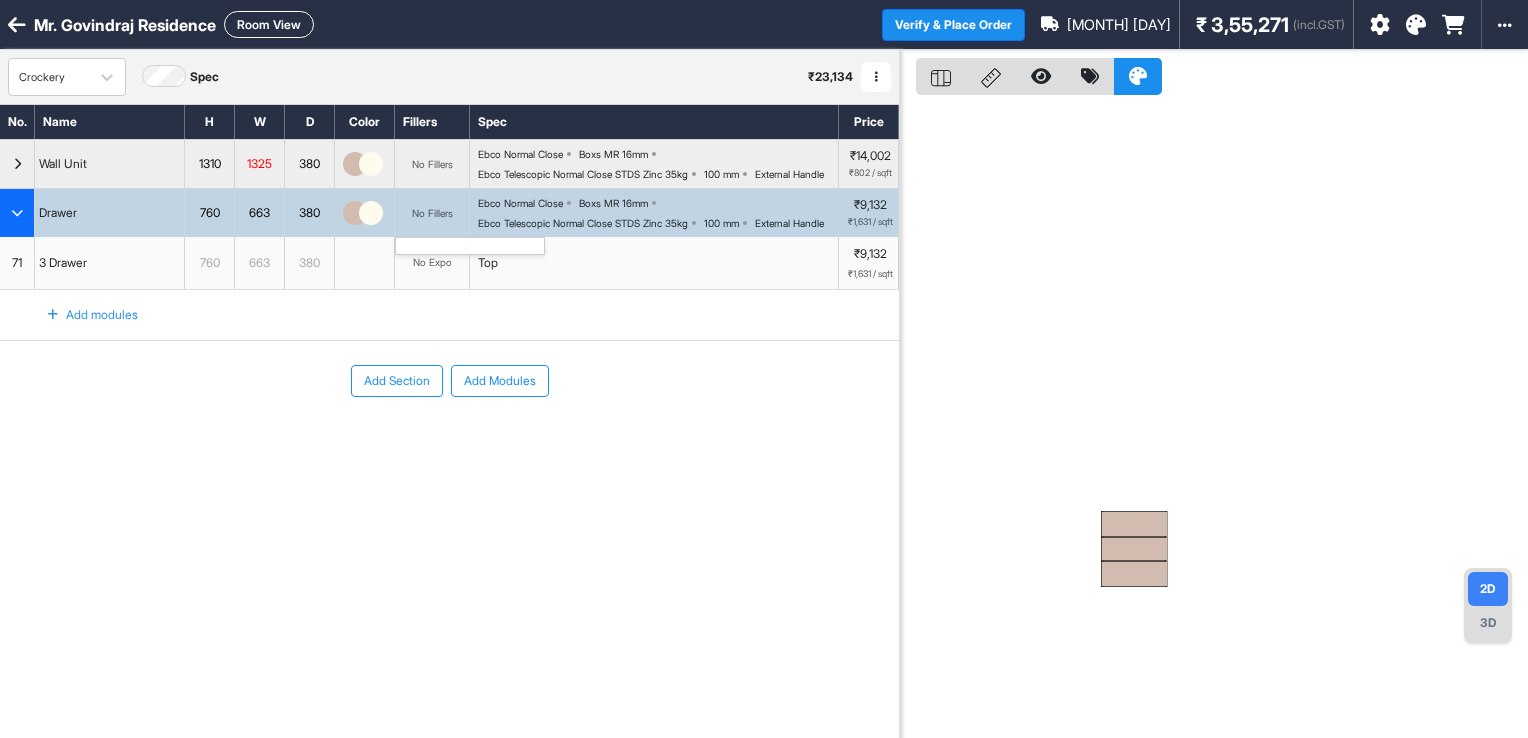 click on "No Fillers" at bounding box center [432, 213] 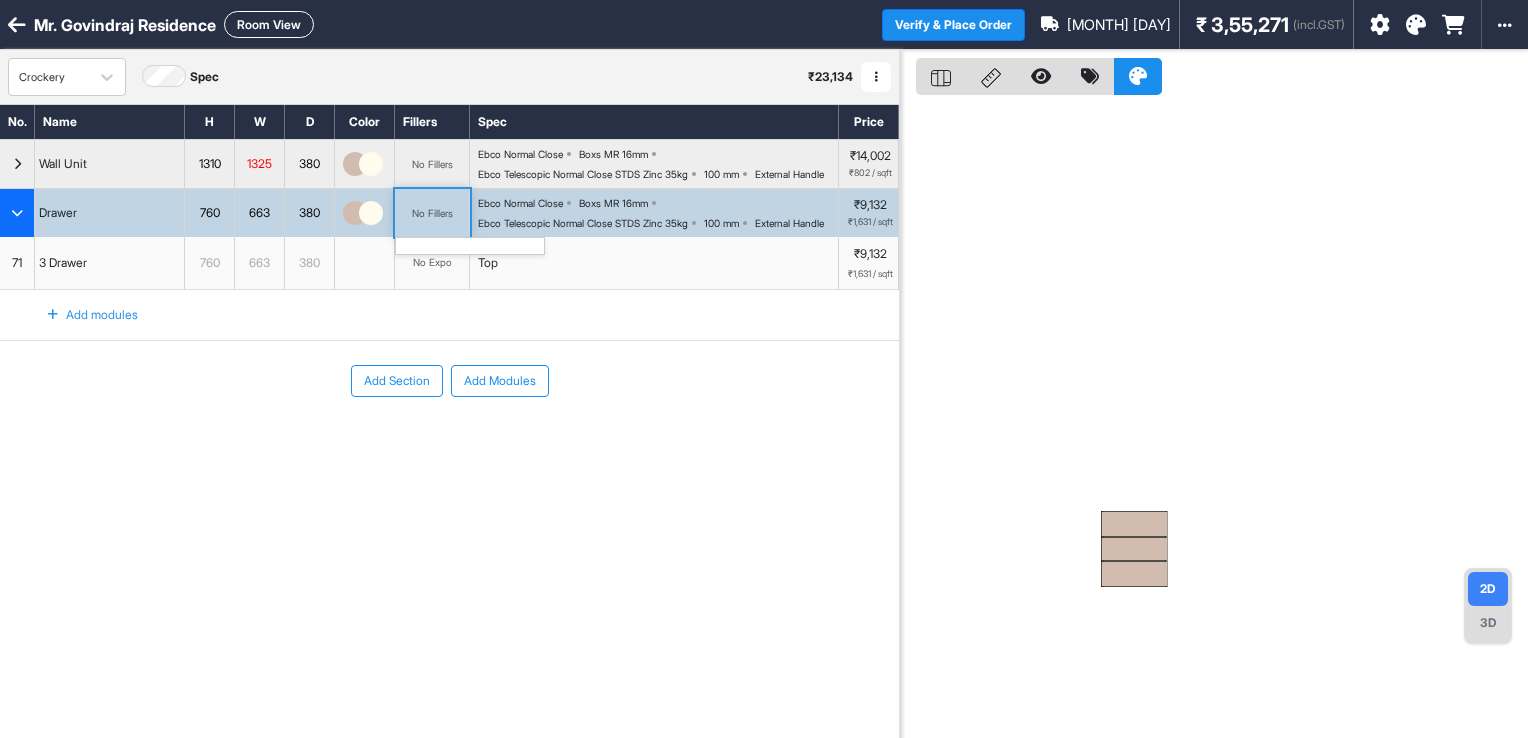 click on "No Fillers" at bounding box center (432, 213) 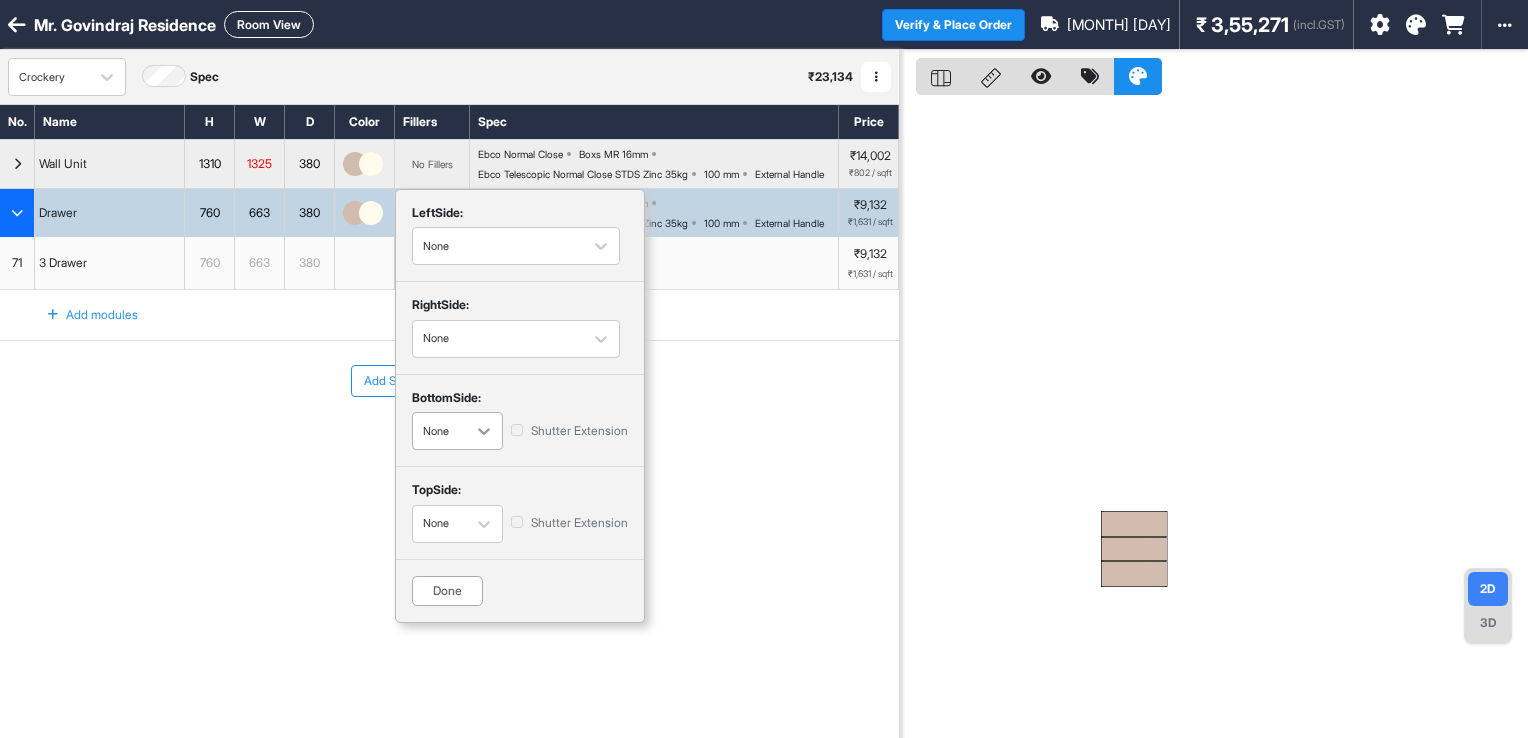 click at bounding box center (484, 431) 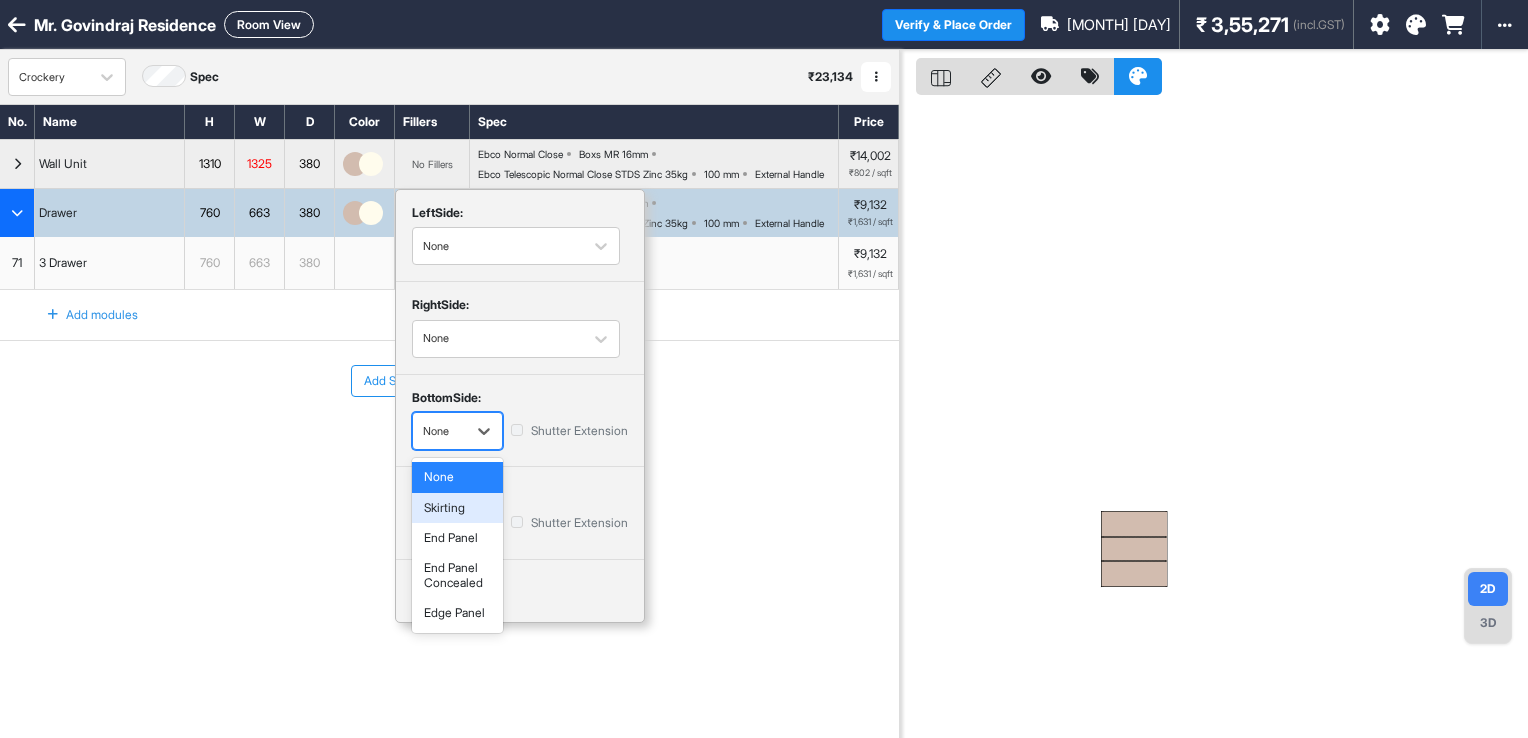 click on "Skirting" at bounding box center [457, 508] 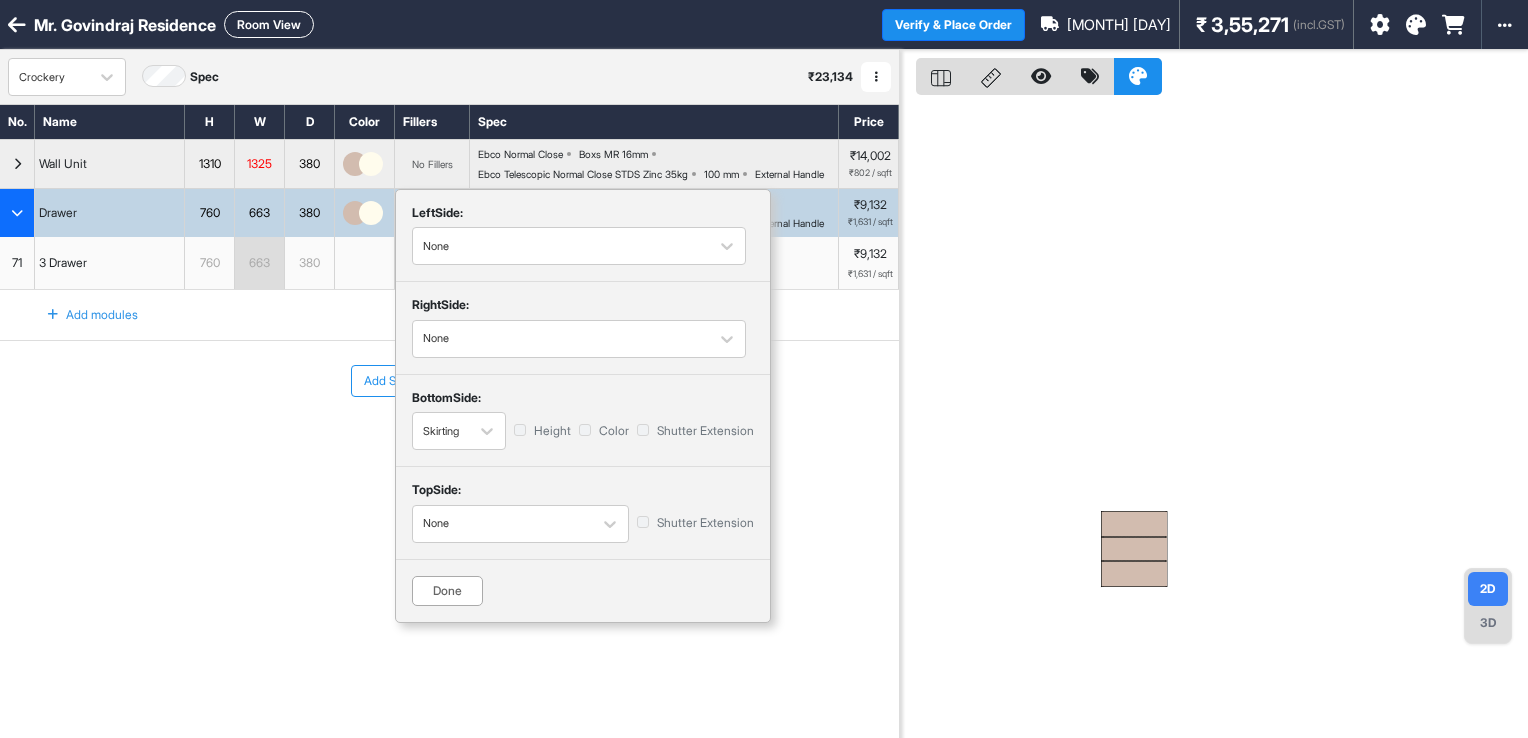 click on "Height" at bounding box center (542, 431) 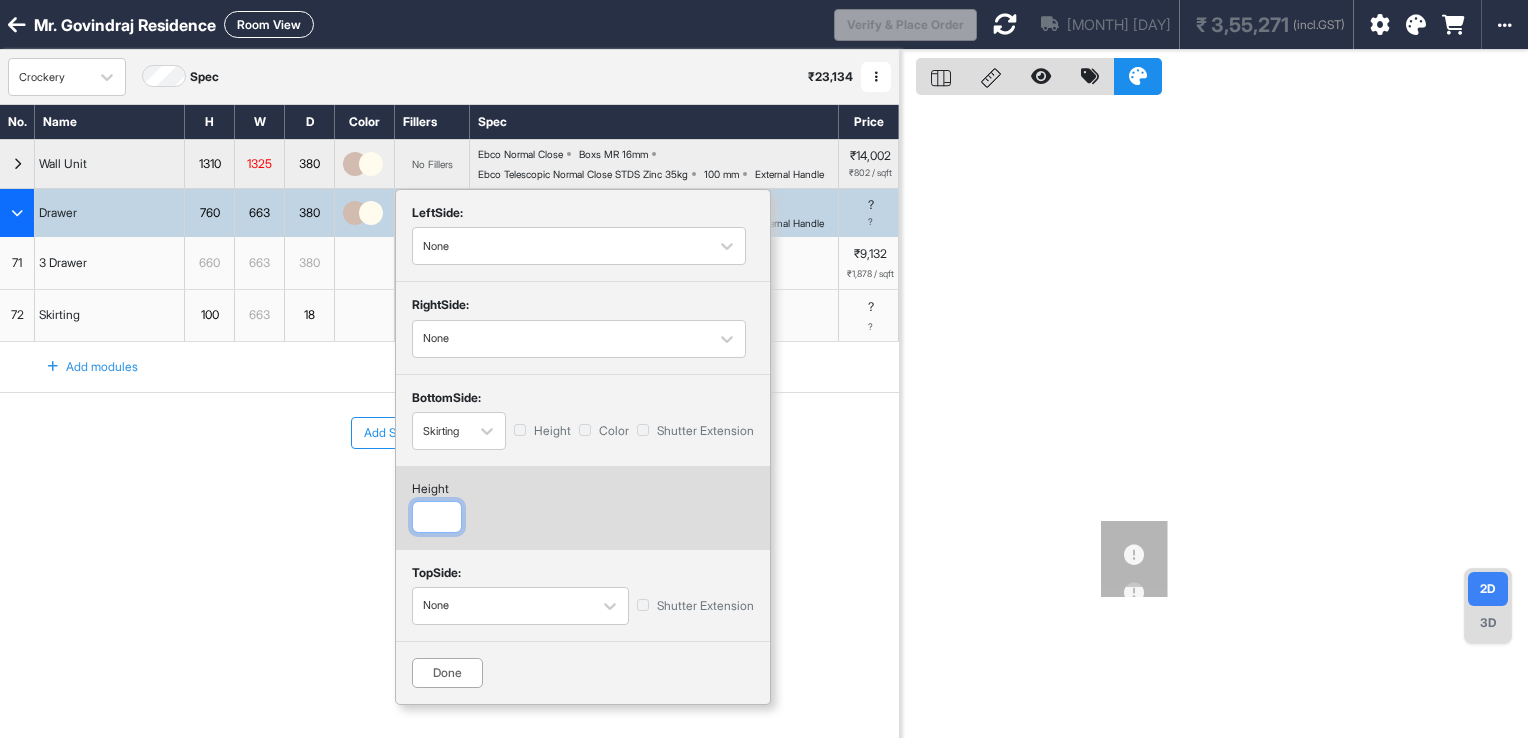 click at bounding box center (437, 517) 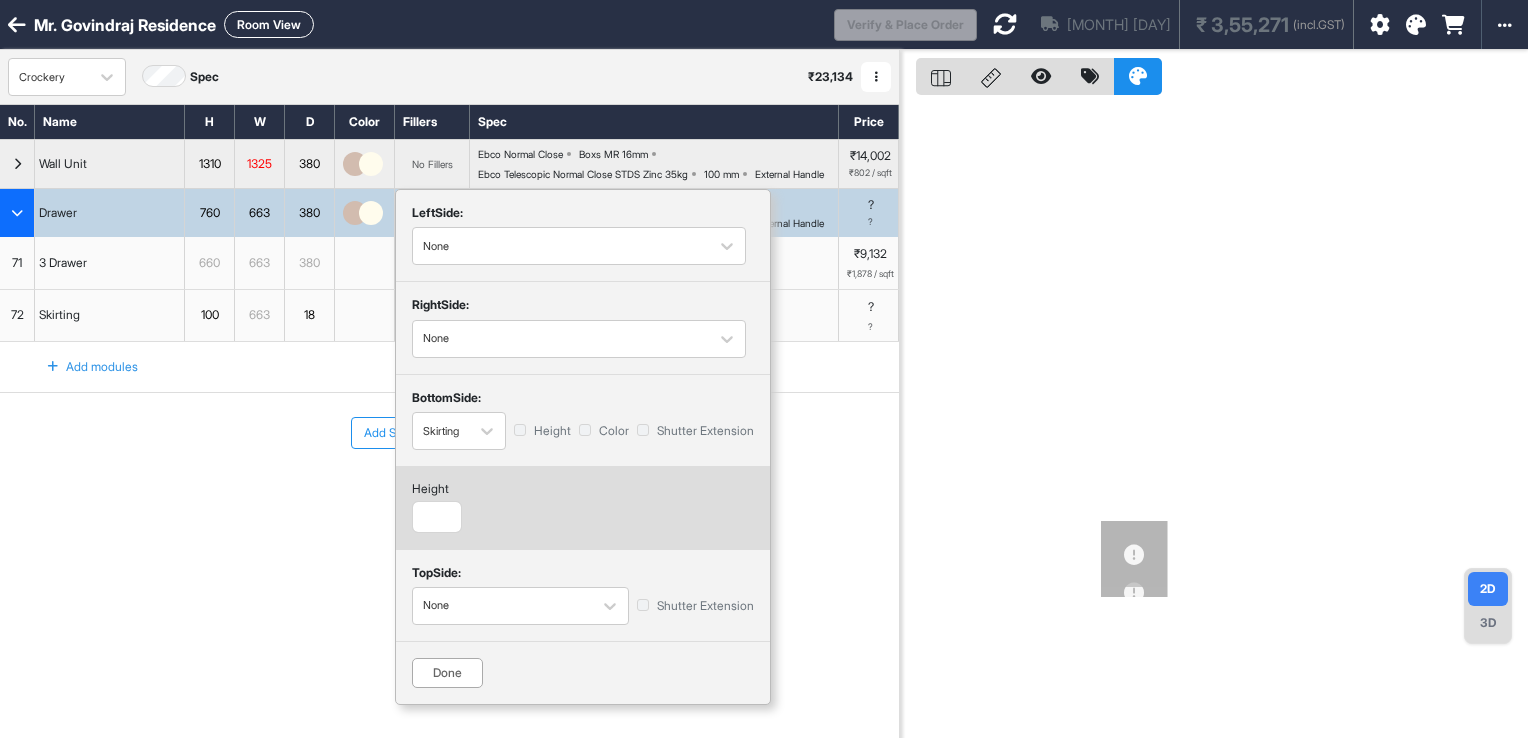 click on "Done" at bounding box center [447, 673] 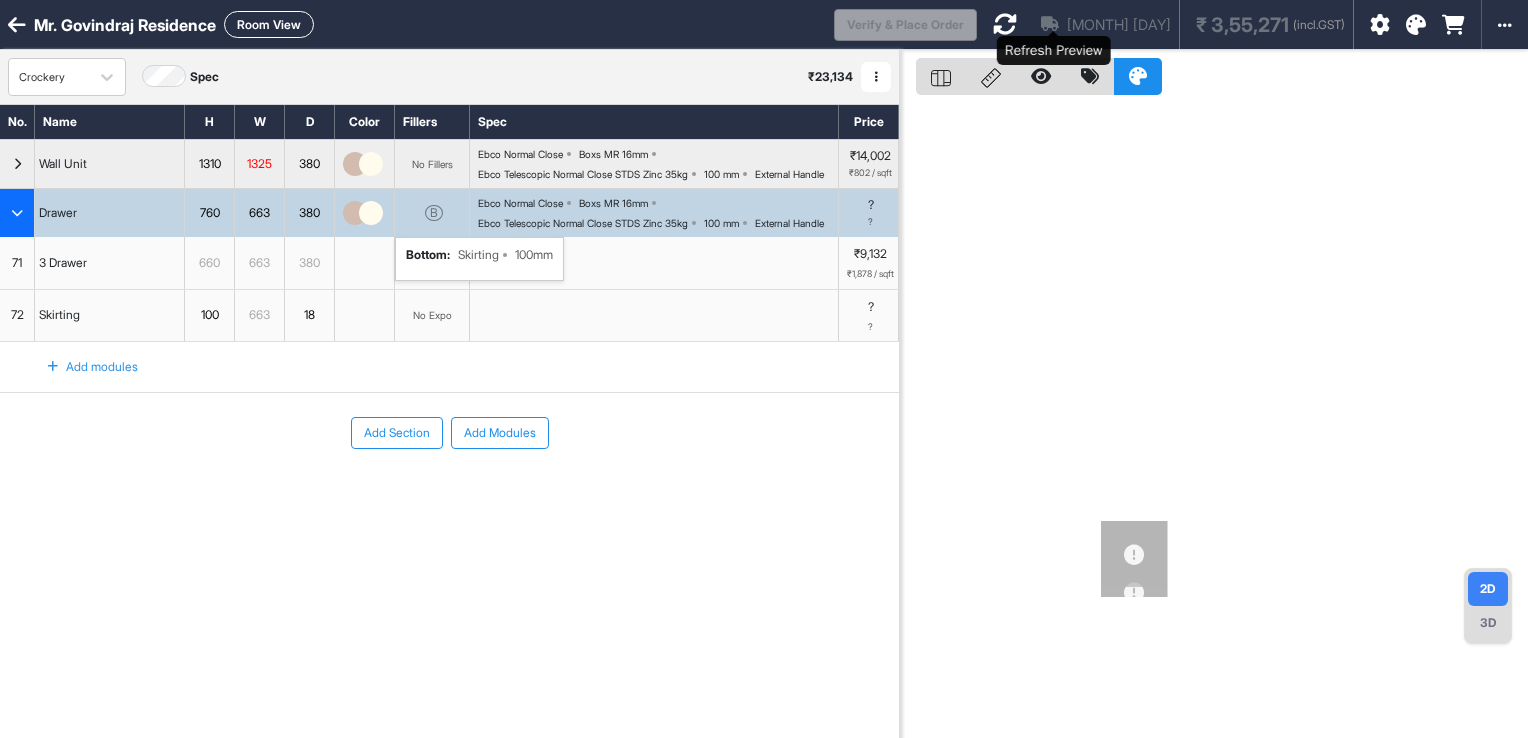click at bounding box center [1005, 24] 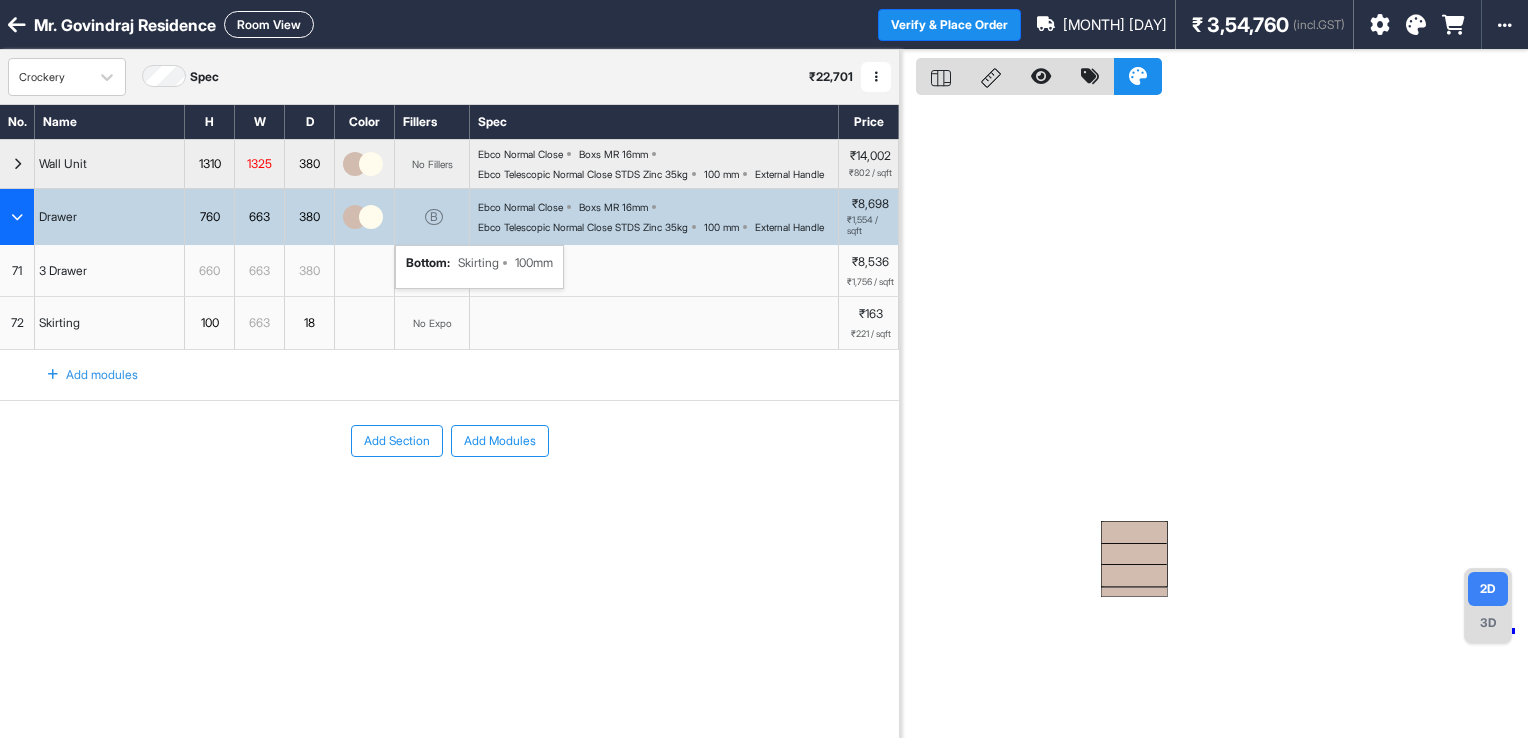drag, startPoint x: 1512, startPoint y: 631, endPoint x: 1487, endPoint y: 628, distance: 25.179358 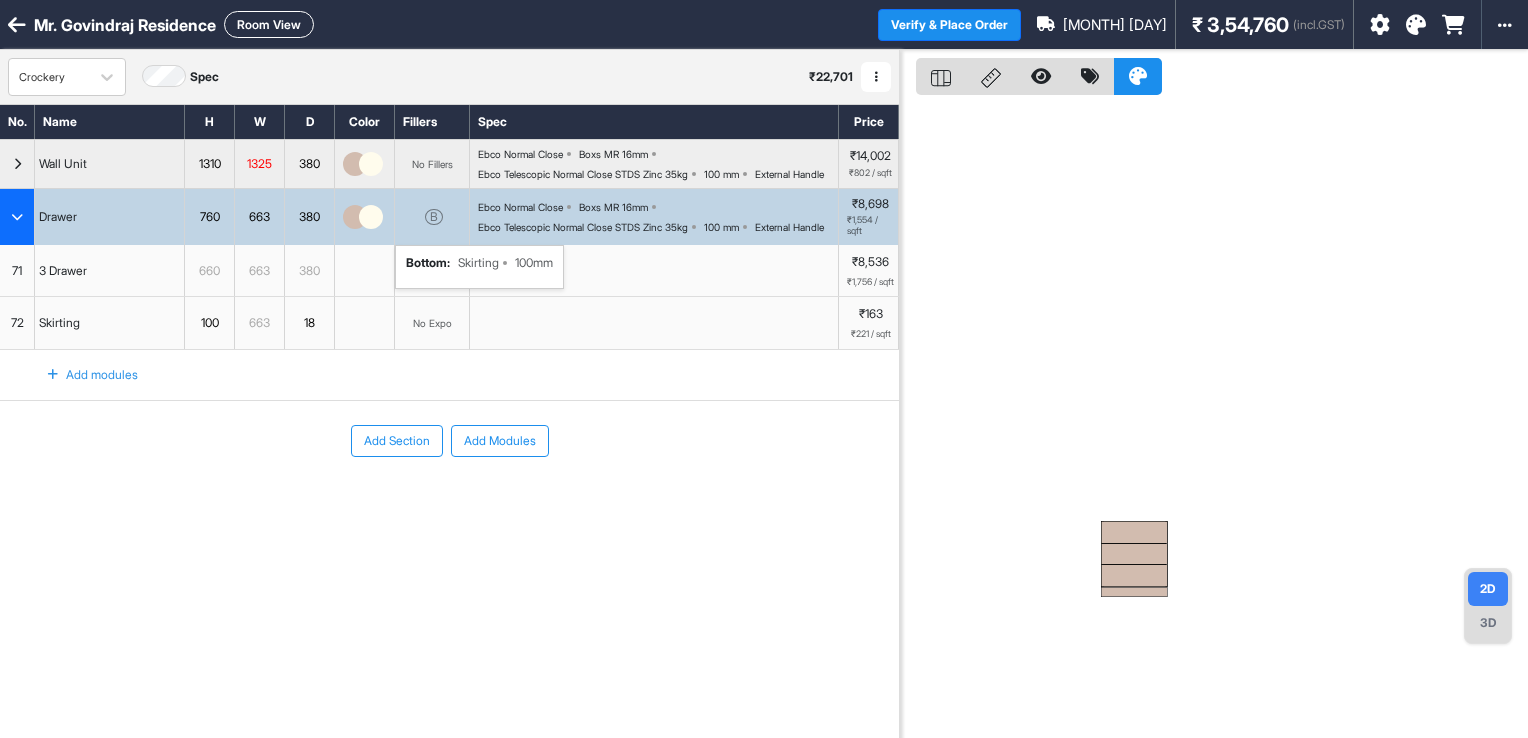 click on "3D" at bounding box center (1488, 623) 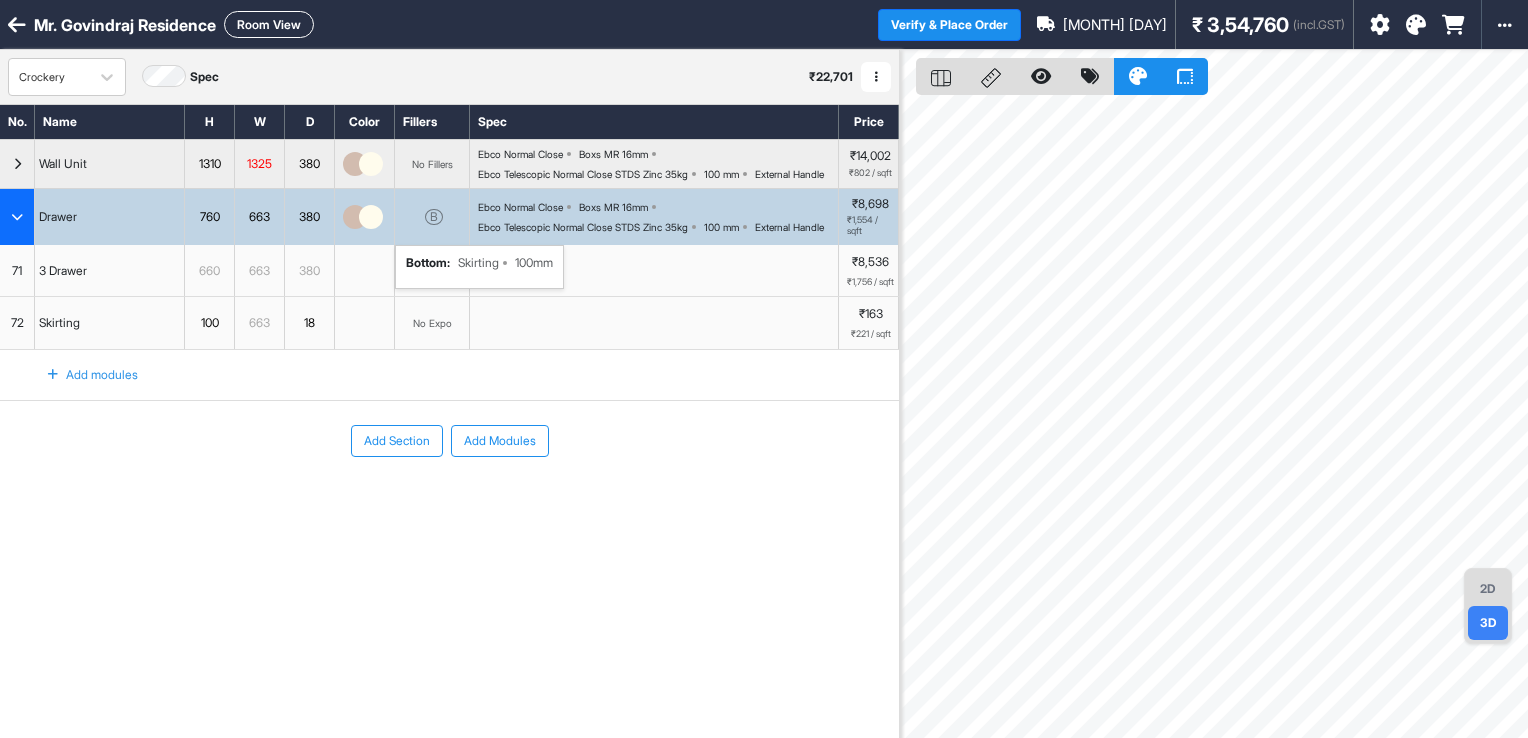 click on "2D" at bounding box center [1488, 589] 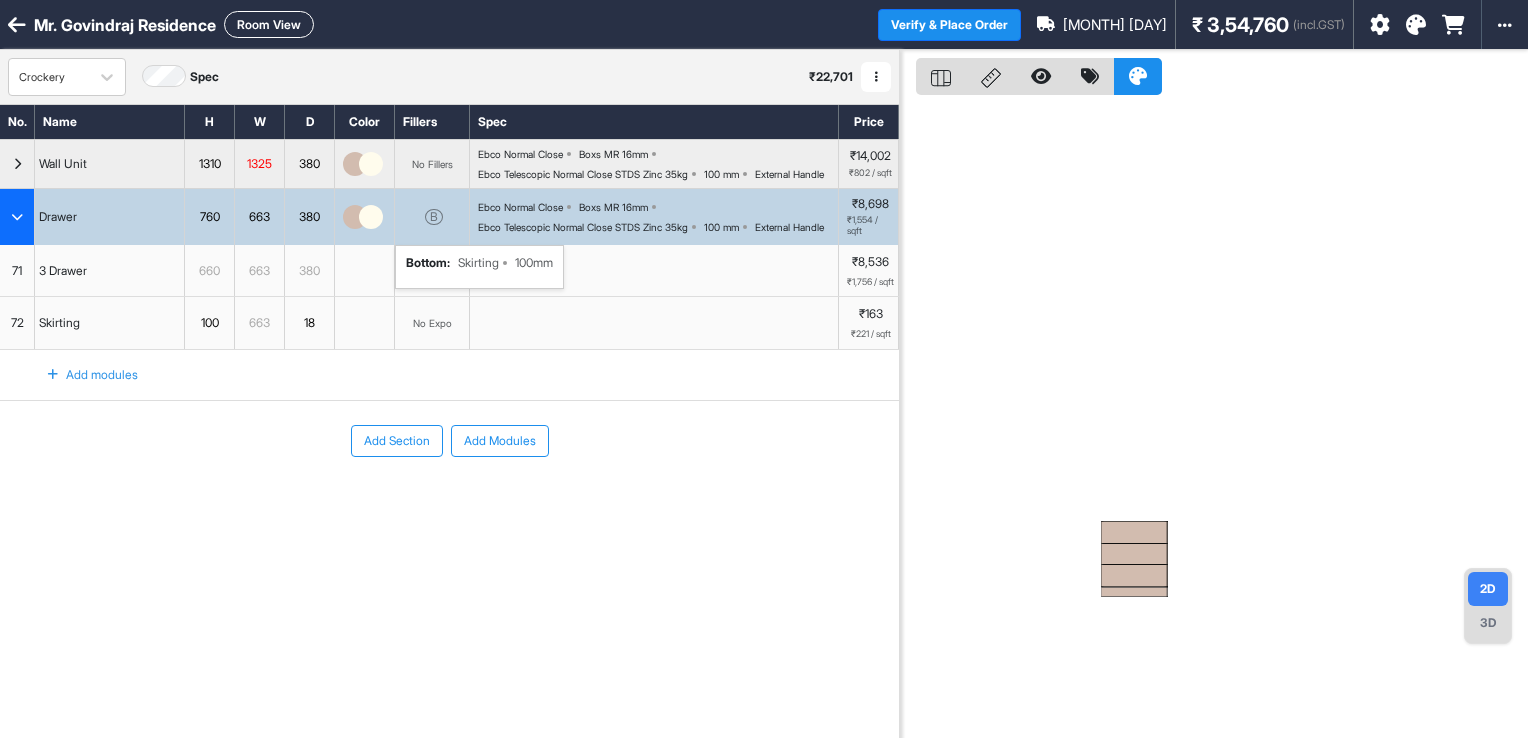 click on "Add Section" at bounding box center [397, 441] 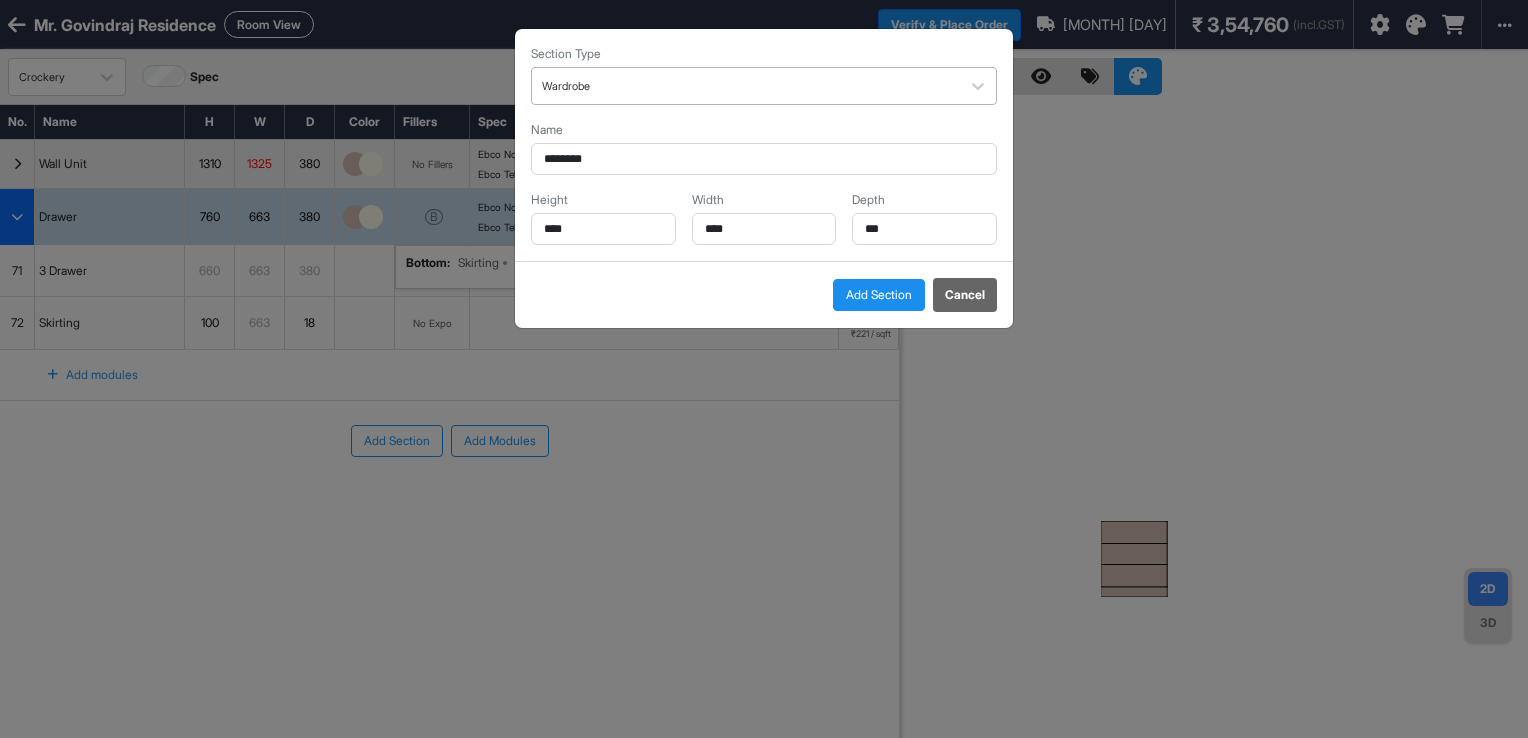 click at bounding box center [746, 86] 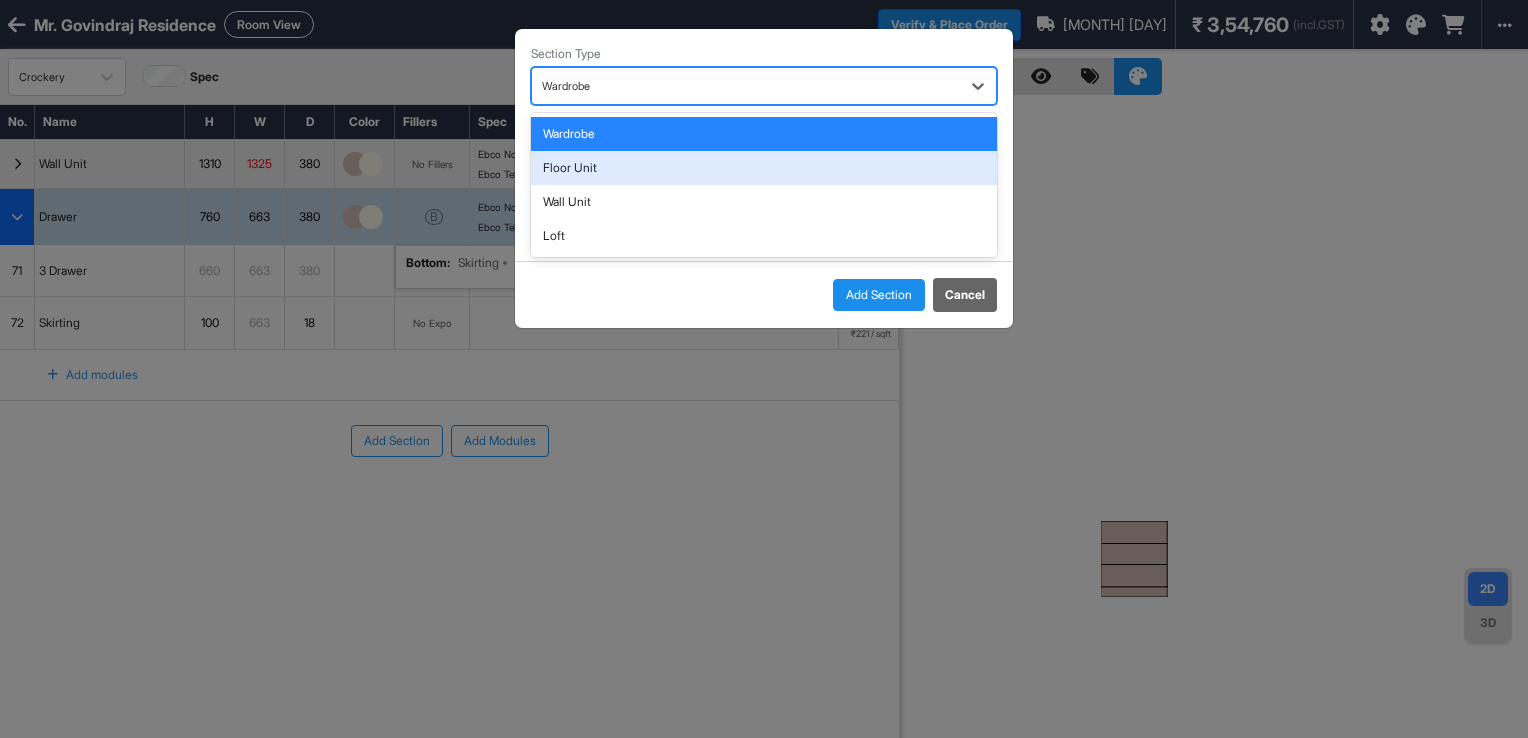 click on "Floor Unit" at bounding box center (764, 168) 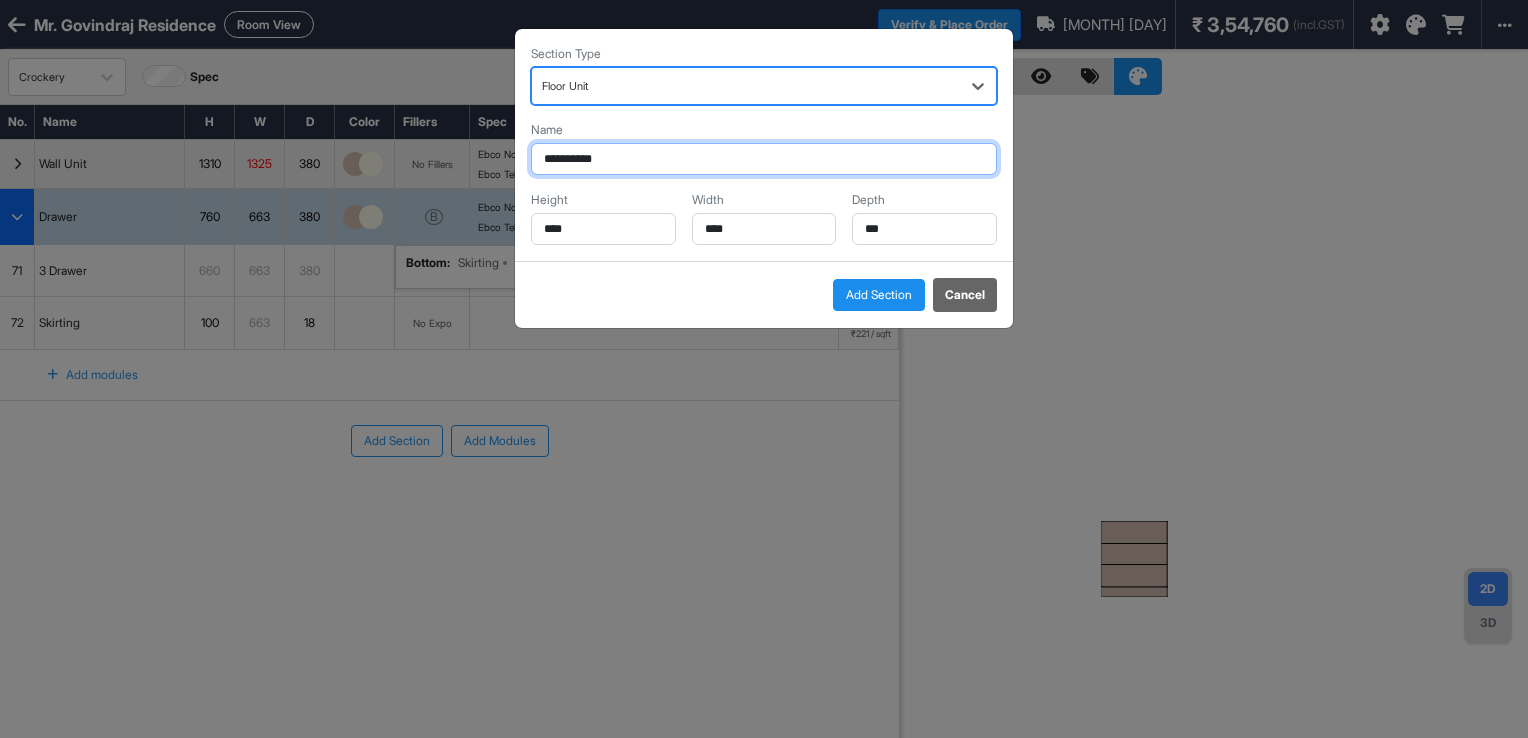 click on "**********" at bounding box center [764, 159] 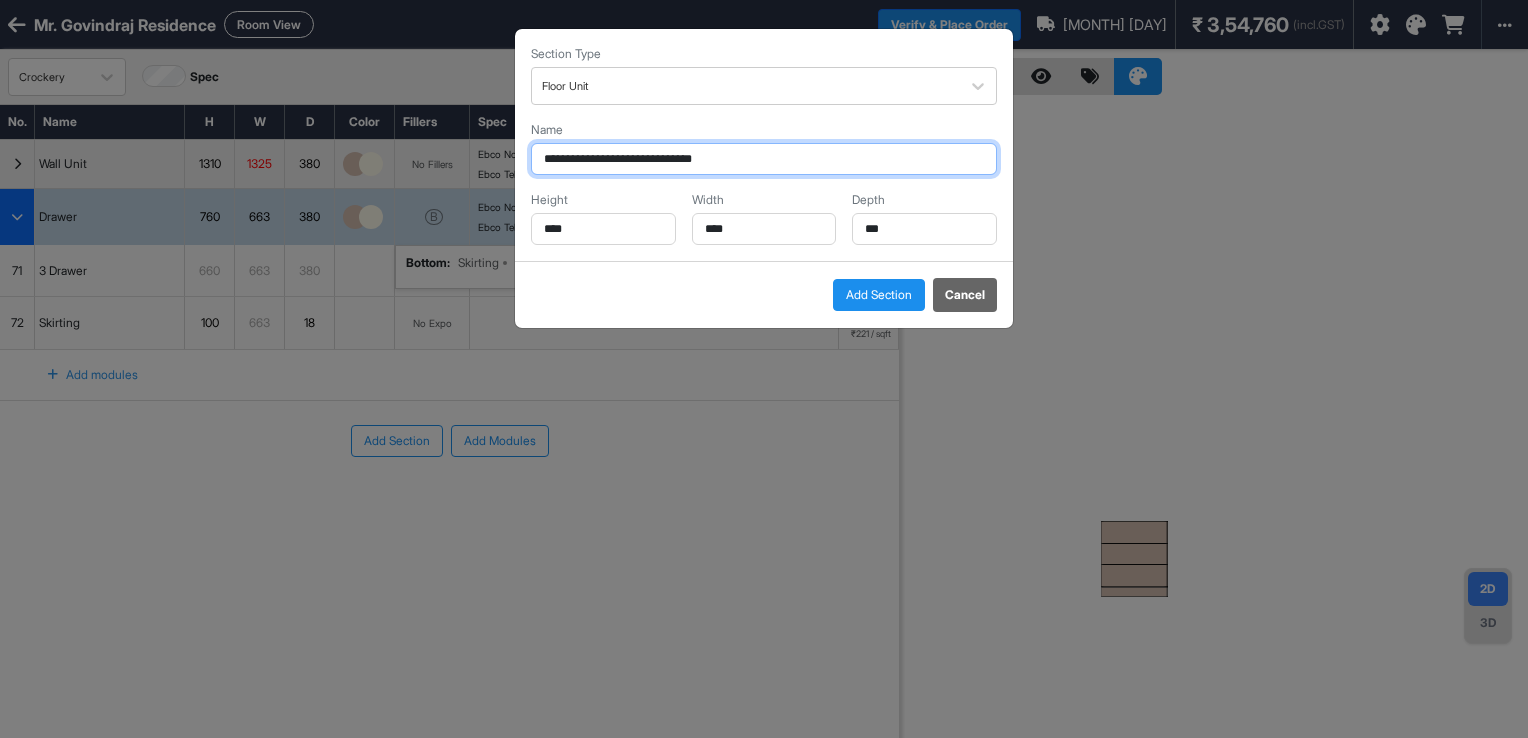 drag, startPoint x: 600, startPoint y: 158, endPoint x: 351, endPoint y: 154, distance: 249.03212 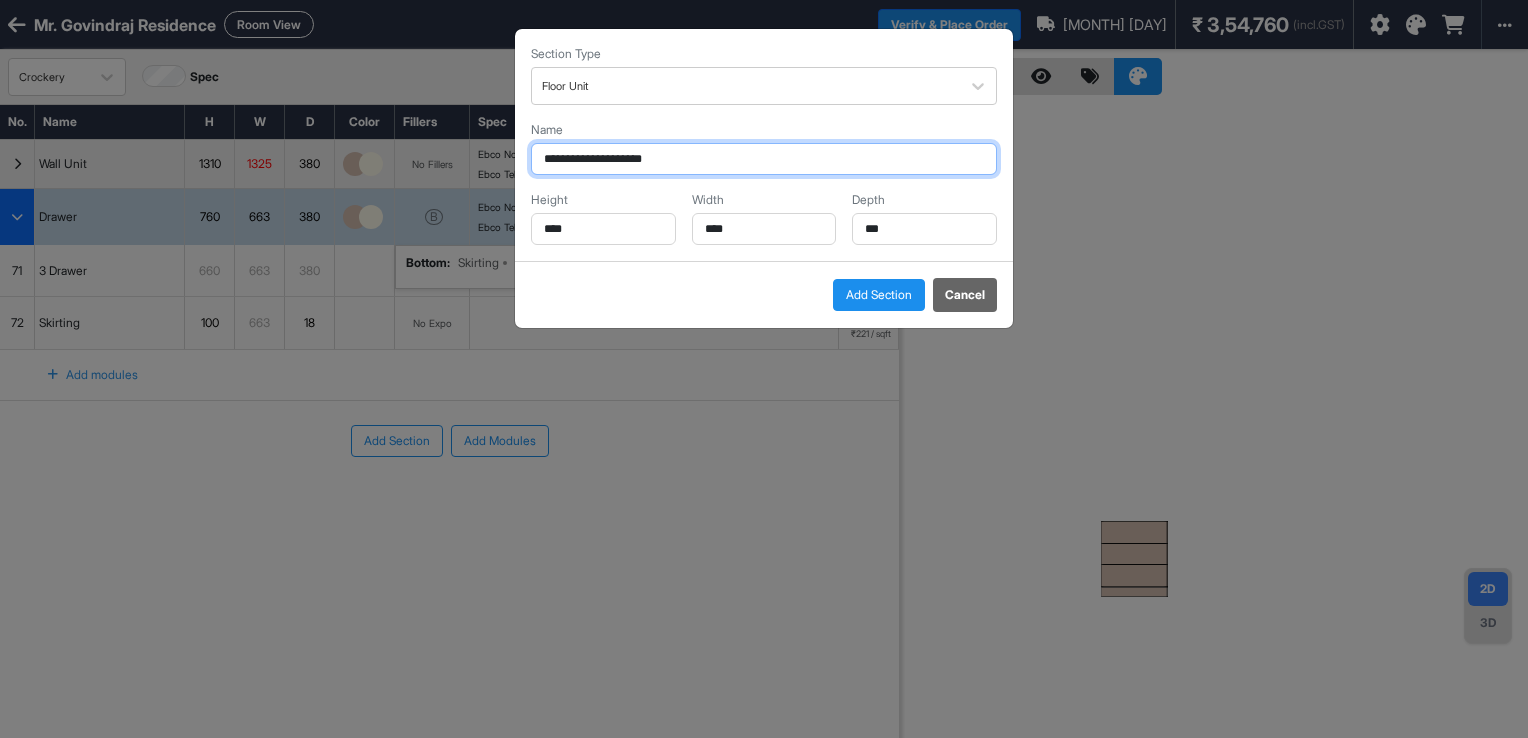 type on "**********" 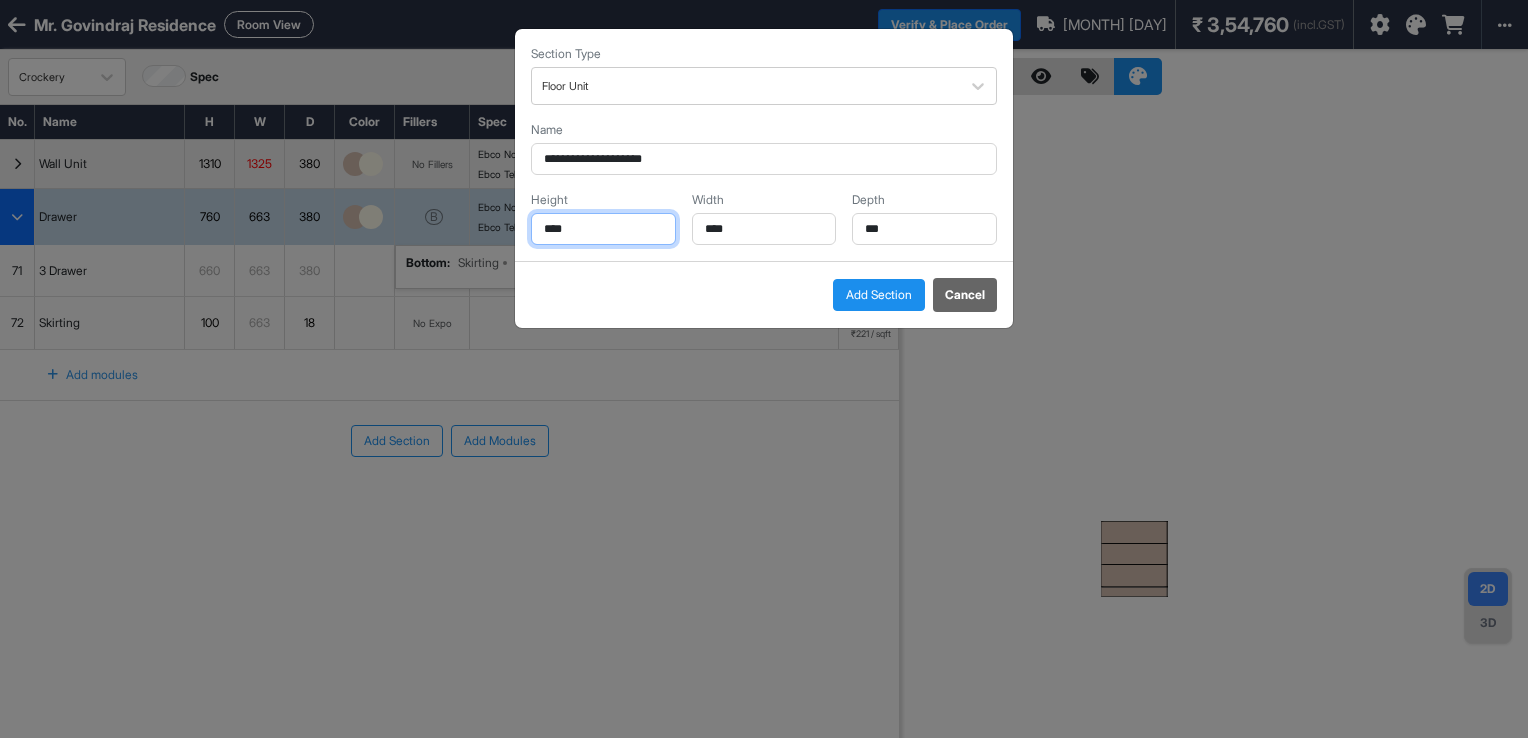 click on "****" at bounding box center [603, 229] 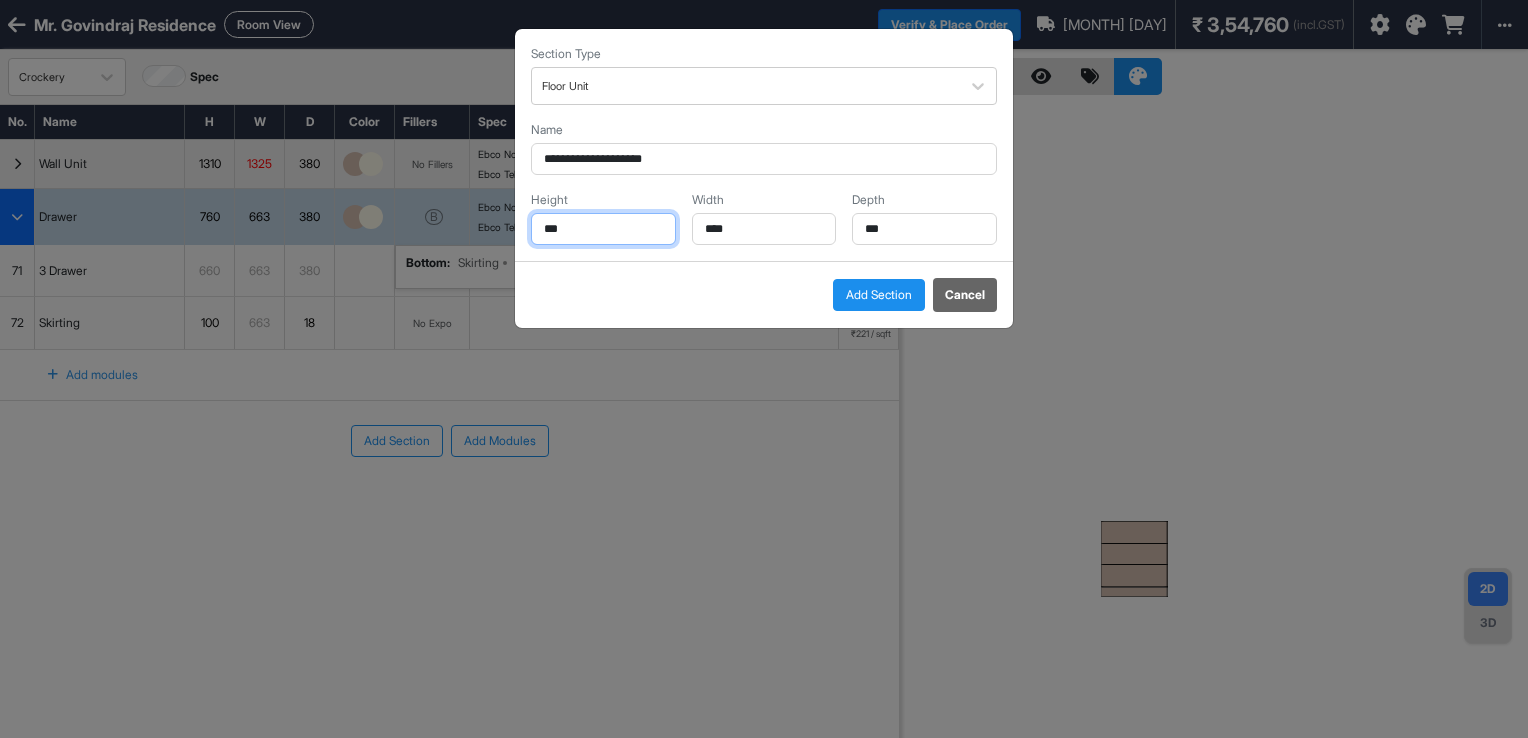 type on "***" 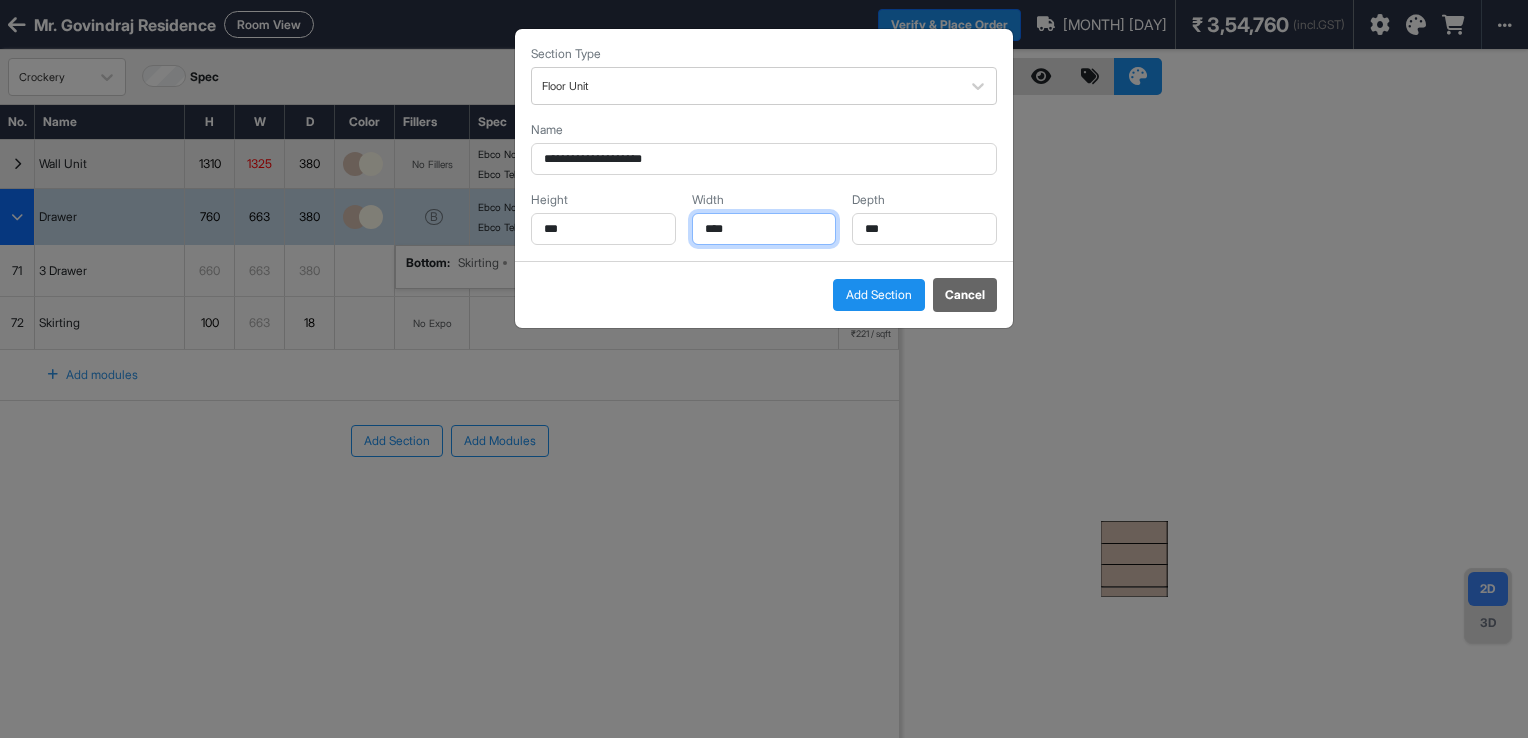 click on "****" at bounding box center [764, 229] 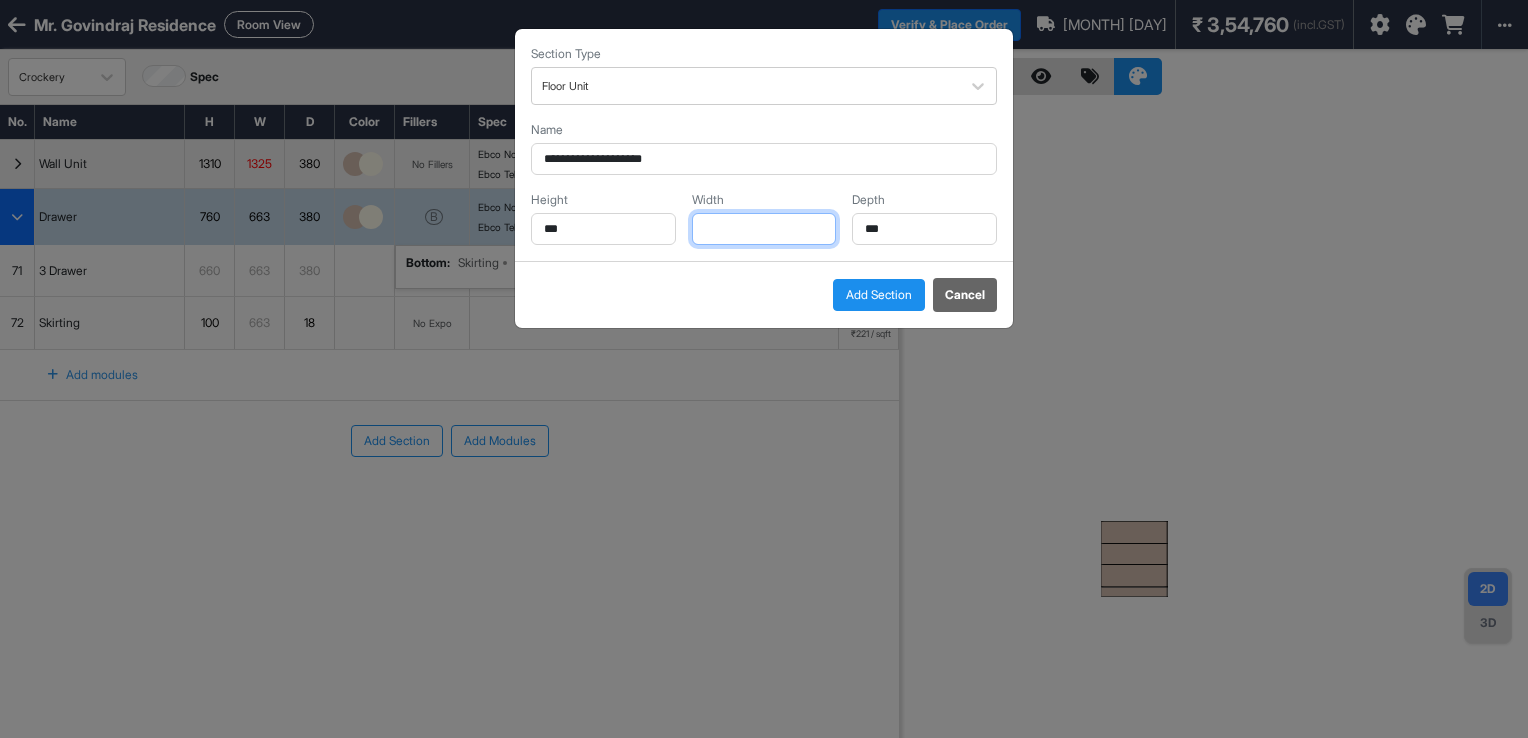 type 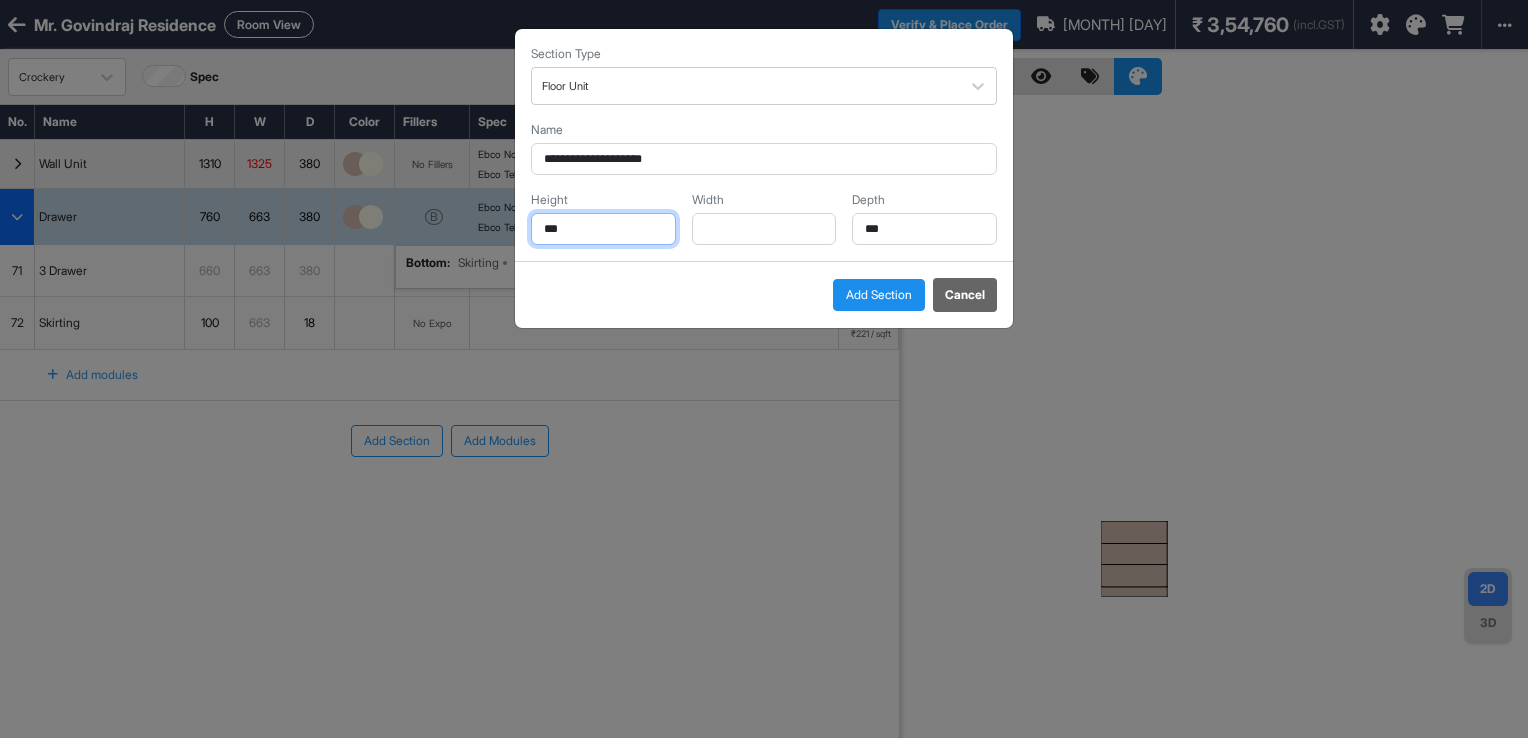 click on "***" at bounding box center (603, 229) 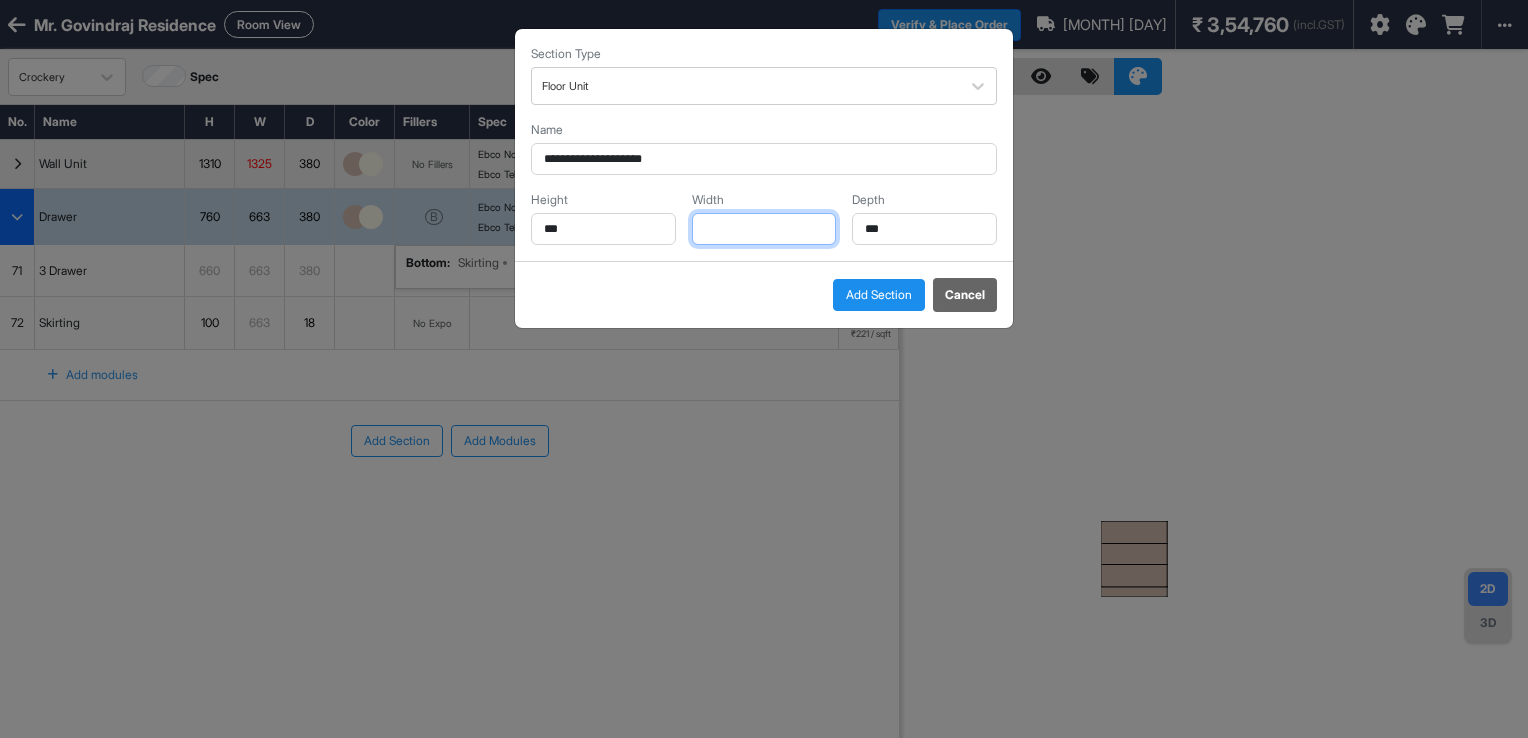 click at bounding box center [764, 229] 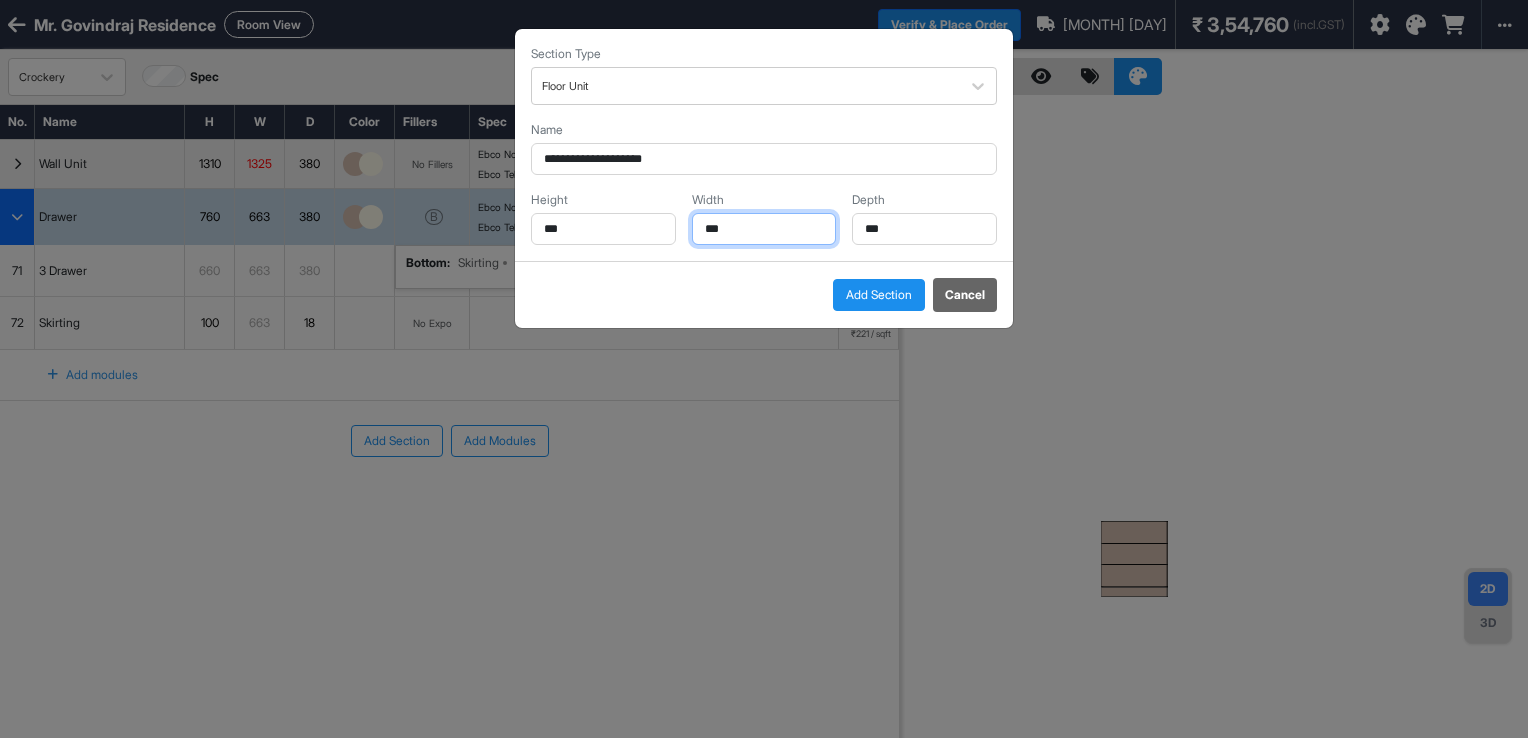 type on "***" 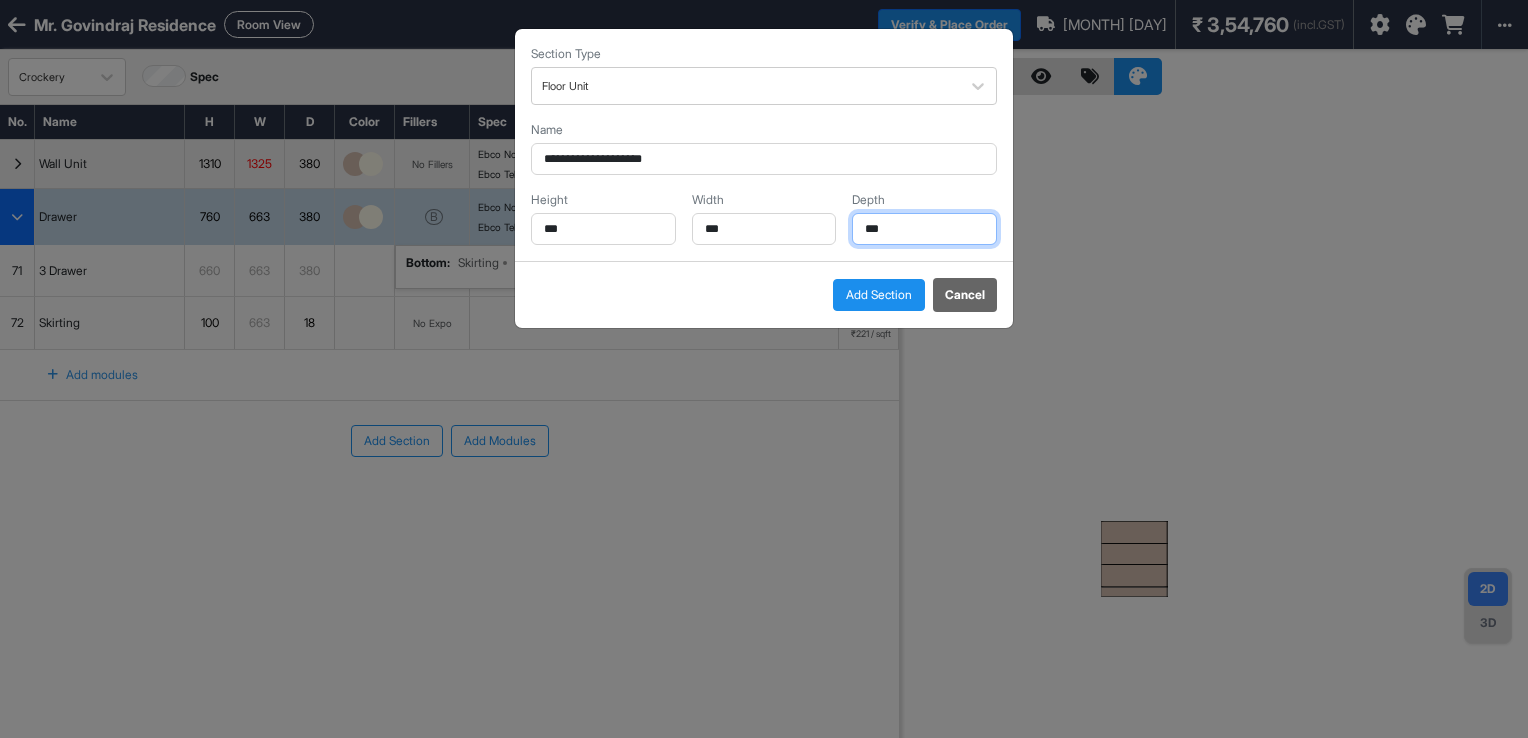click on "***" at bounding box center [924, 229] 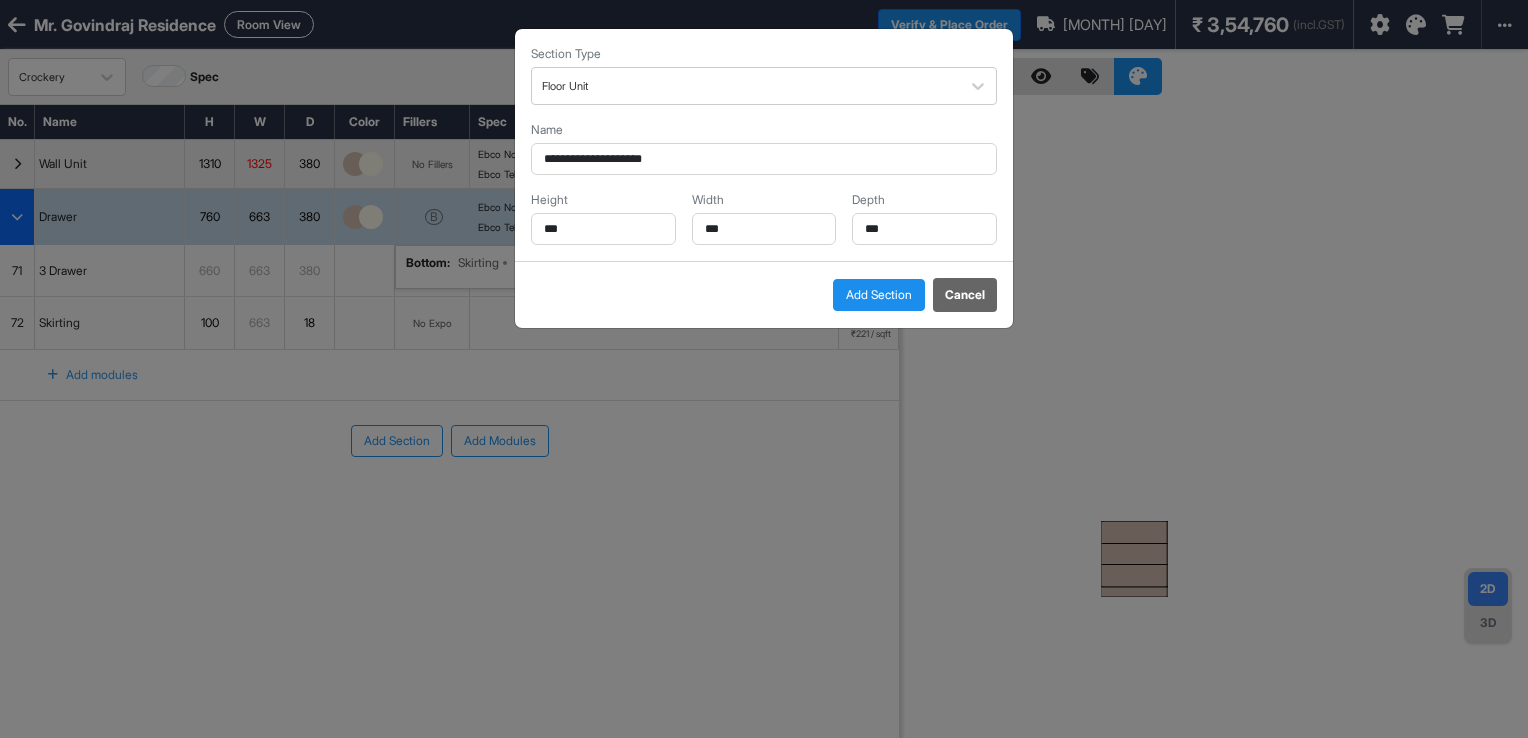 click on "Add Section" at bounding box center [879, 295] 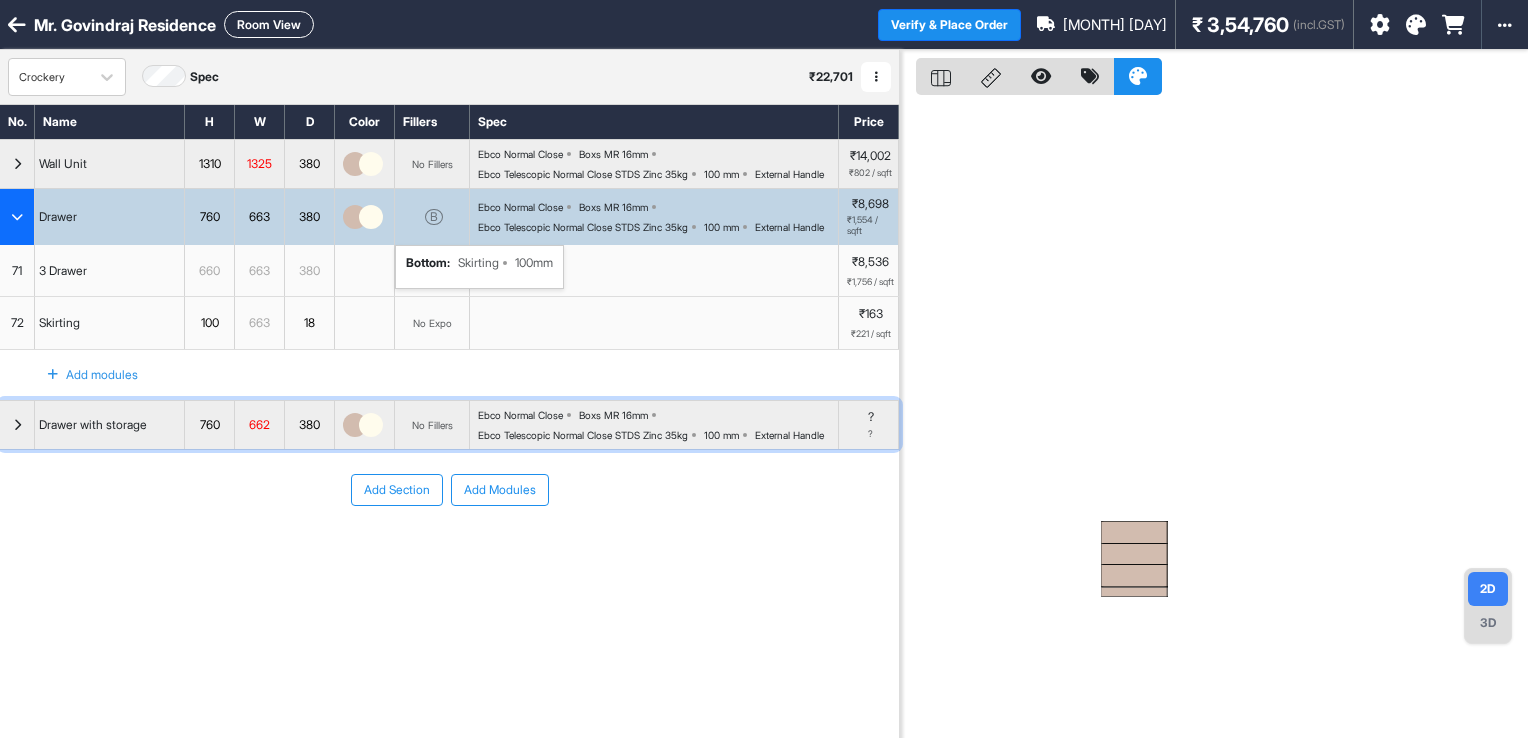 click at bounding box center [17, 425] 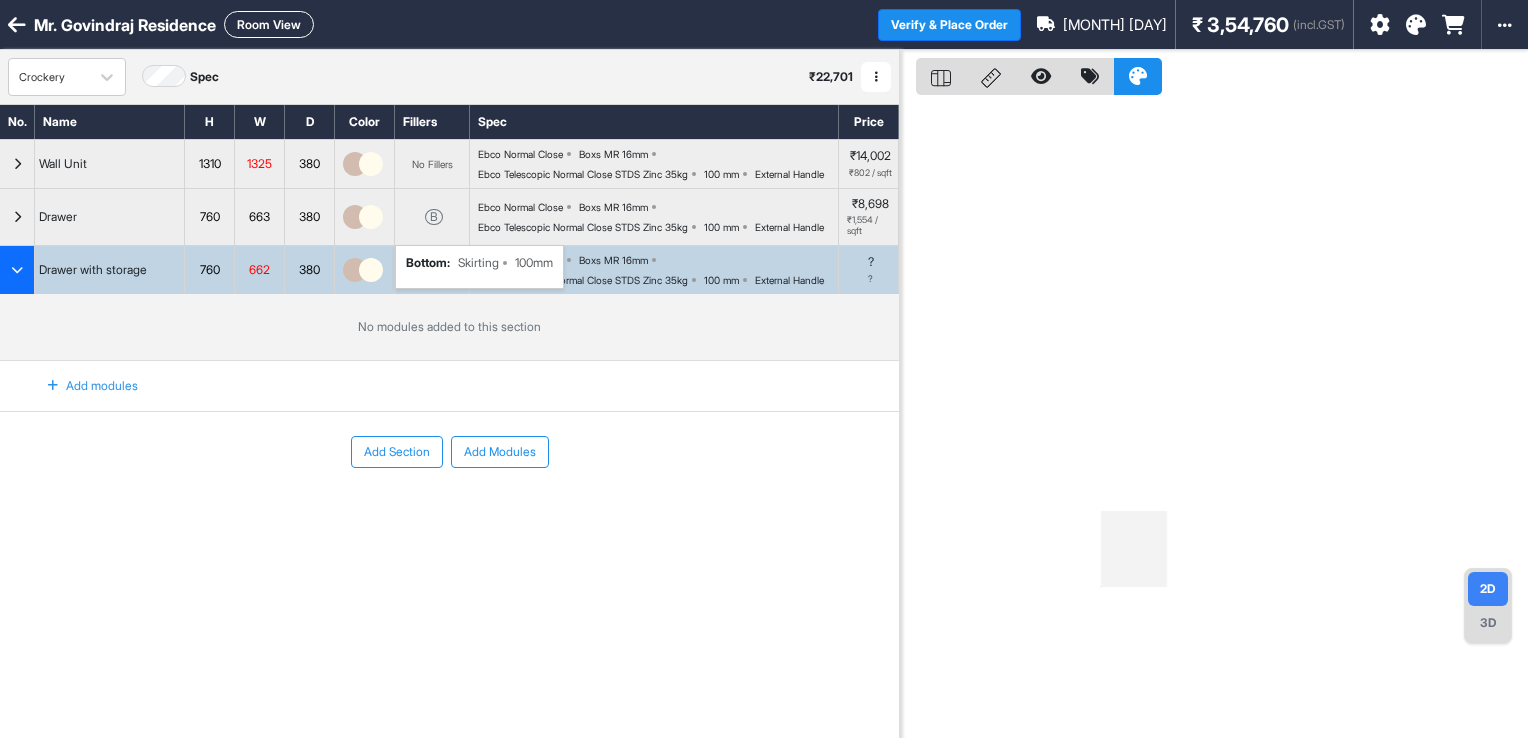 click at bounding box center [53, 386] 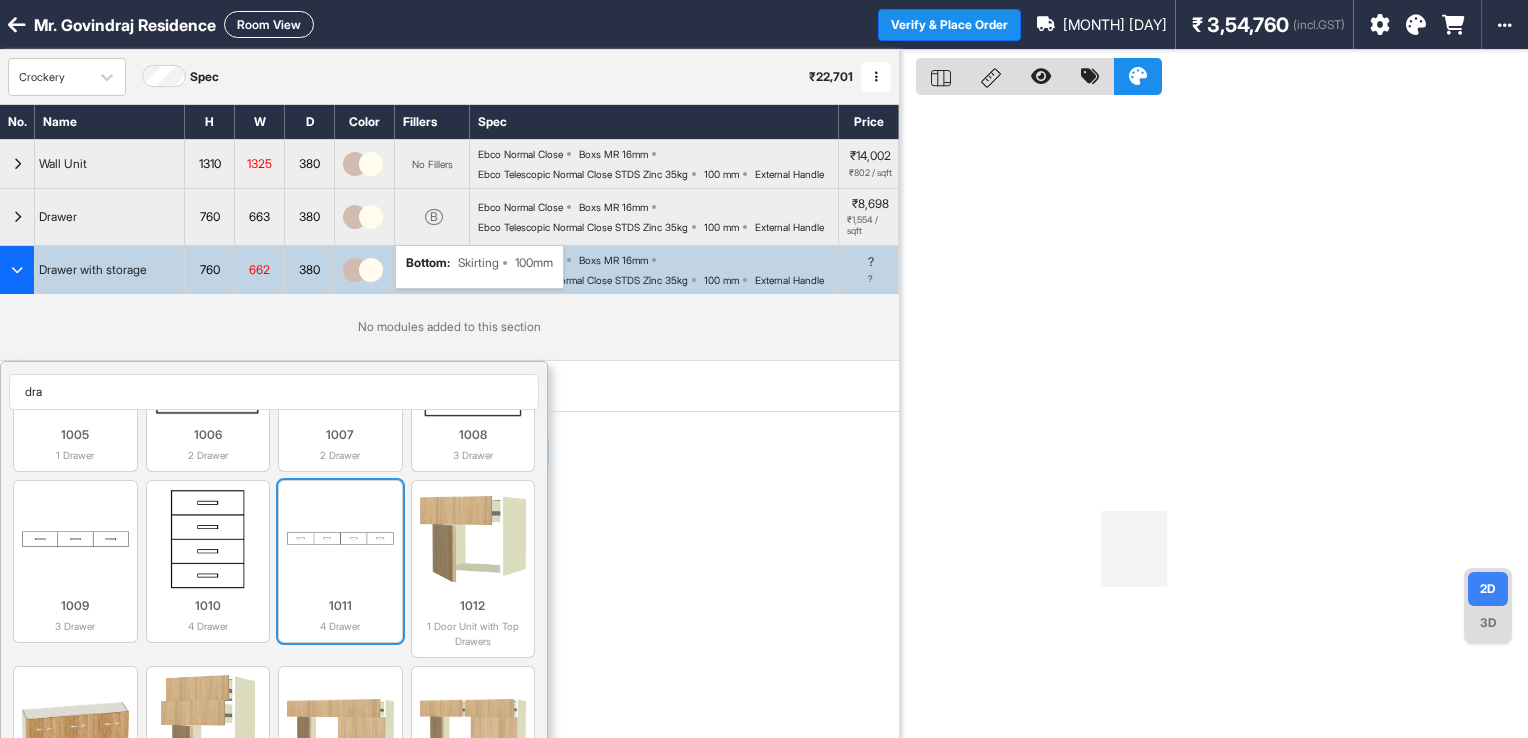 scroll, scrollTop: 162, scrollLeft: 0, axis: vertical 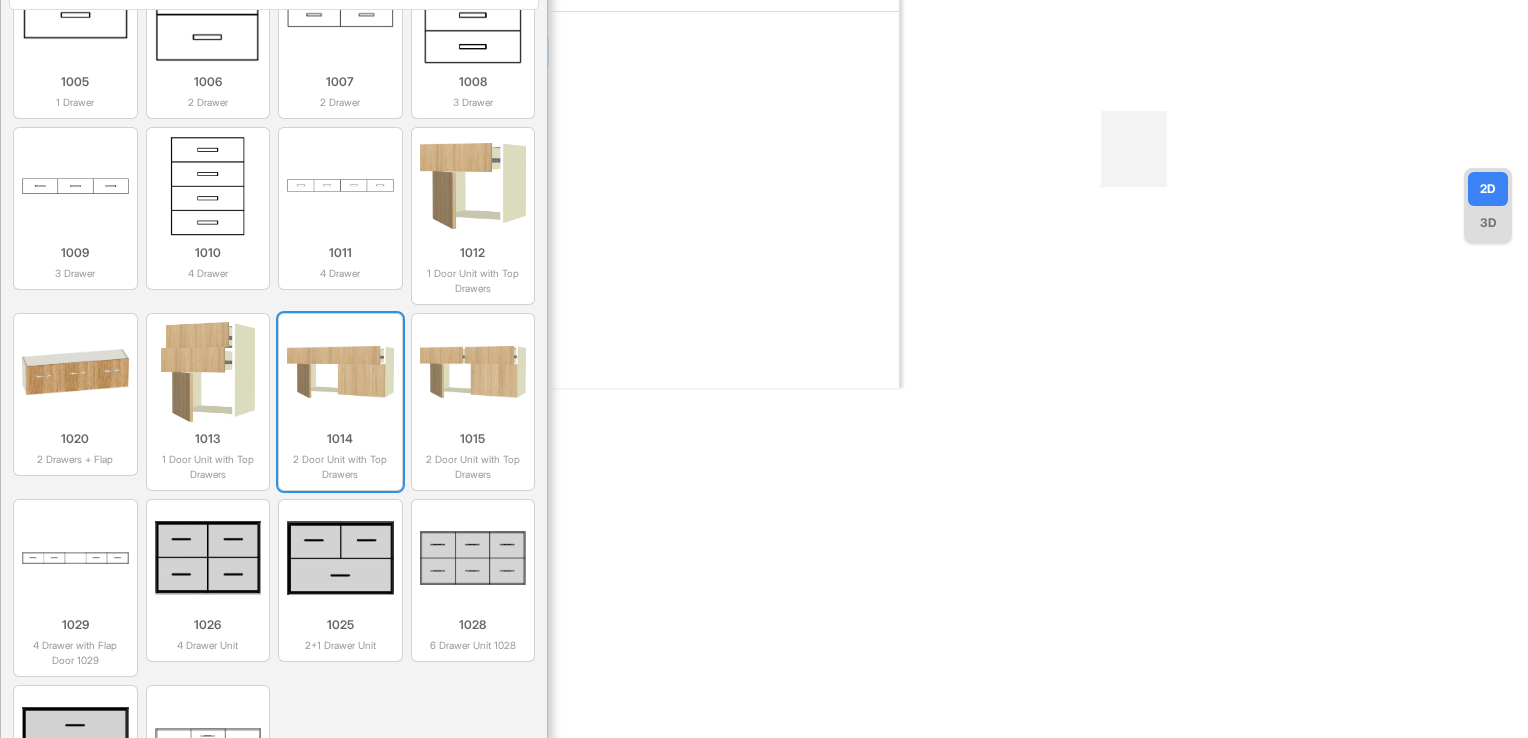 type on "dra" 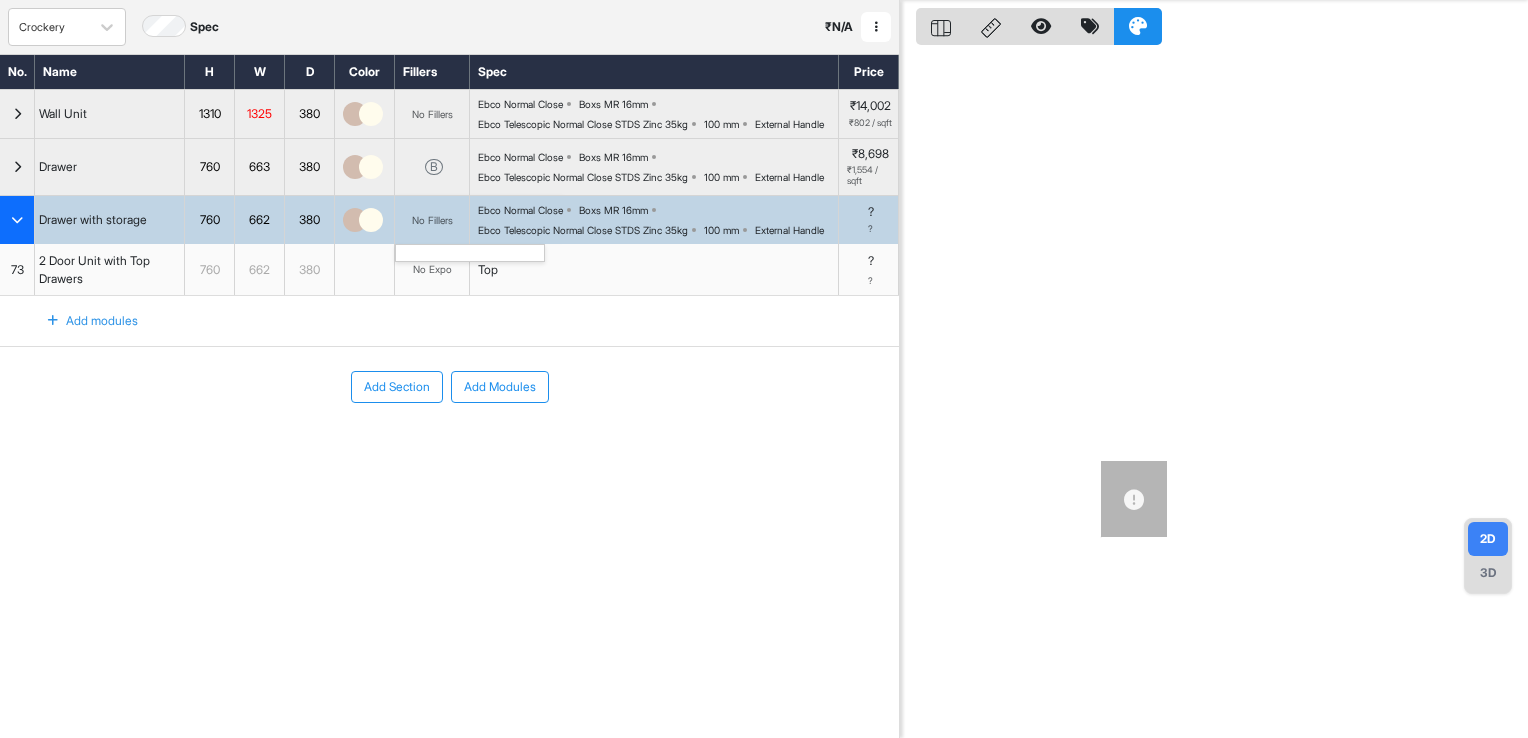 click on "No Fillers" at bounding box center (432, 220) 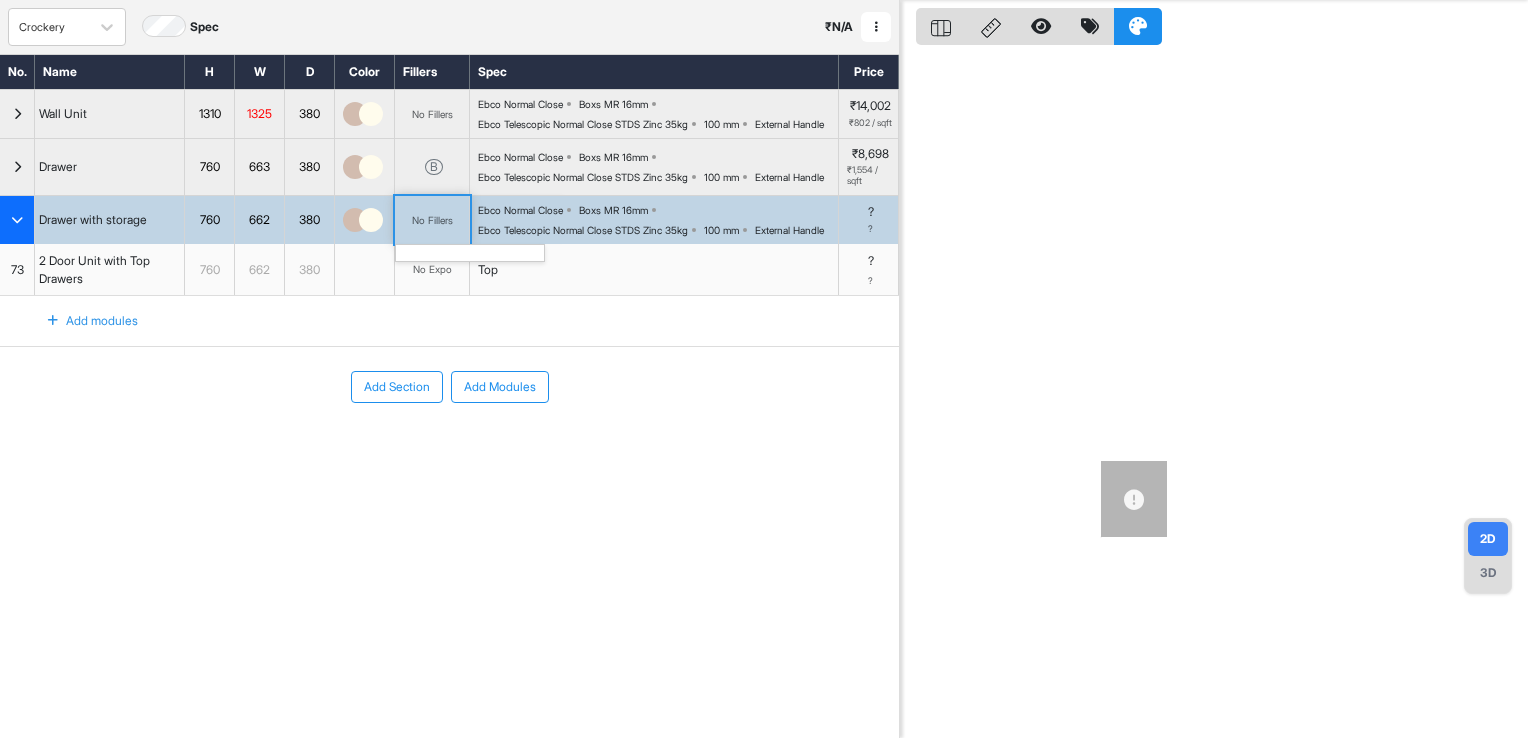 click on "No Fillers" at bounding box center [432, 220] 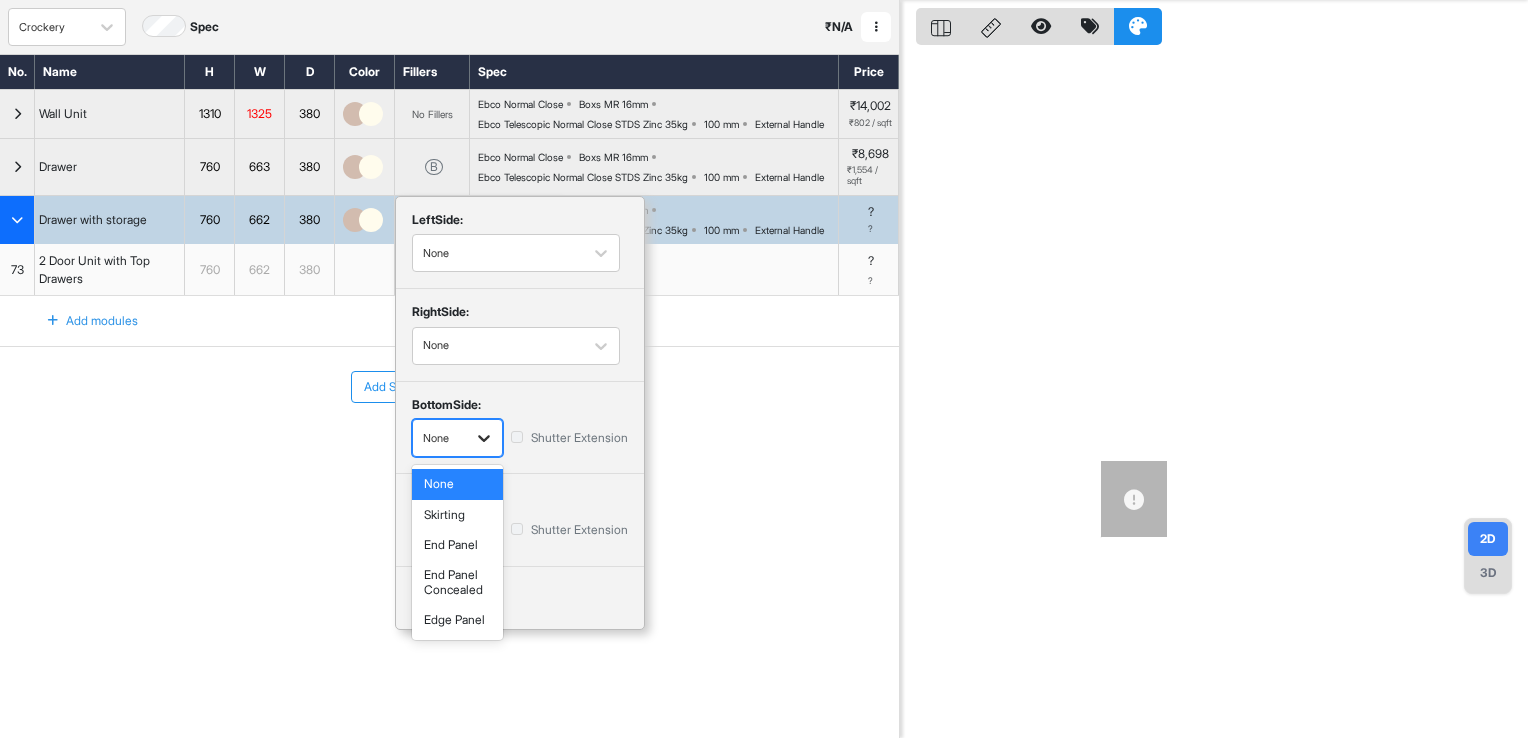 click at bounding box center [484, 438] 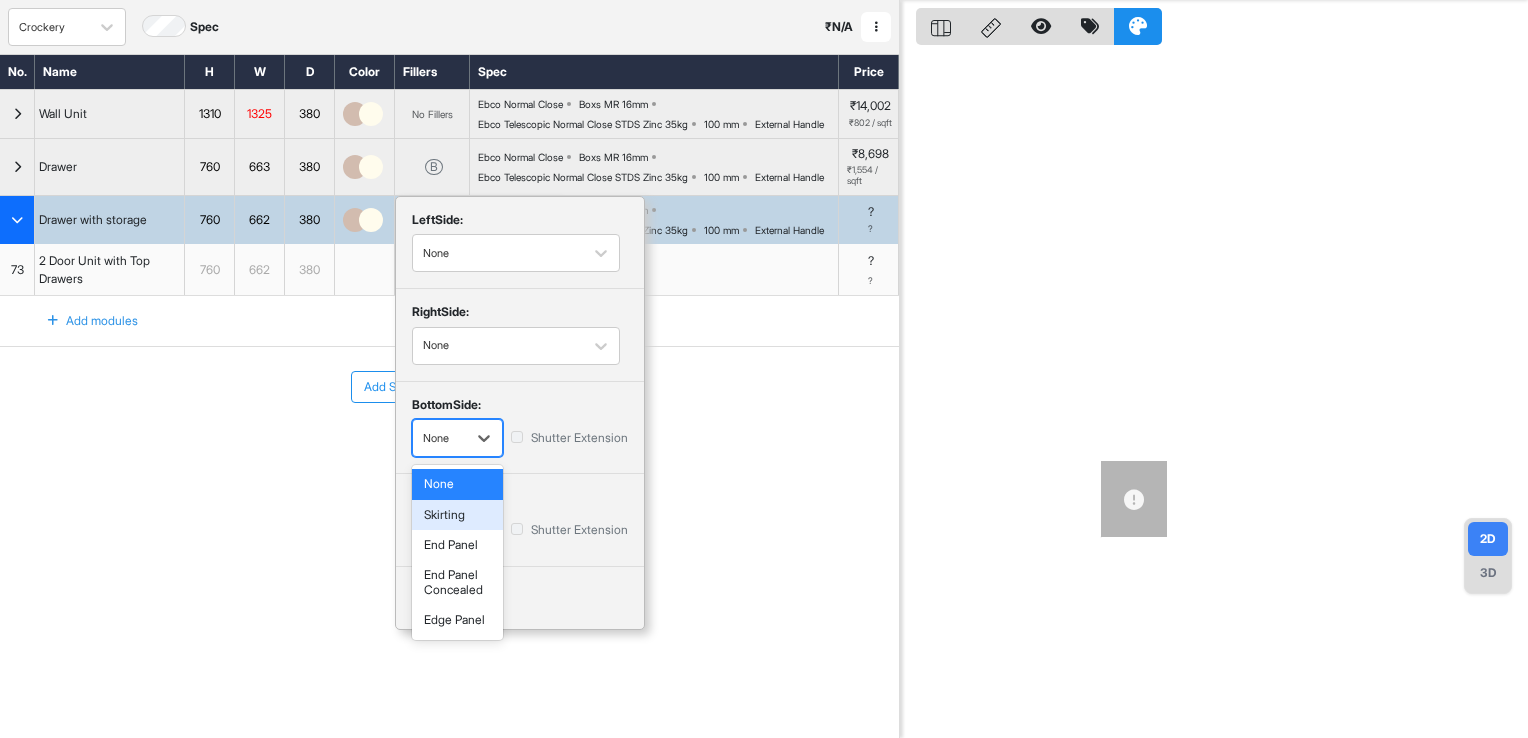 click on "Skirting" at bounding box center (457, 515) 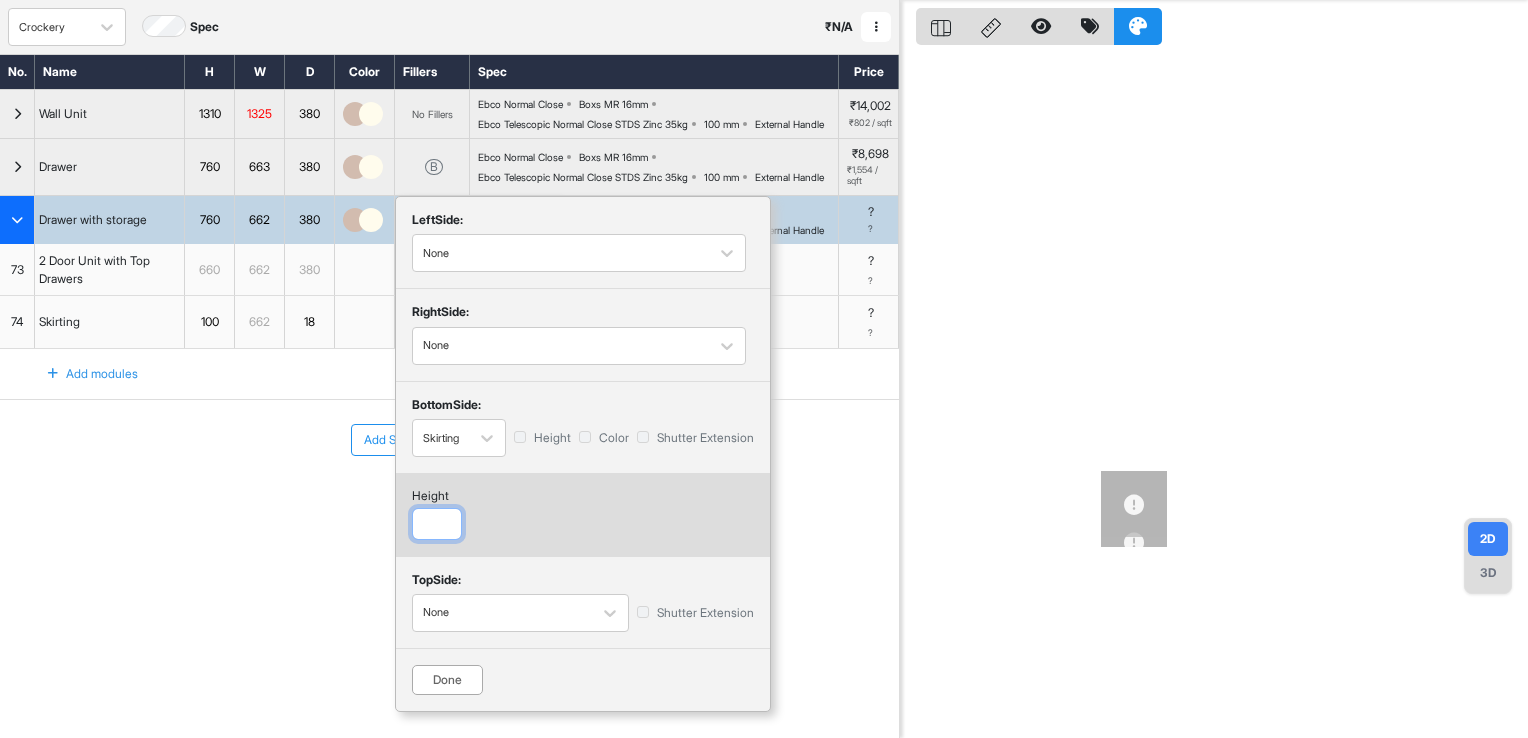 click at bounding box center [437, 524] 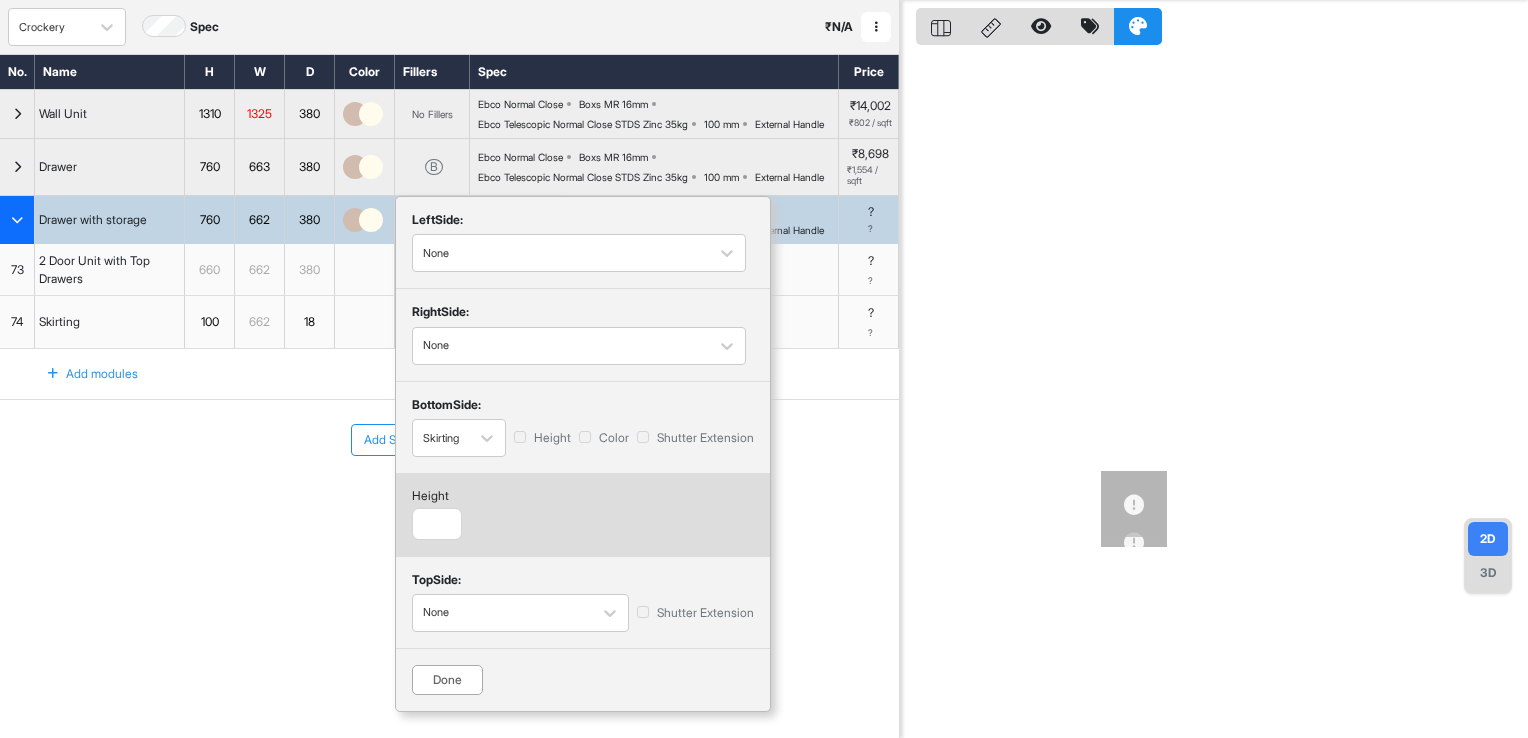 click on "Done" at bounding box center (447, 680) 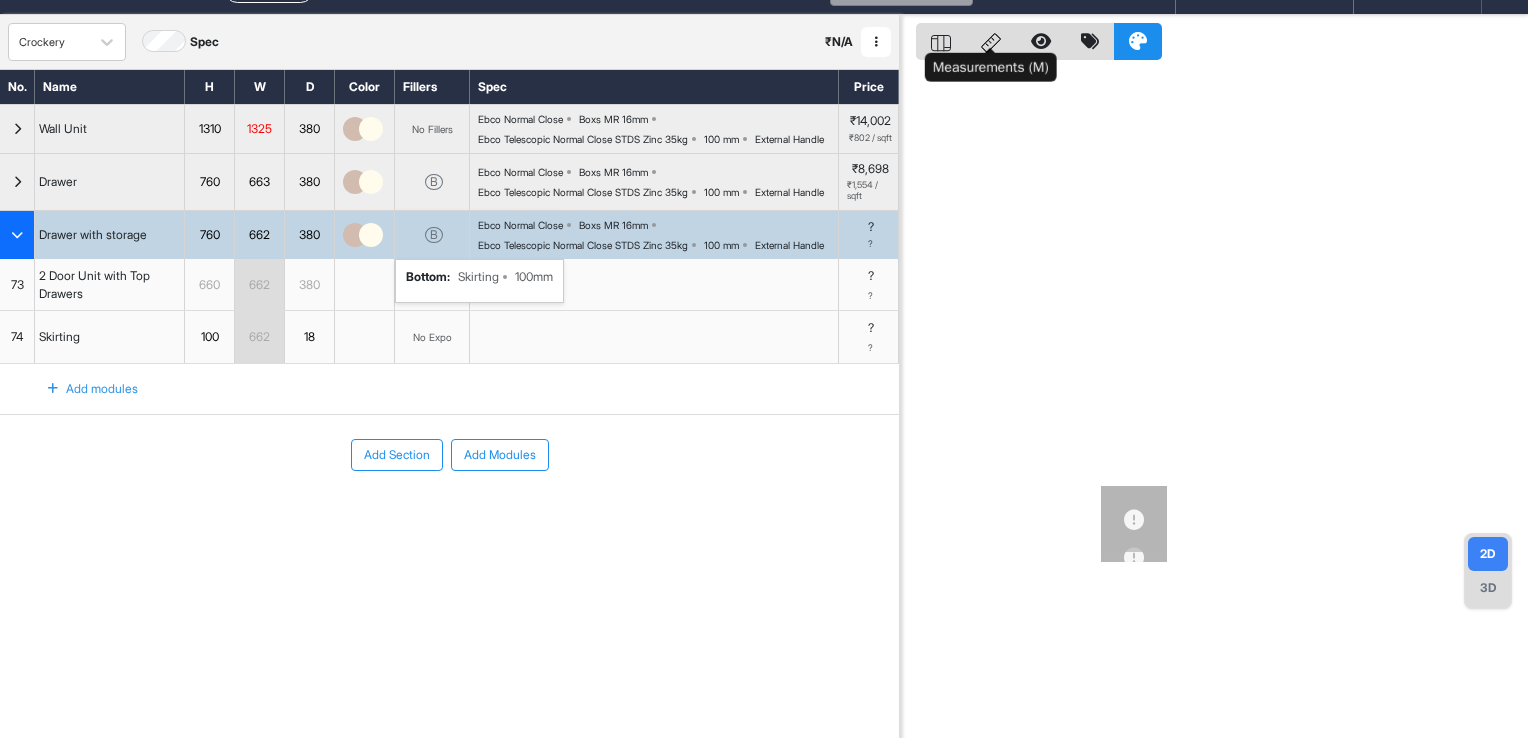 scroll, scrollTop: 0, scrollLeft: 0, axis: both 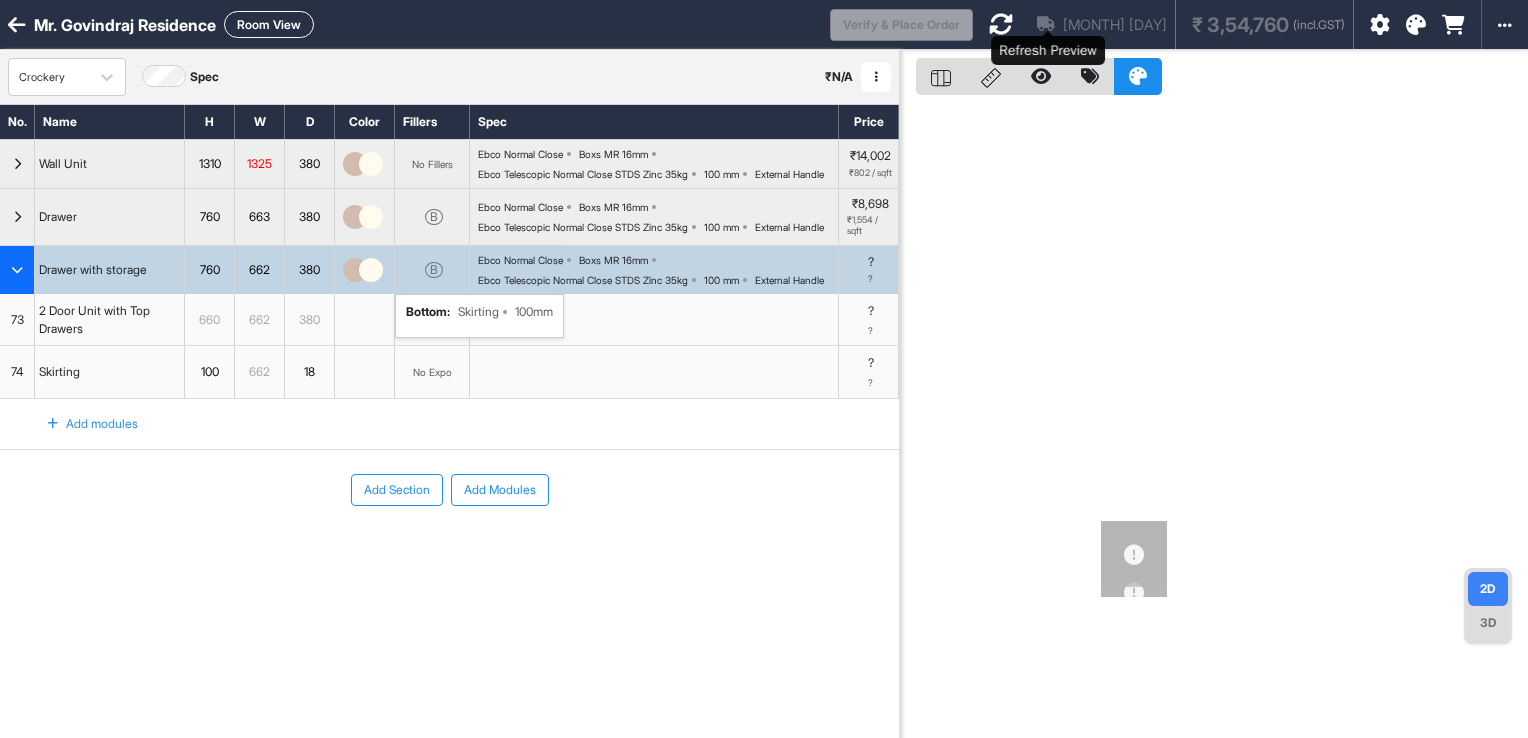 click at bounding box center [1001, 24] 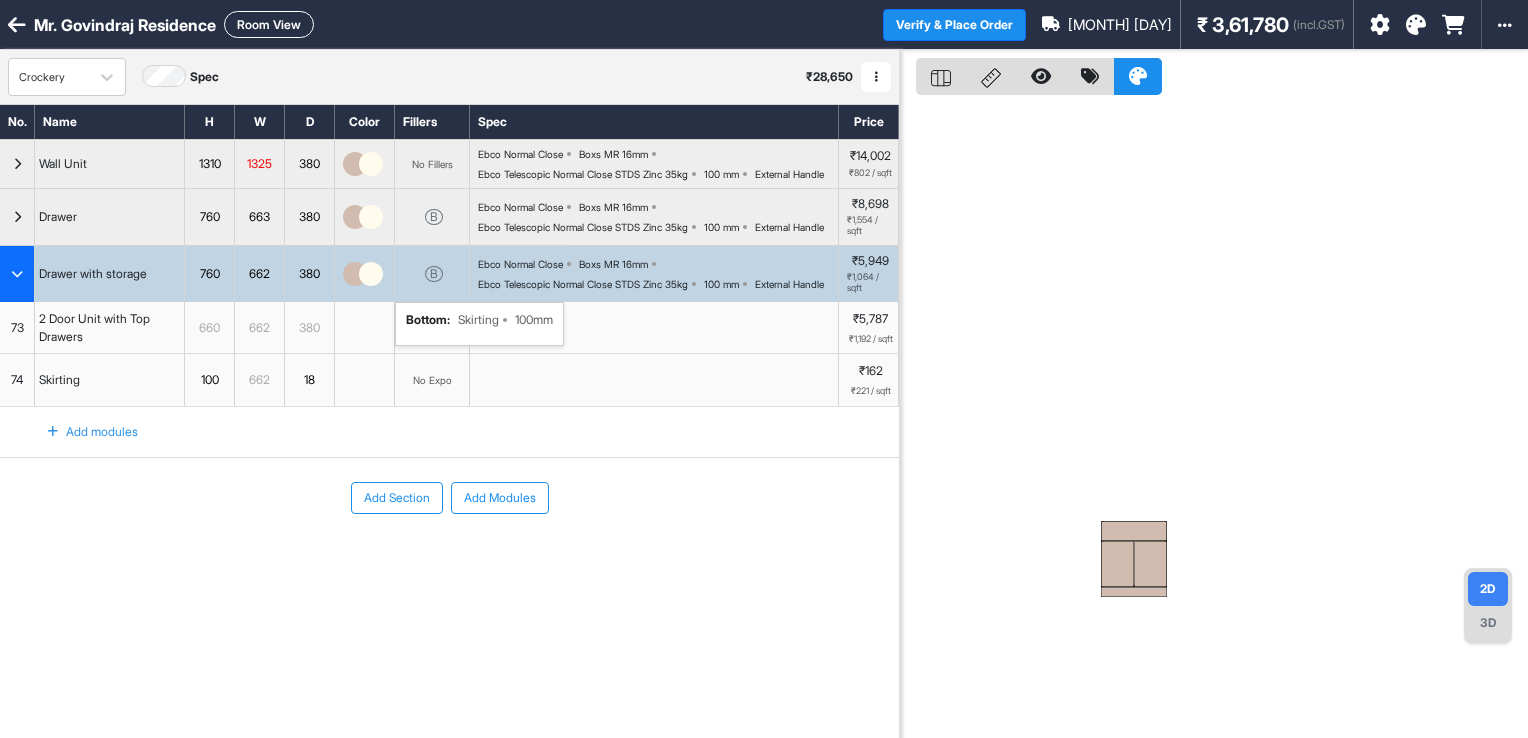click at bounding box center [1134, 531] 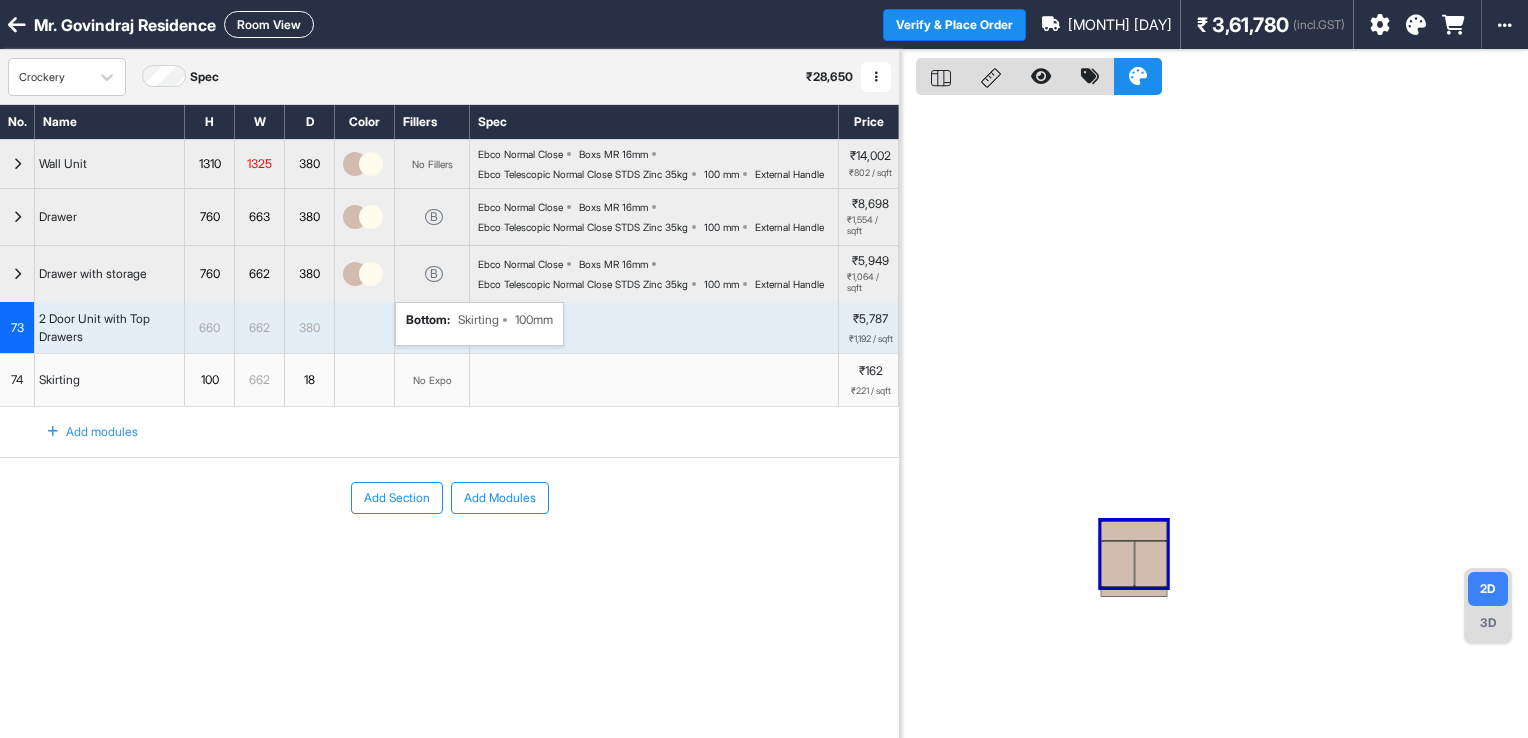 click at bounding box center (1214, 419) 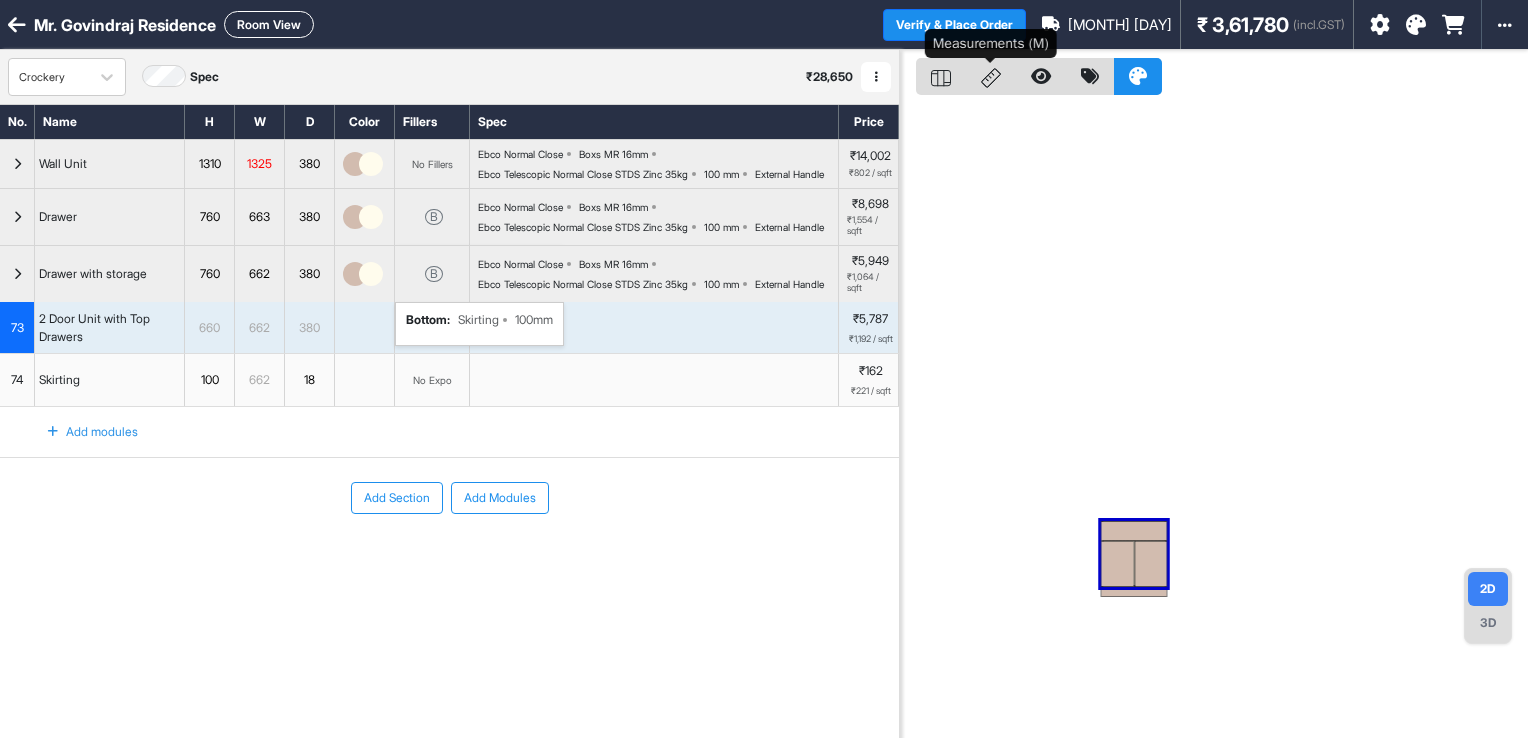 click at bounding box center (991, 76) 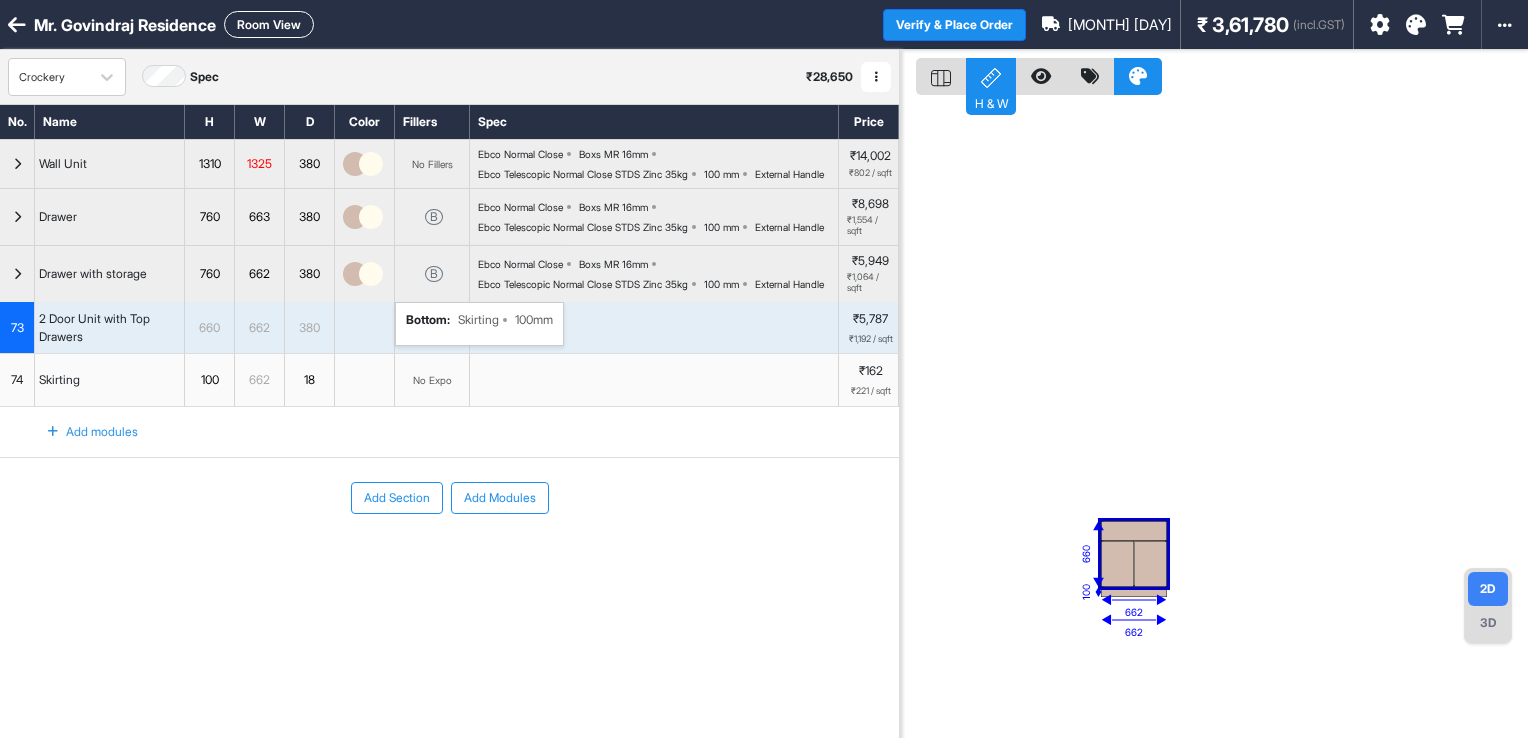 click on "182 662 660 100 662" at bounding box center (1214, 419) 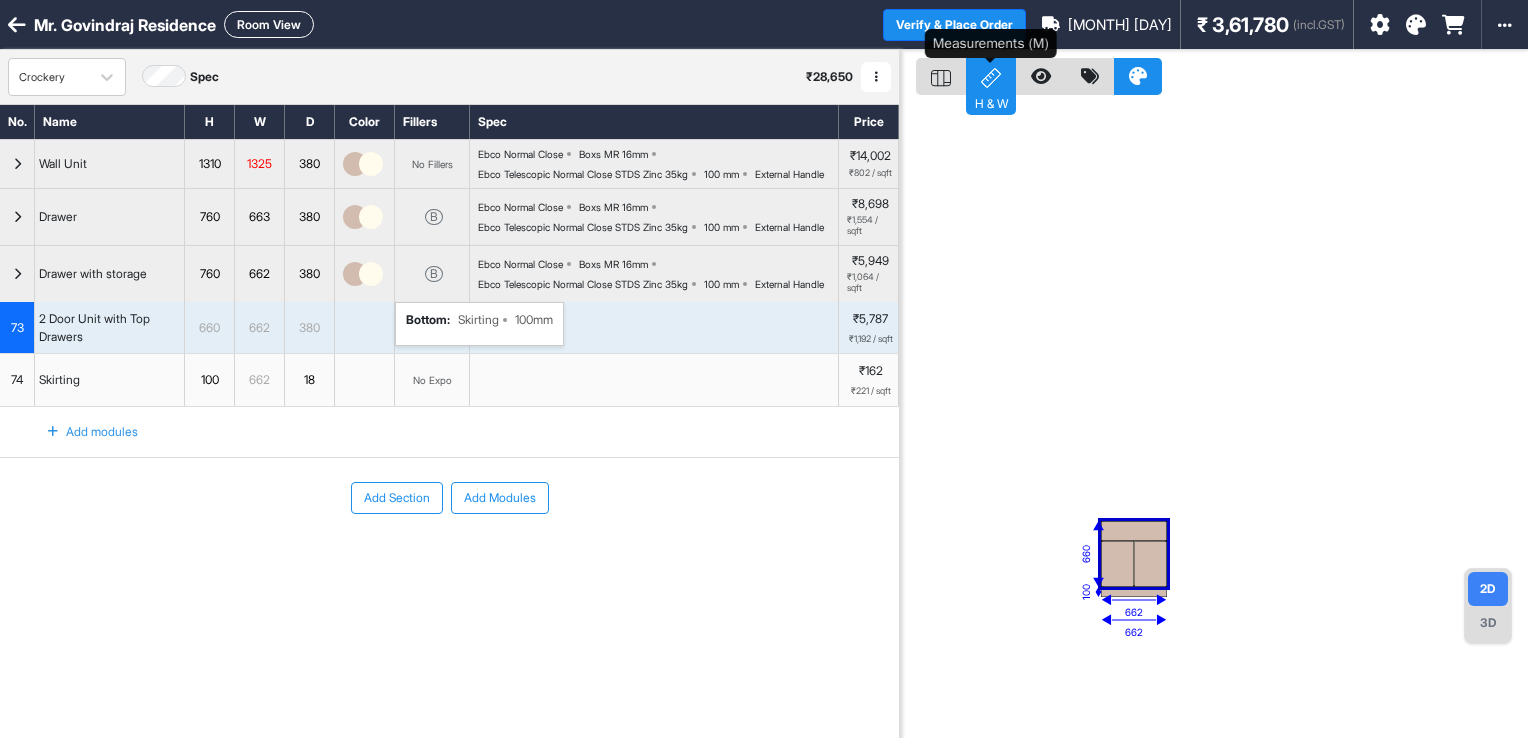 click on "H & W" at bounding box center [991, 76] 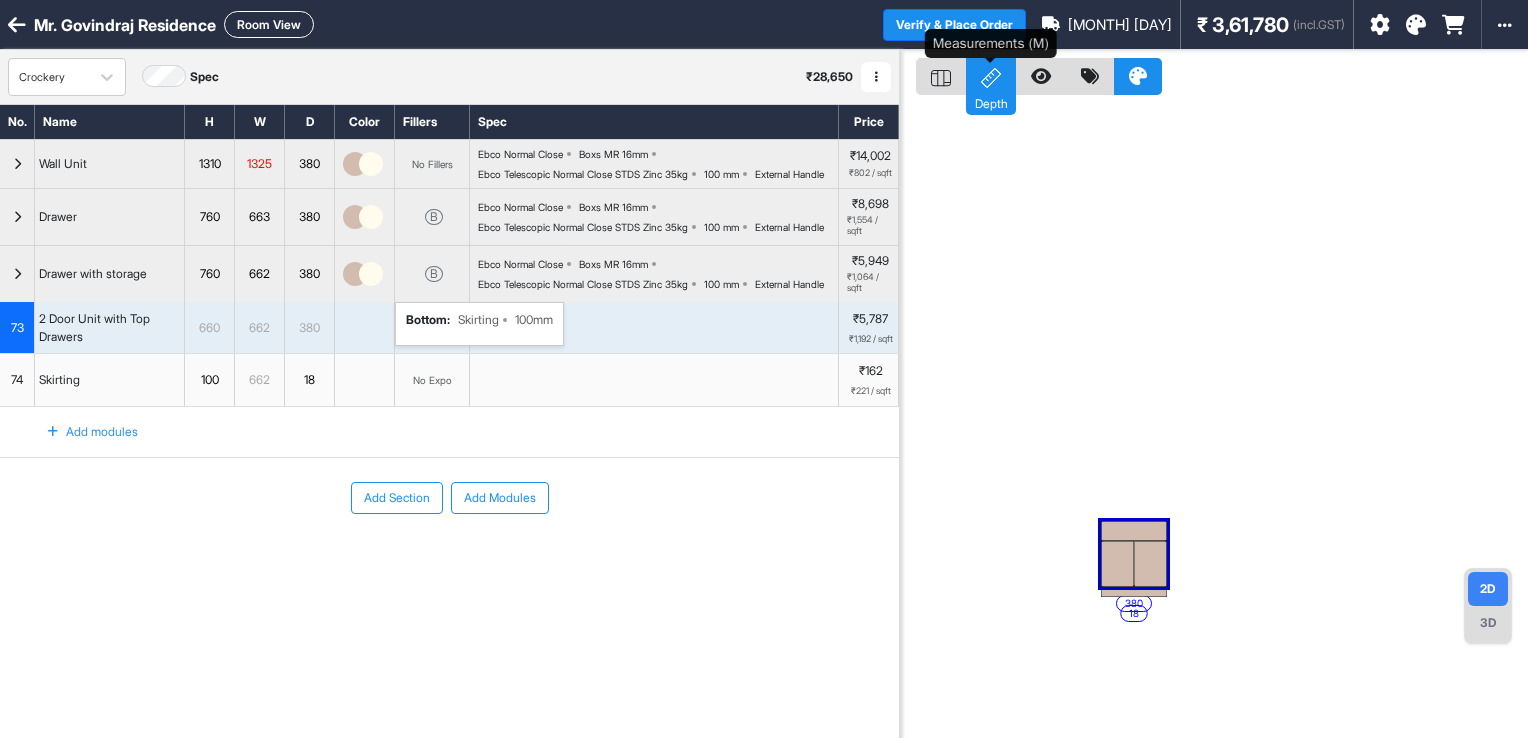click on "Depth" at bounding box center (991, 76) 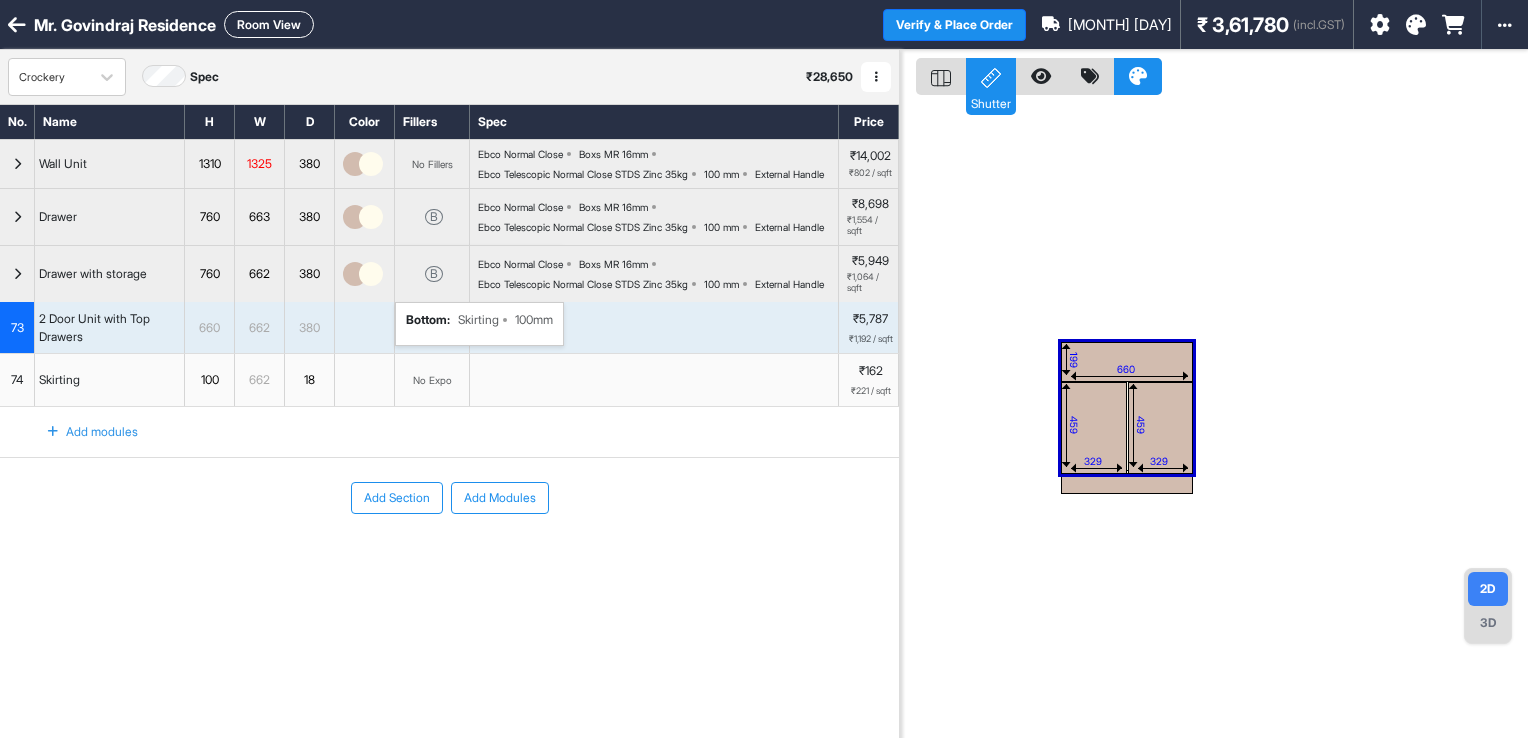 drag, startPoint x: 1268, startPoint y: 607, endPoint x: 1236, endPoint y: 456, distance: 154.35349 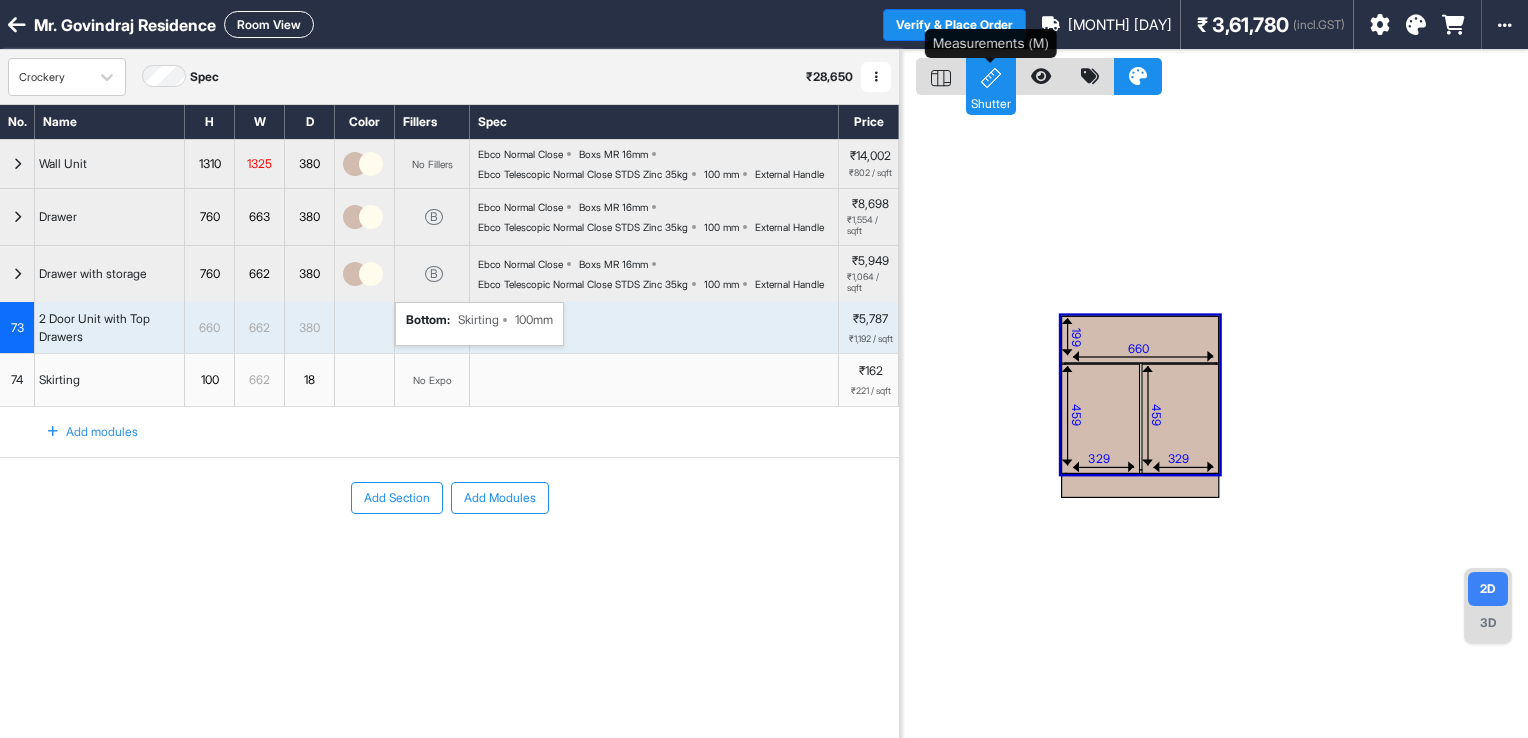 click on "Shutter" at bounding box center [991, 76] 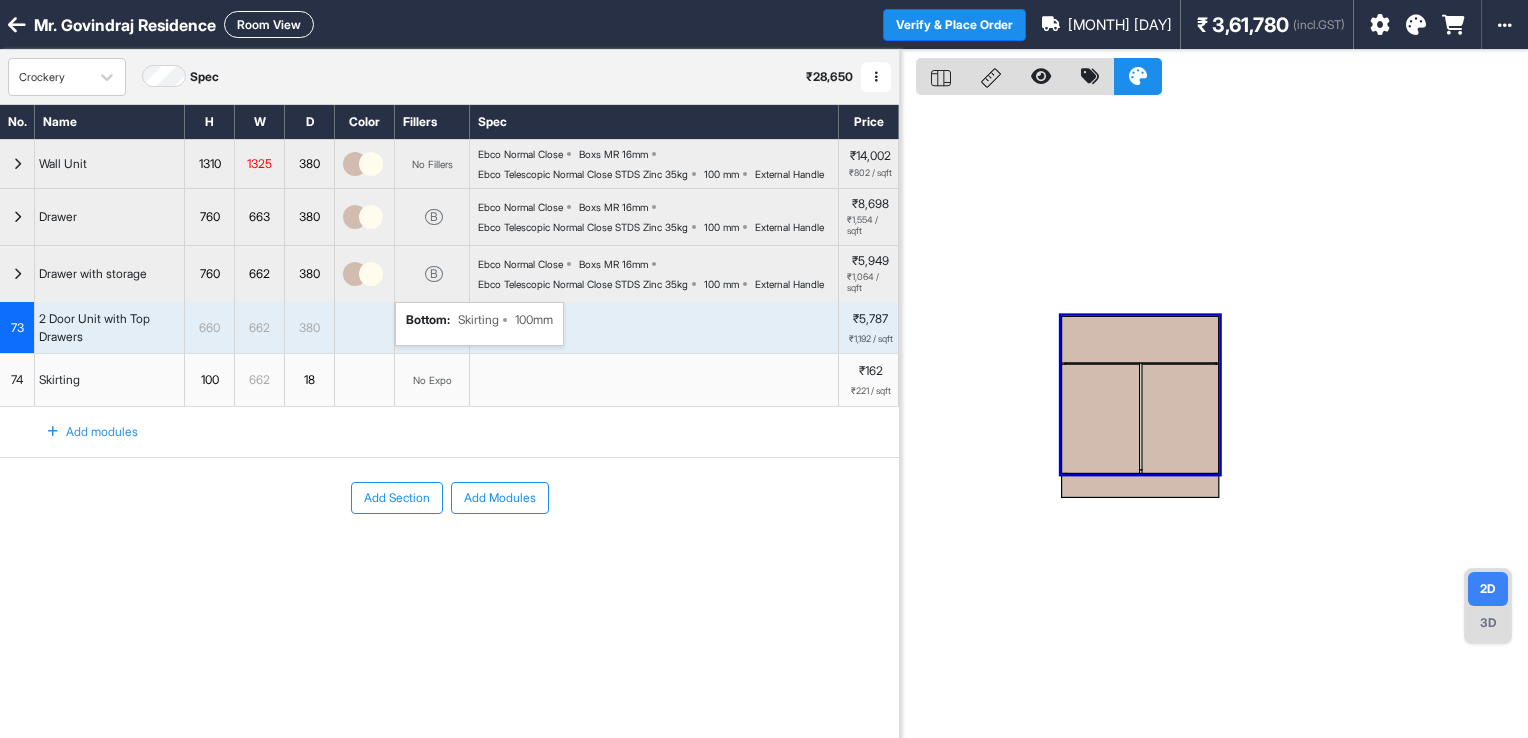 click on "Room View" at bounding box center (269, 24) 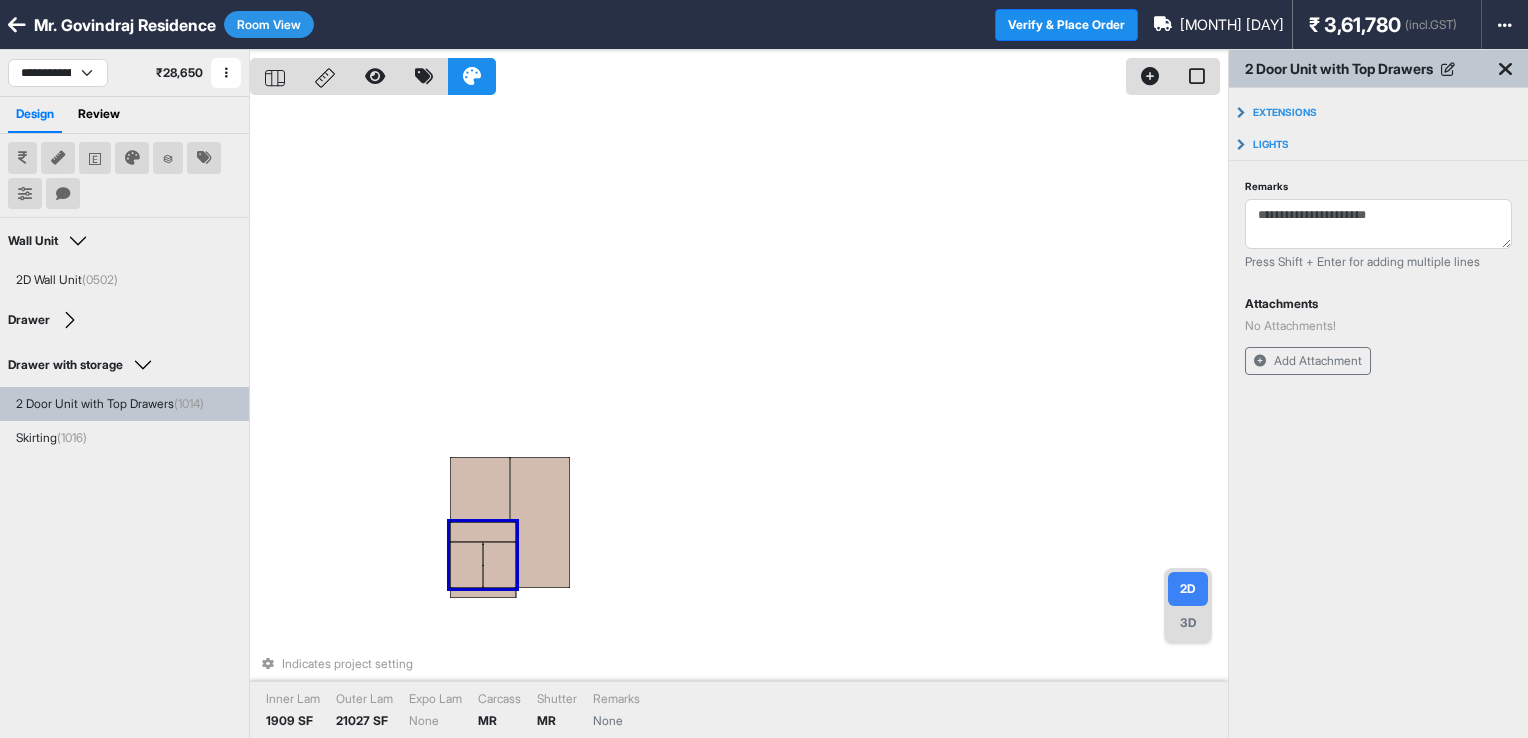 click at bounding box center (466, 565) 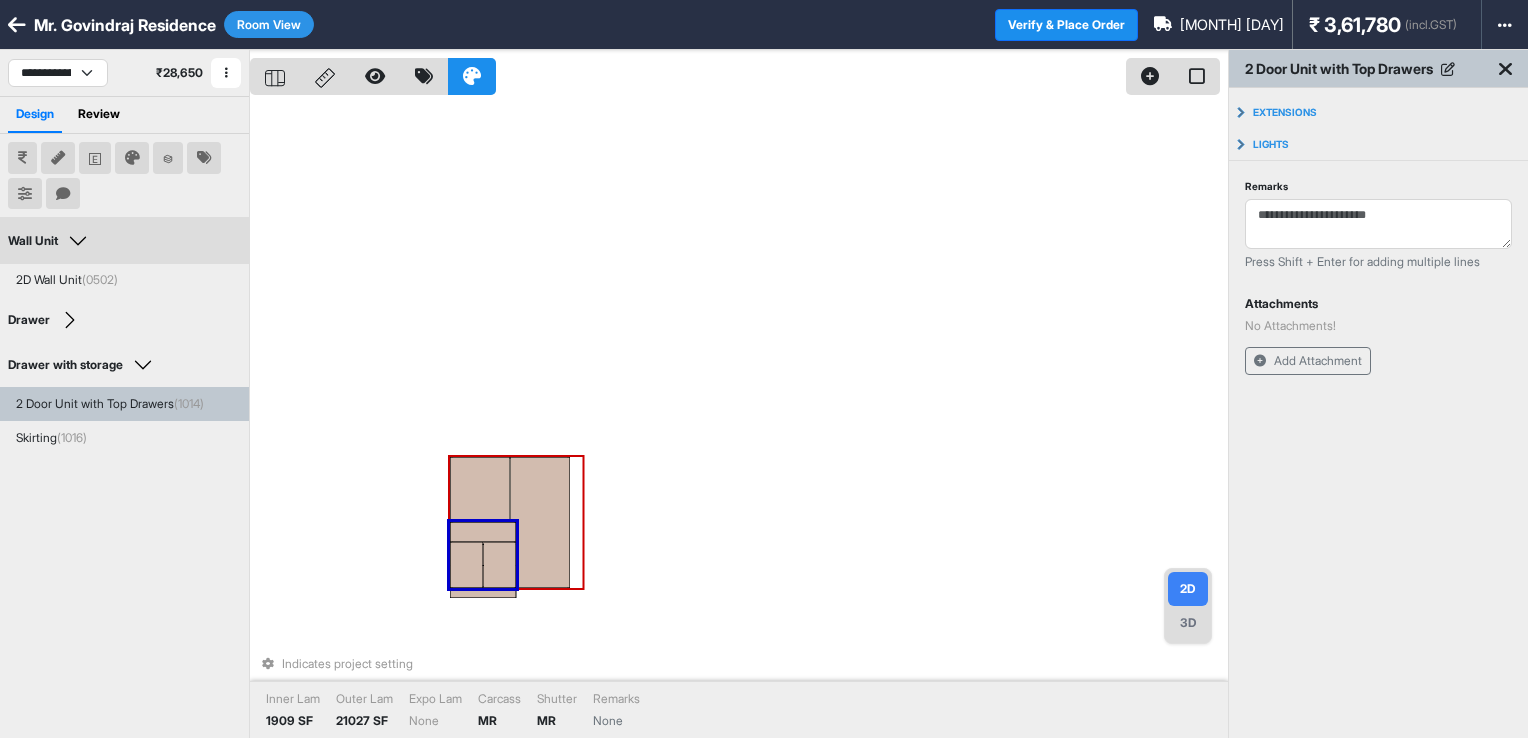 drag, startPoint x: 462, startPoint y: 556, endPoint x: 692, endPoint y: 532, distance: 231.24878 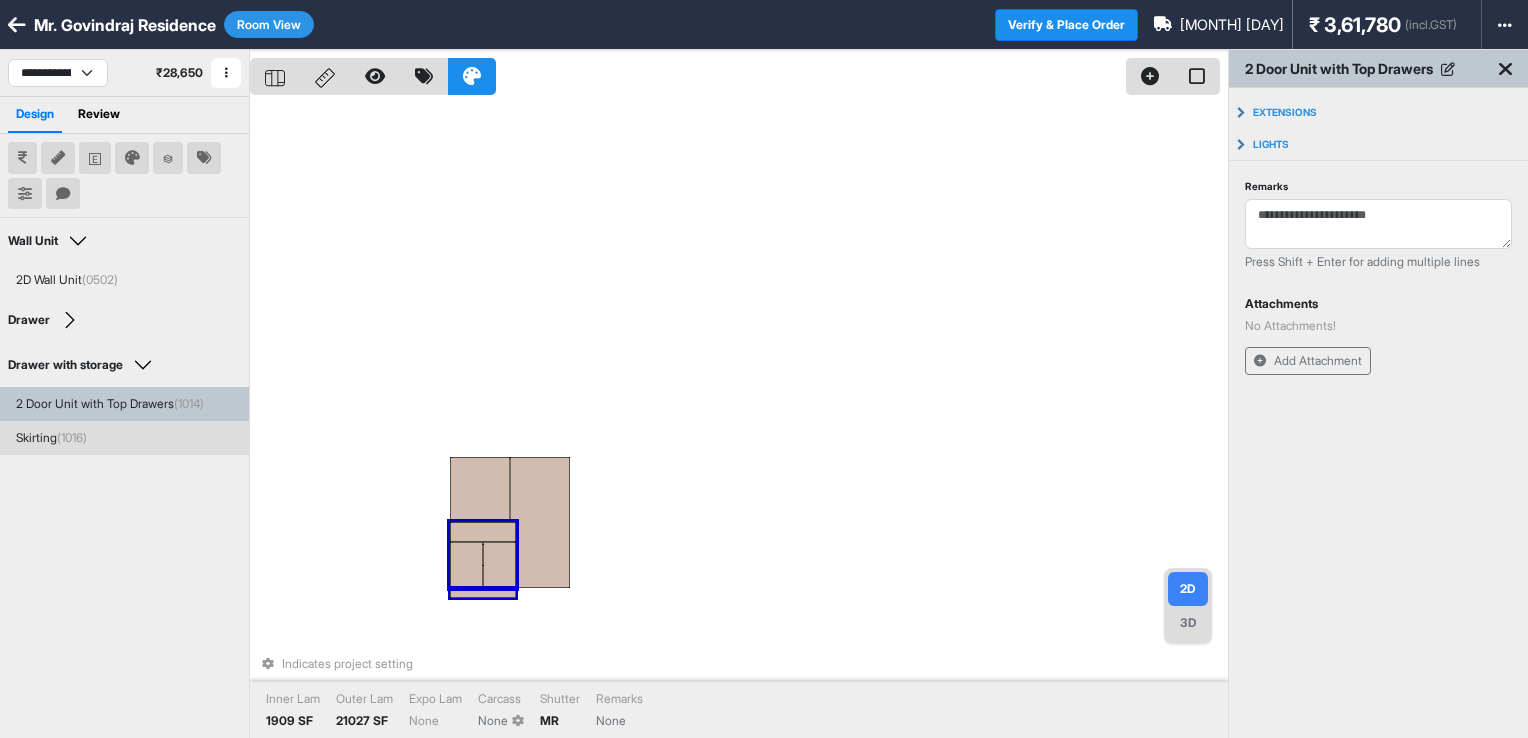 click on "Indicates project setting Inner Lam 1909 SF Outer Lam 21027 SF Expo Lam None Carcass None Shutter MR Remarks None" at bounding box center (739, 419) 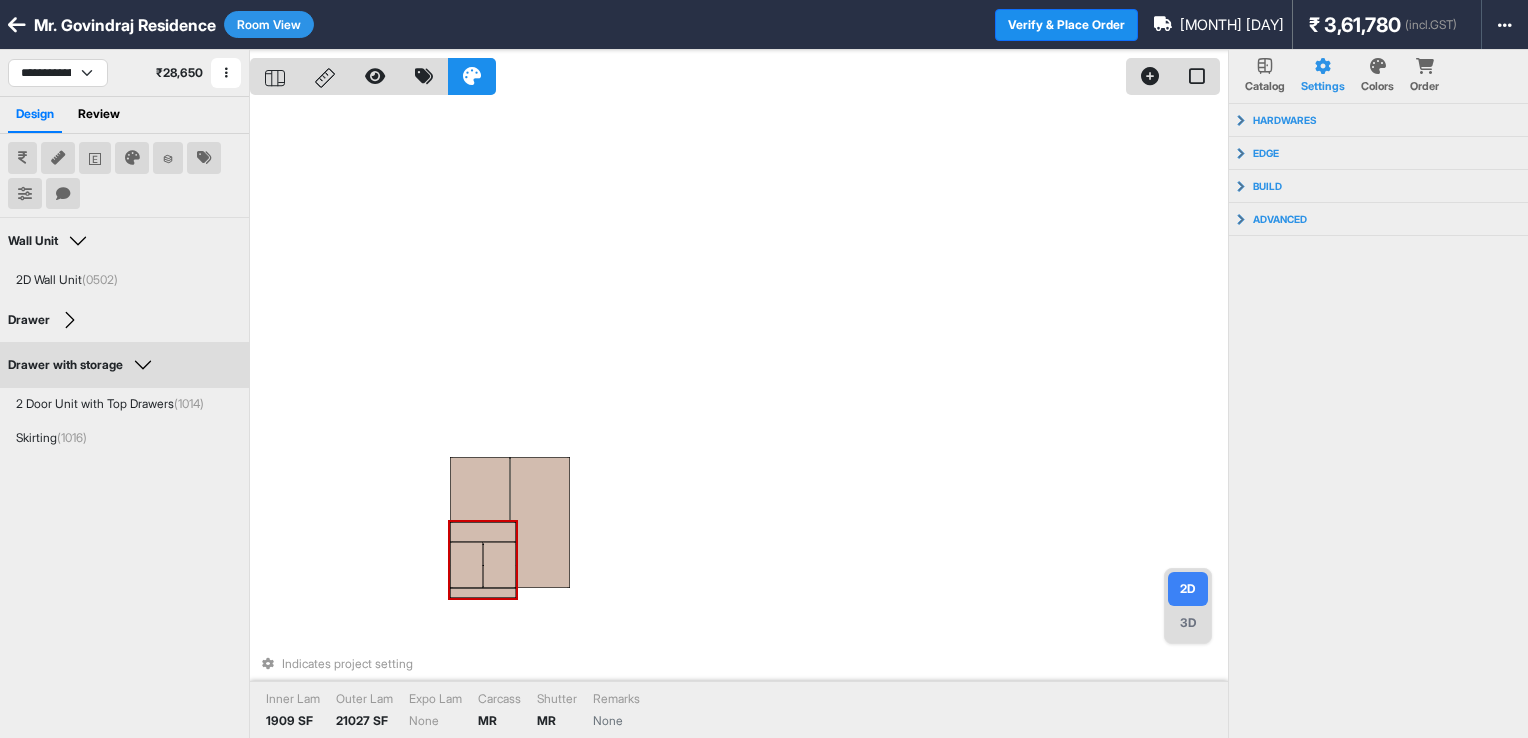 click at bounding box center [499, 565] 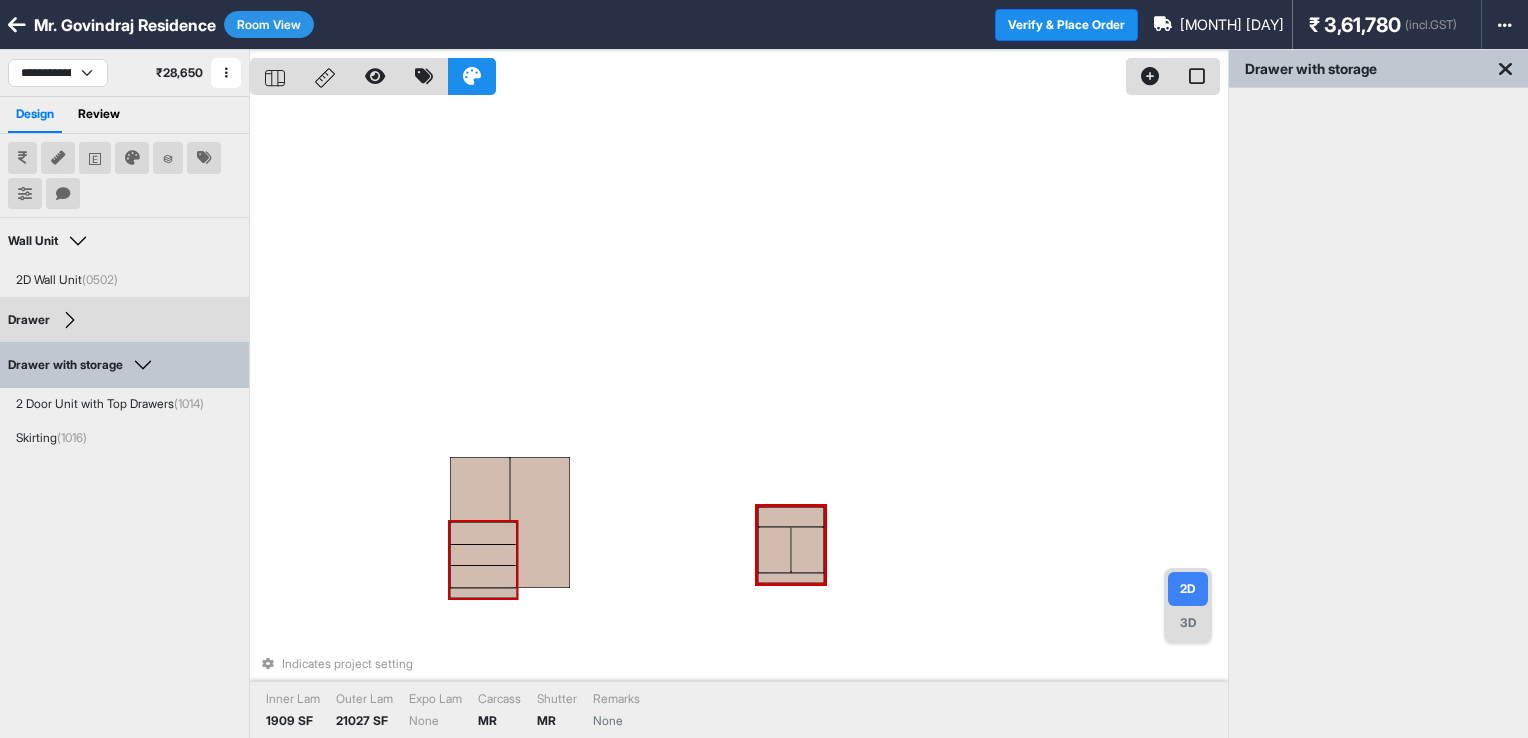 click at bounding box center (483, 577) 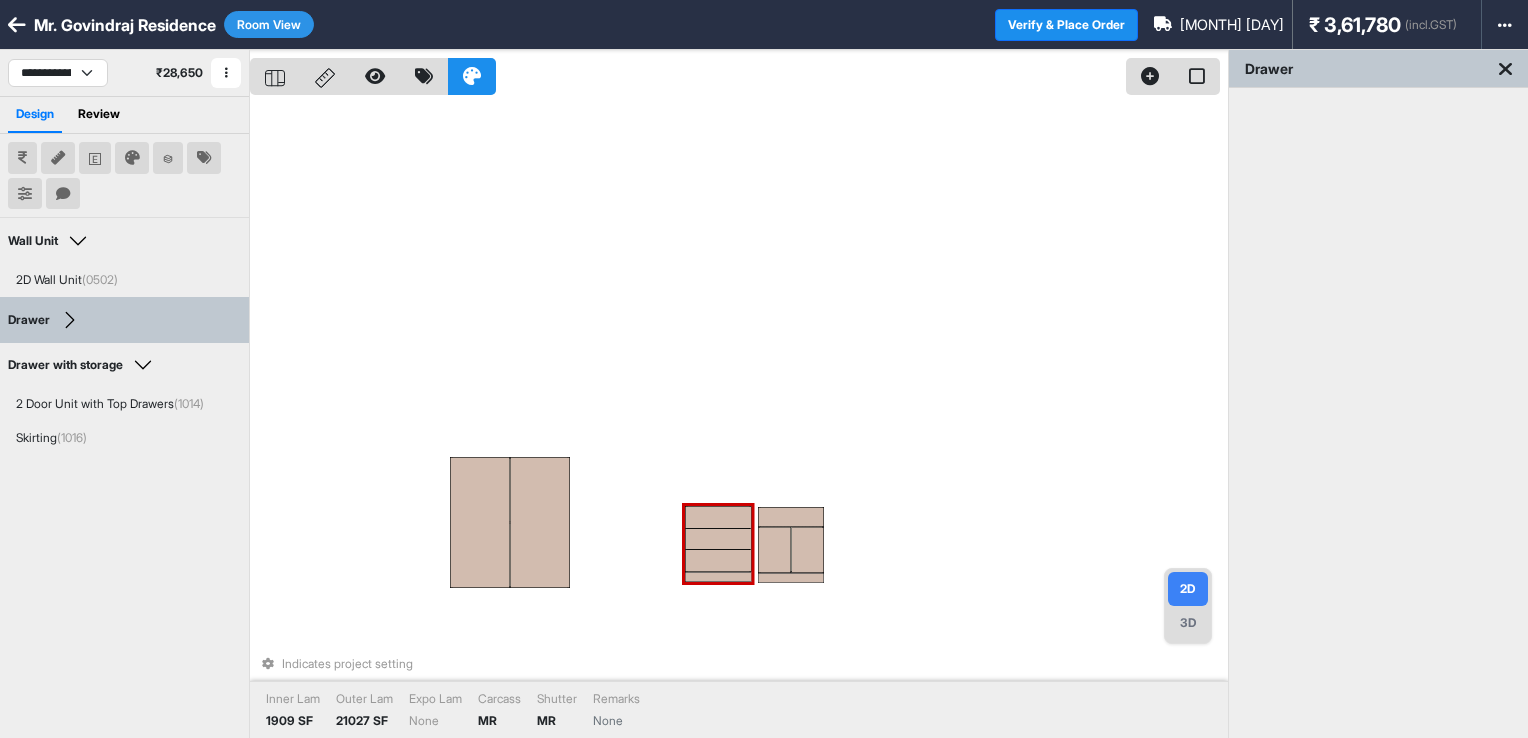 drag, startPoint x: 468, startPoint y: 580, endPoint x: 697, endPoint y: 562, distance: 229.70633 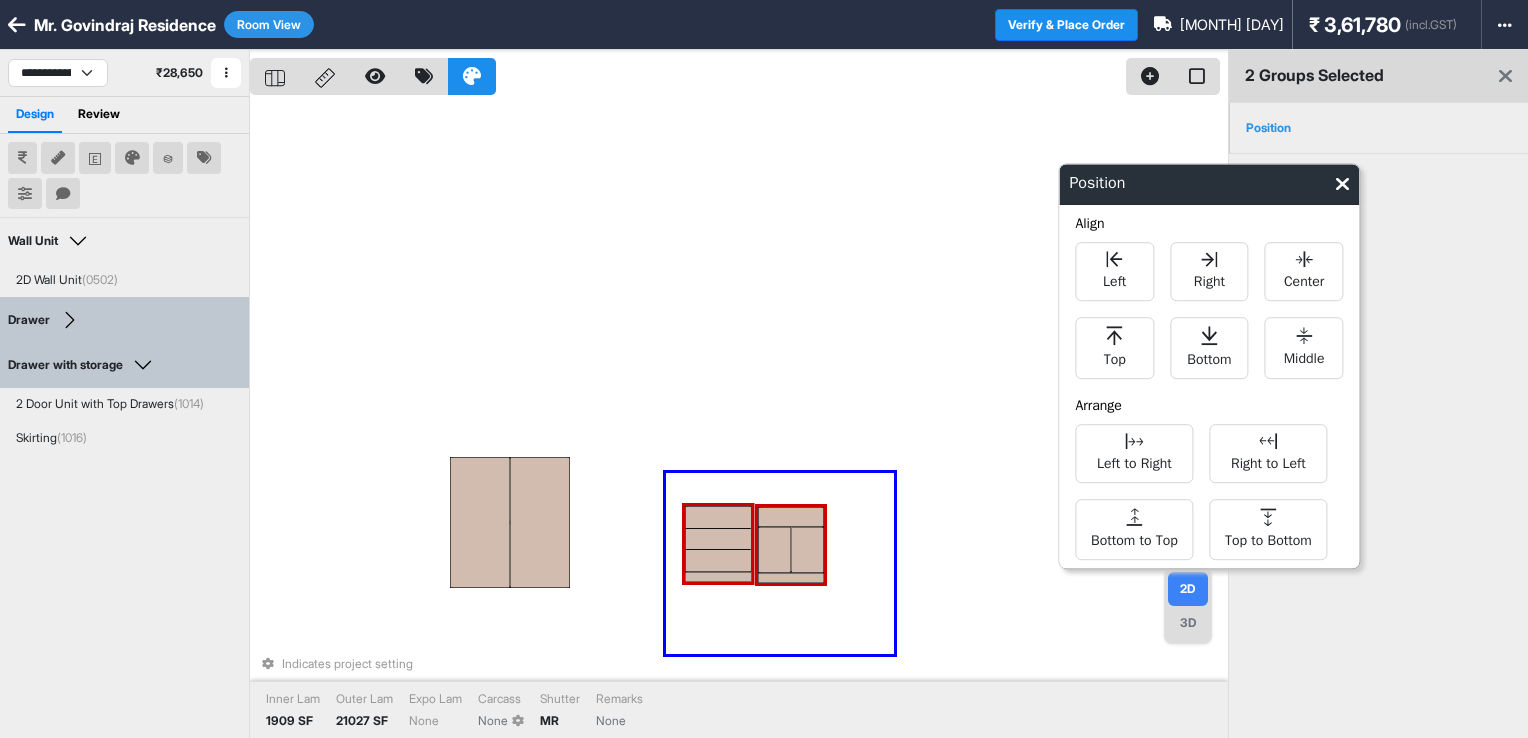 drag, startPoint x: 664, startPoint y: 498, endPoint x: 894, endPoint y: 654, distance: 277.91367 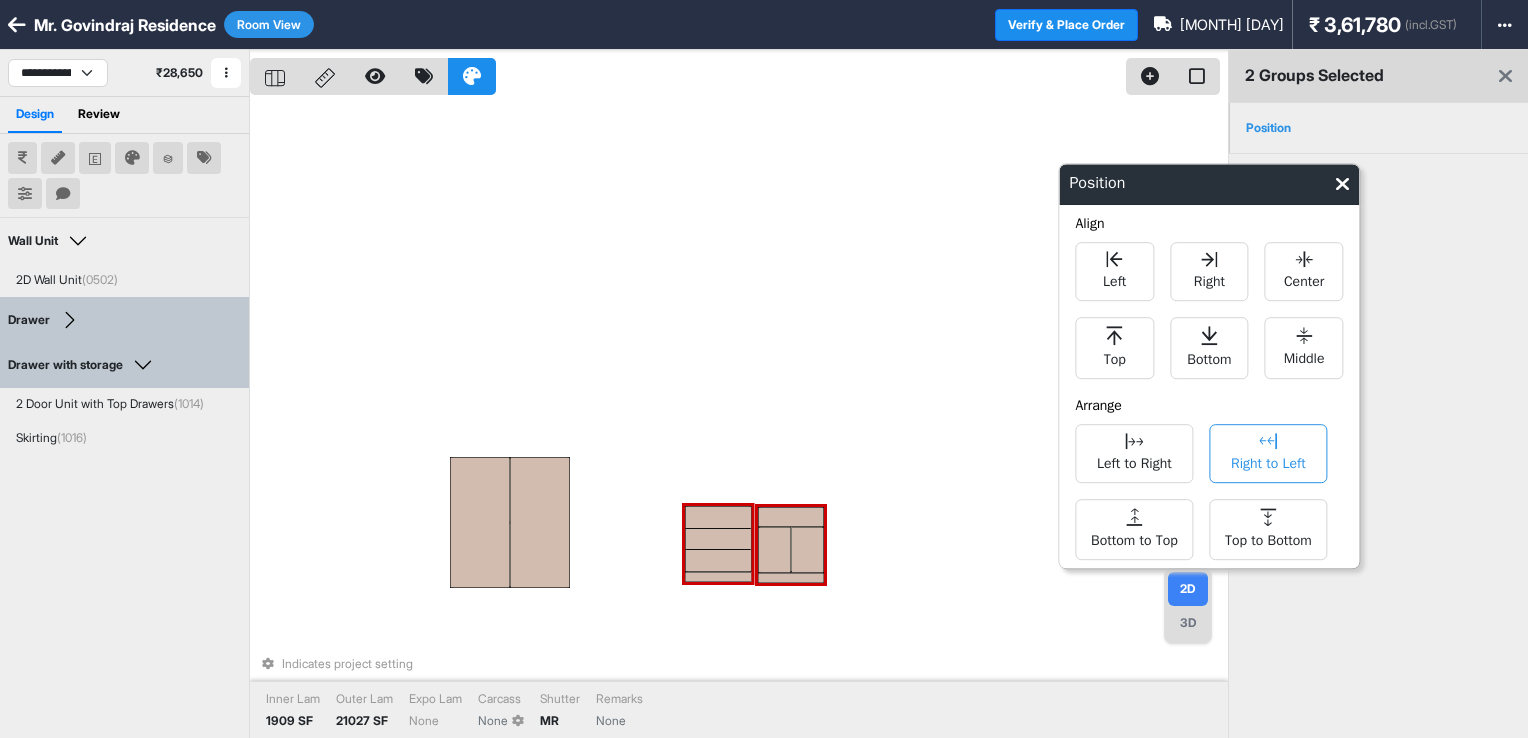 click on "Right to Left" at bounding box center (1268, 461) 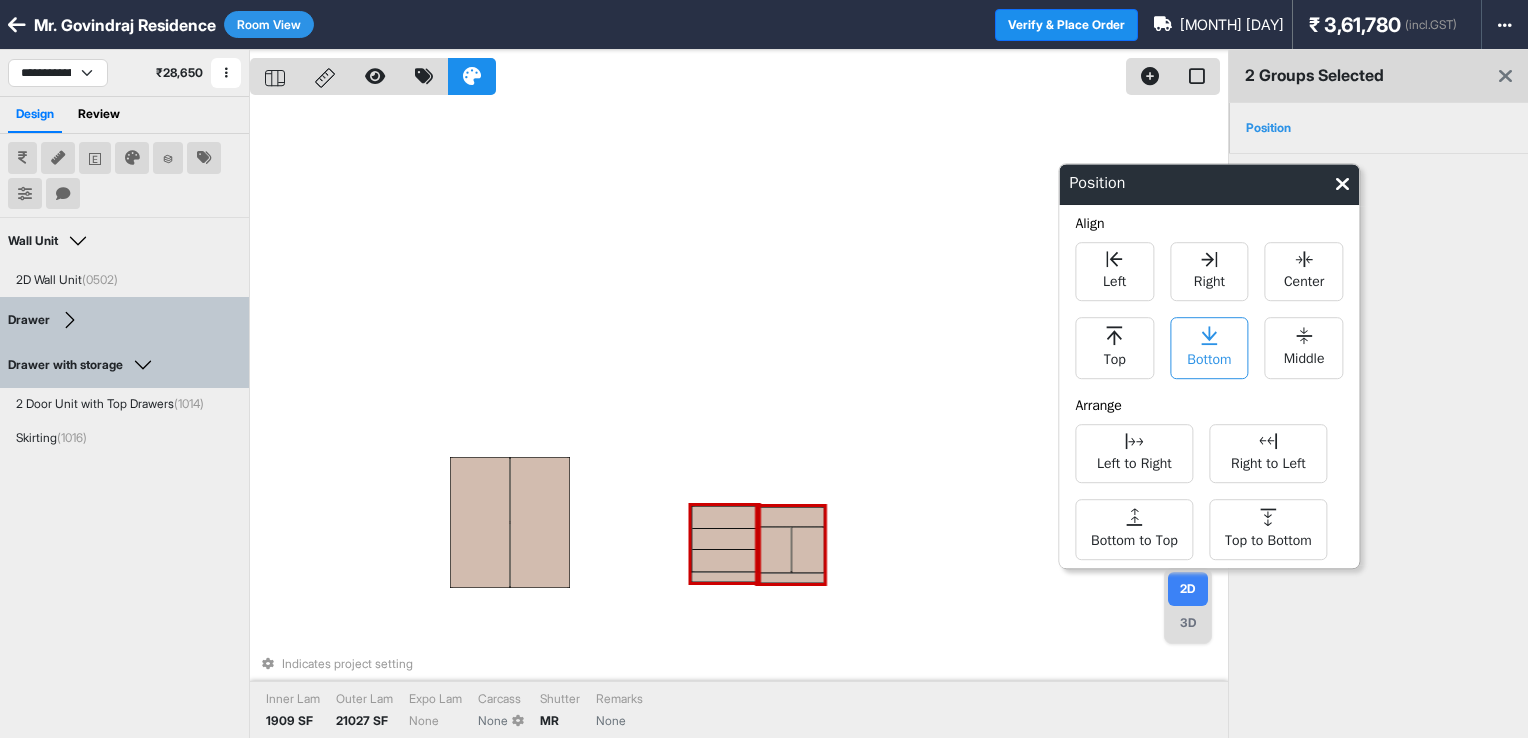 click on "Bottom" at bounding box center [1209, 357] 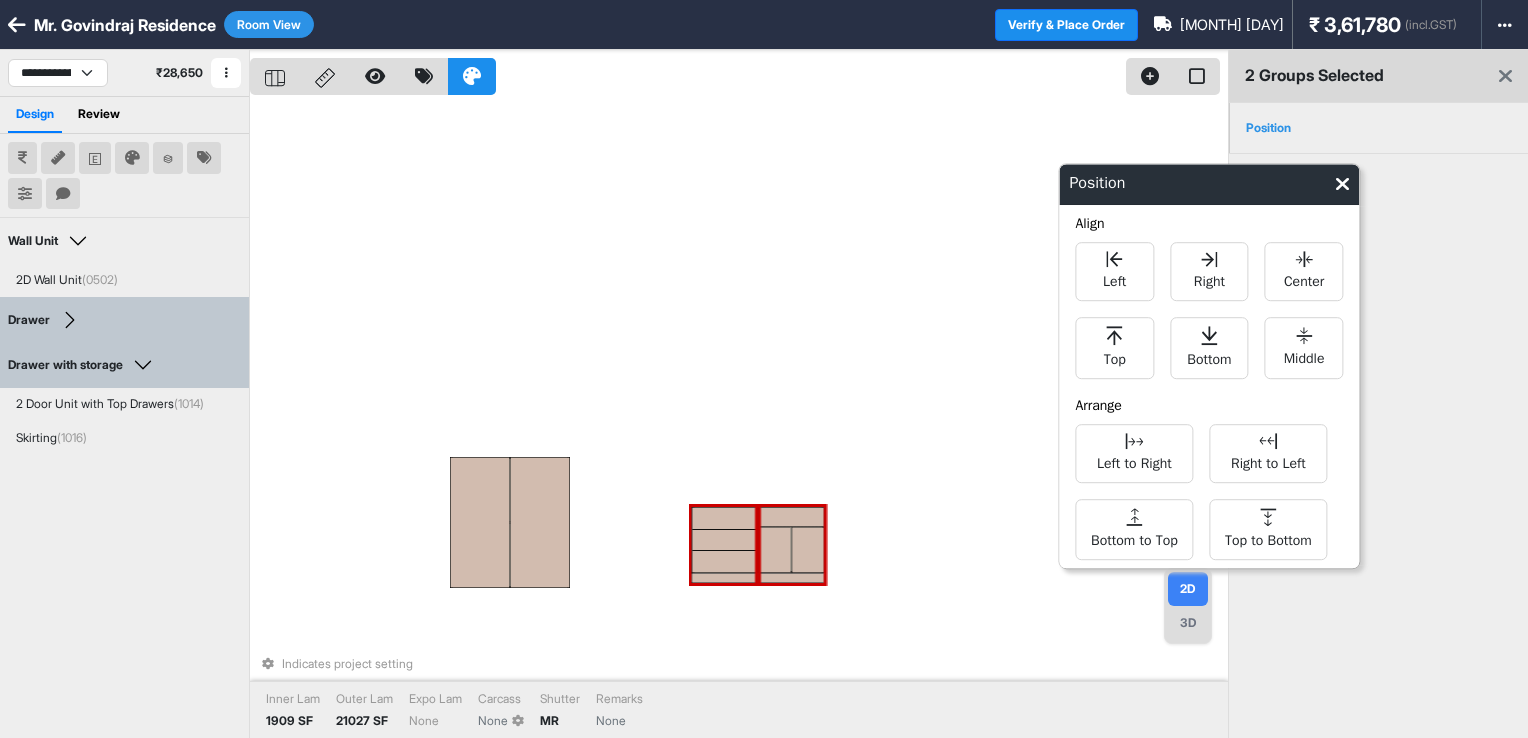 click on "Indicates project setting Inner Lam 1909 SF Outer Lam 21027 SF Expo Lam None Carcass None Shutter MR Remarks None" at bounding box center [739, 419] 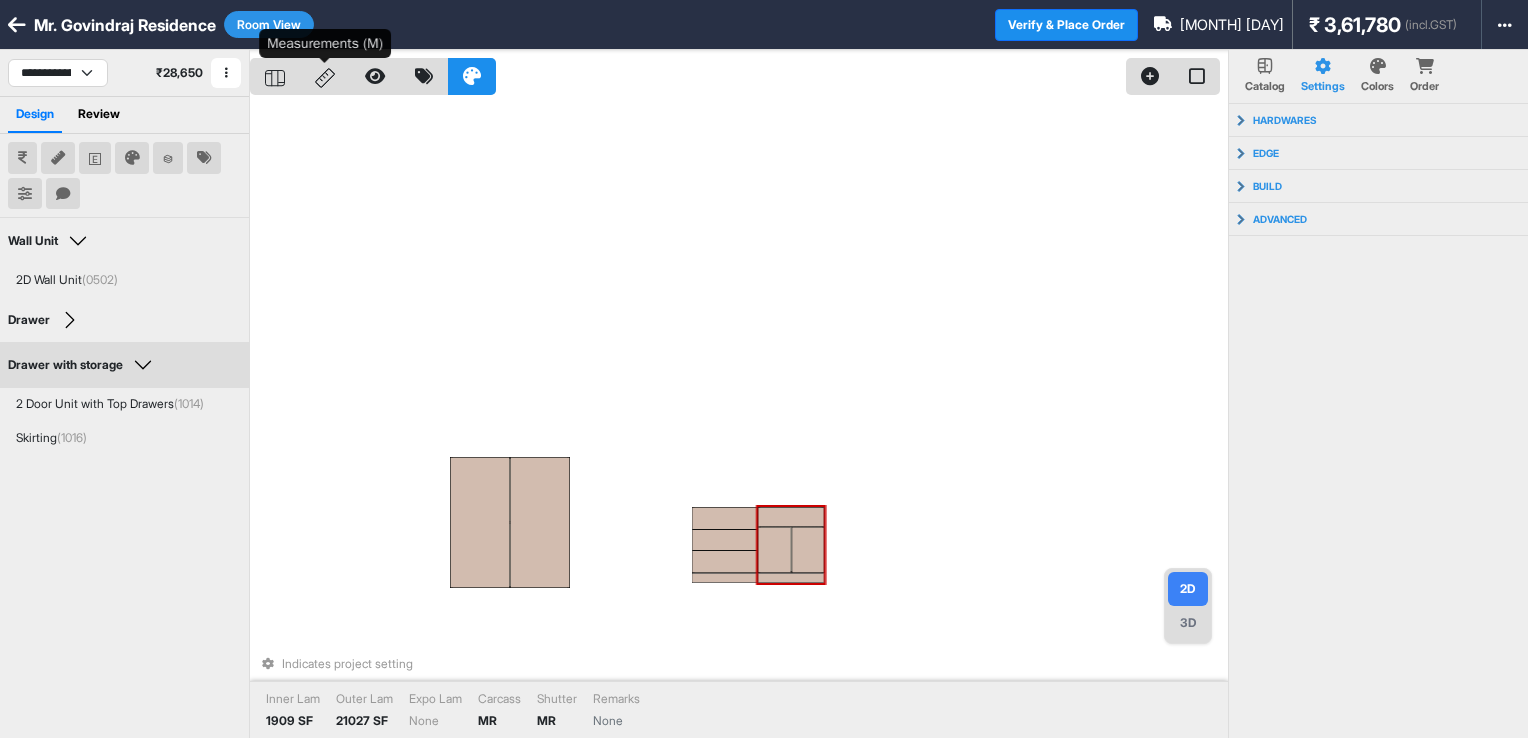 click at bounding box center [325, 76] 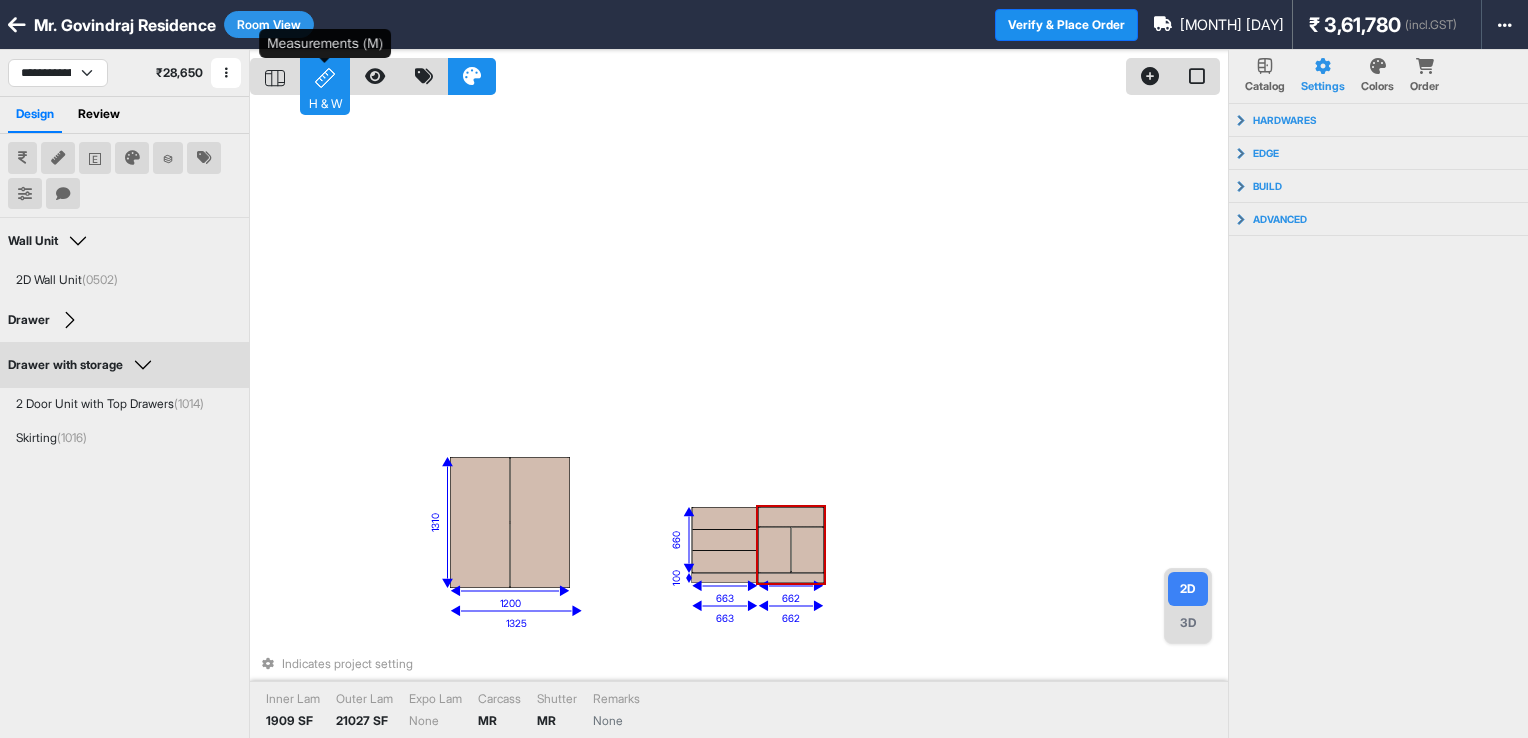 click 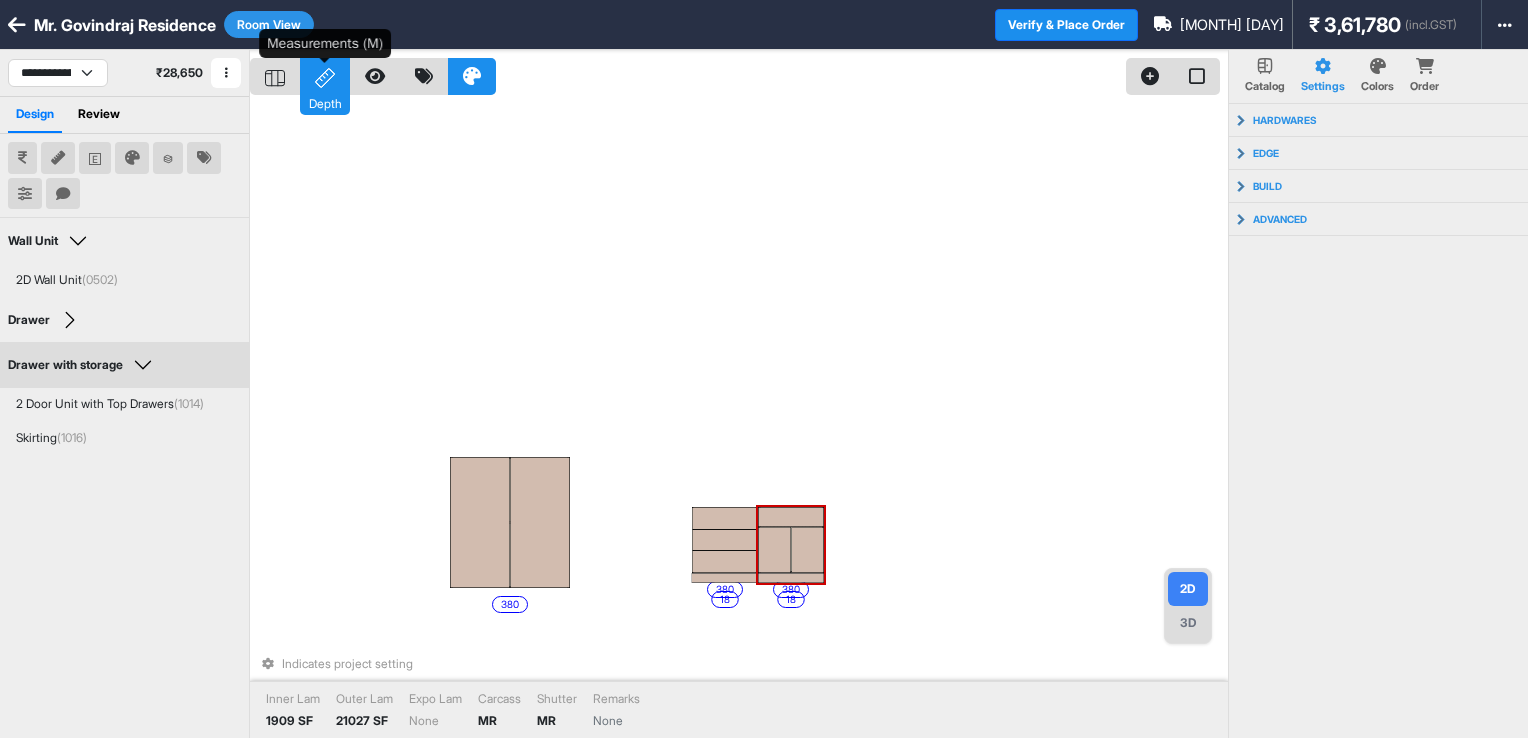 click 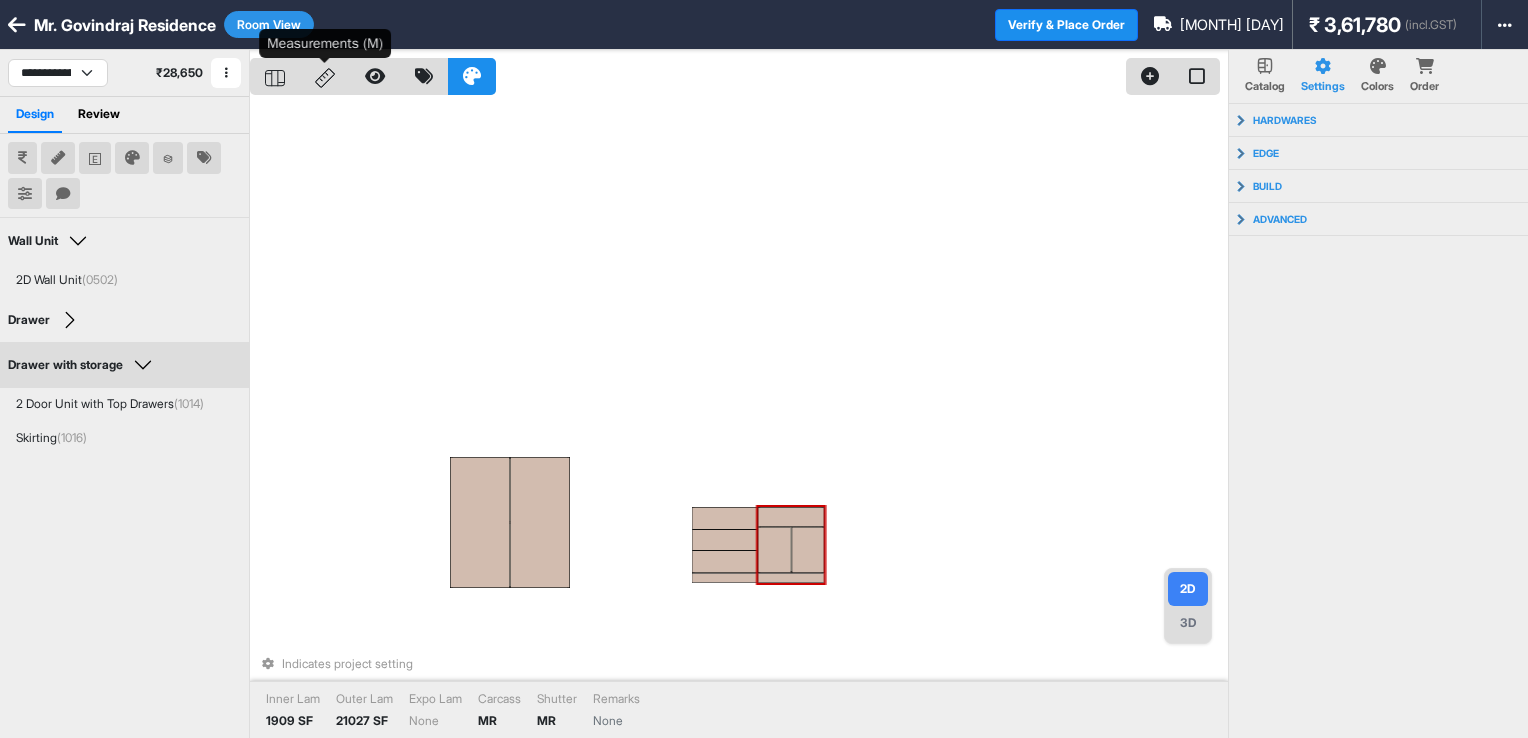 click 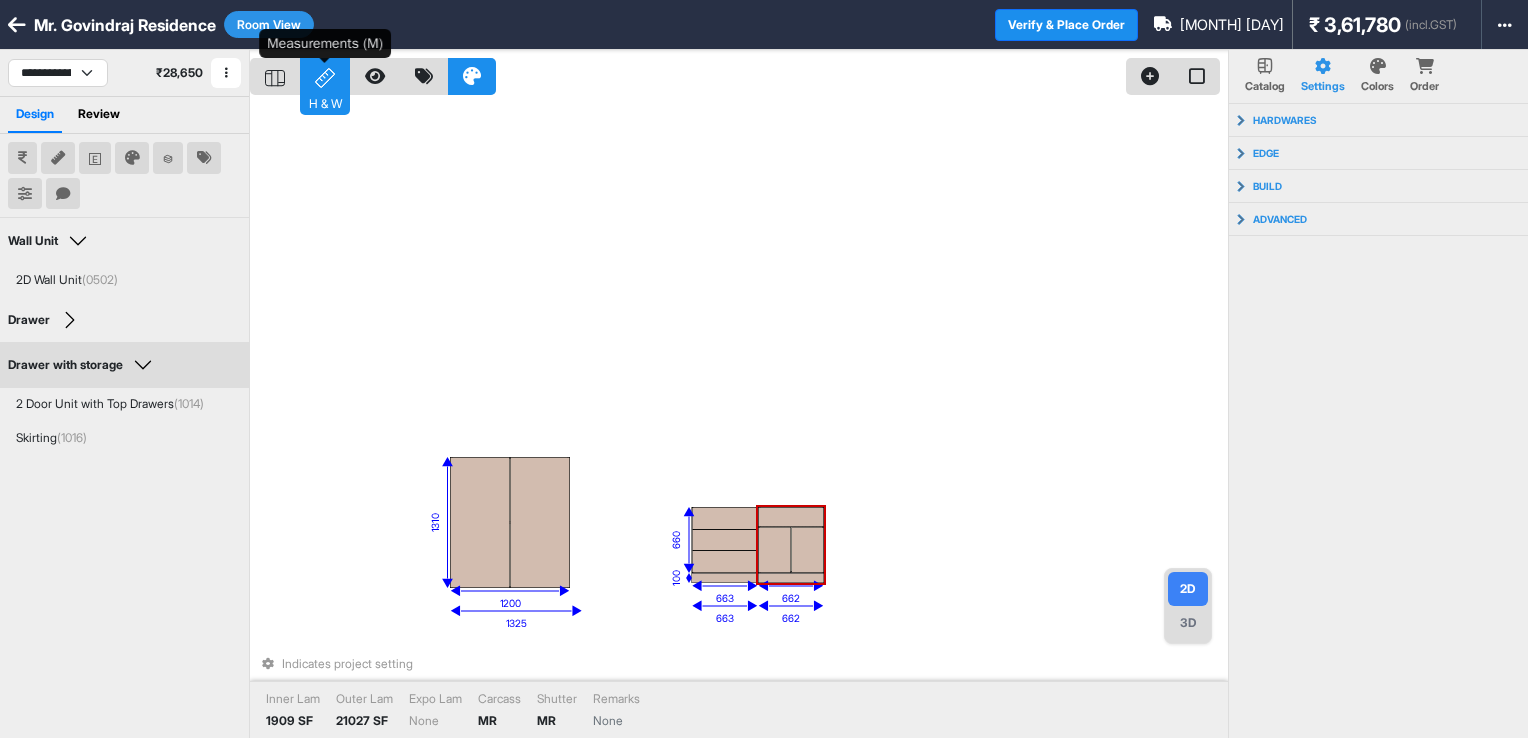 click 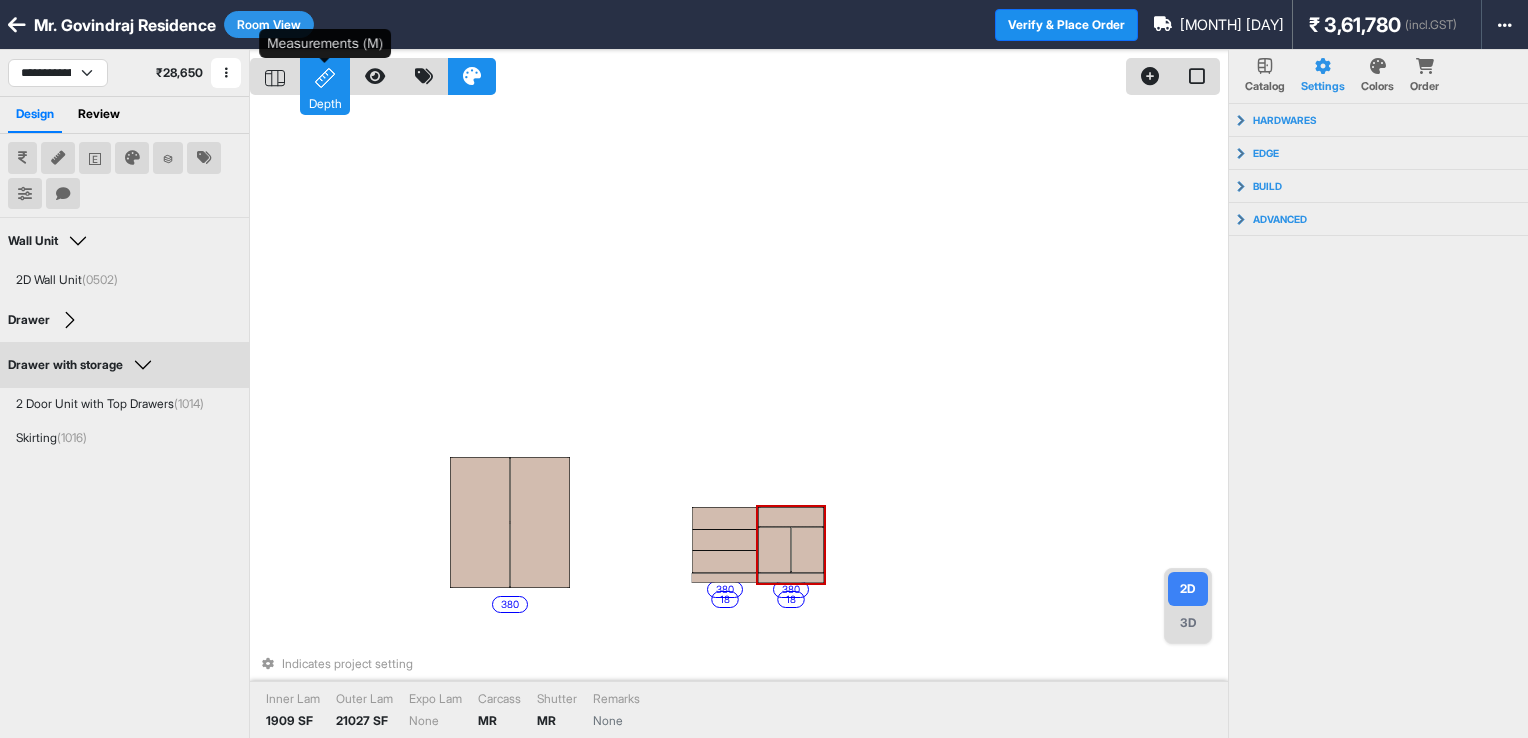 click 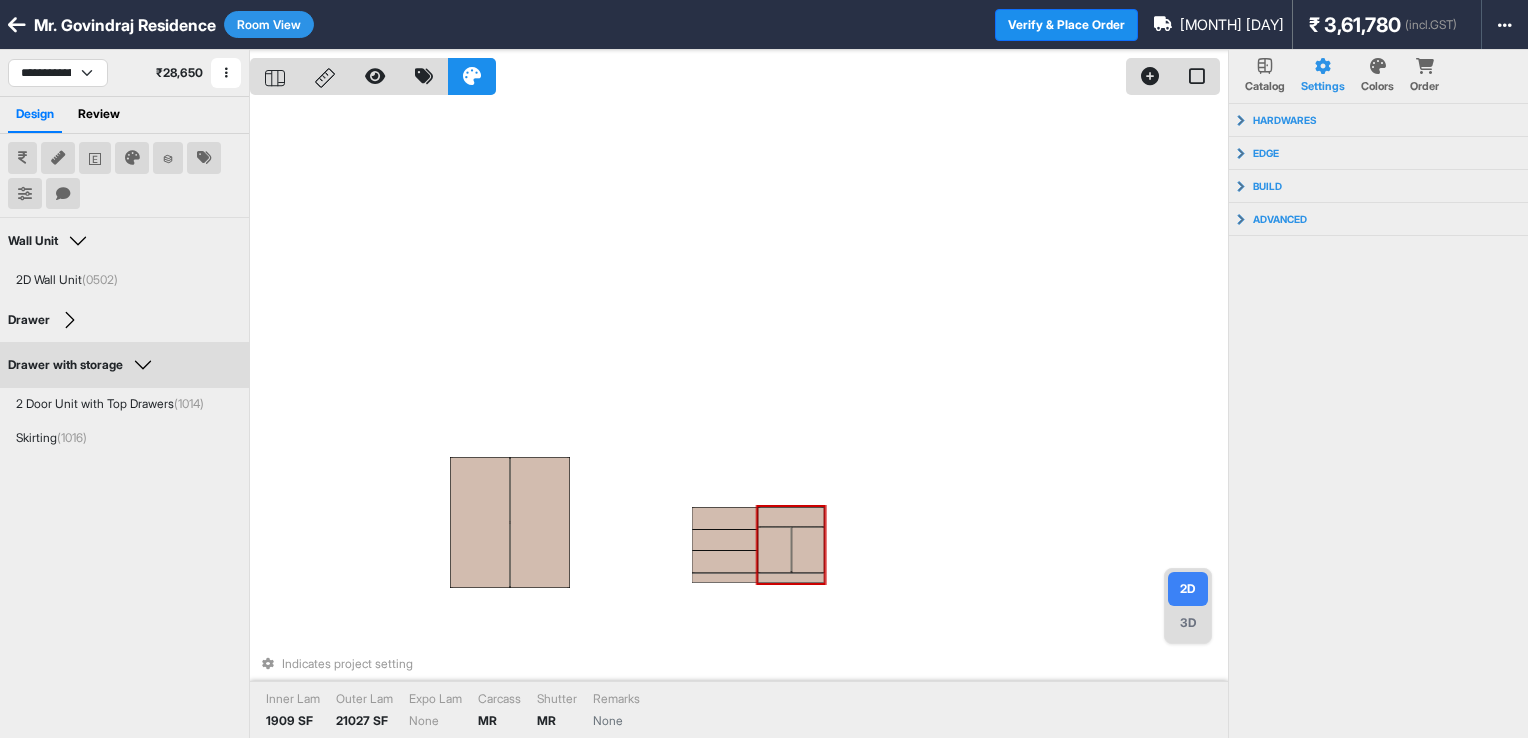 click at bounding box center (791, 517) 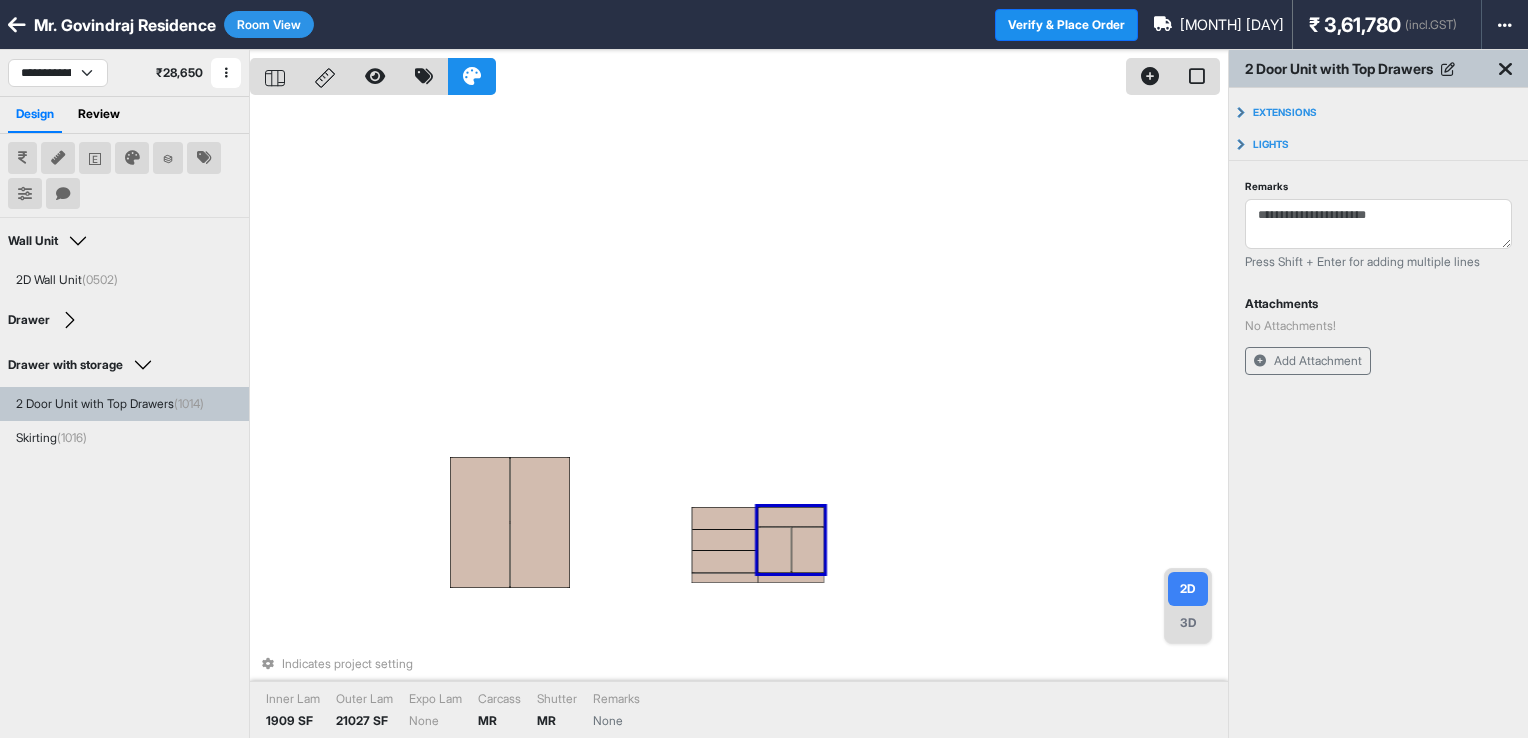 click at bounding box center (791, 517) 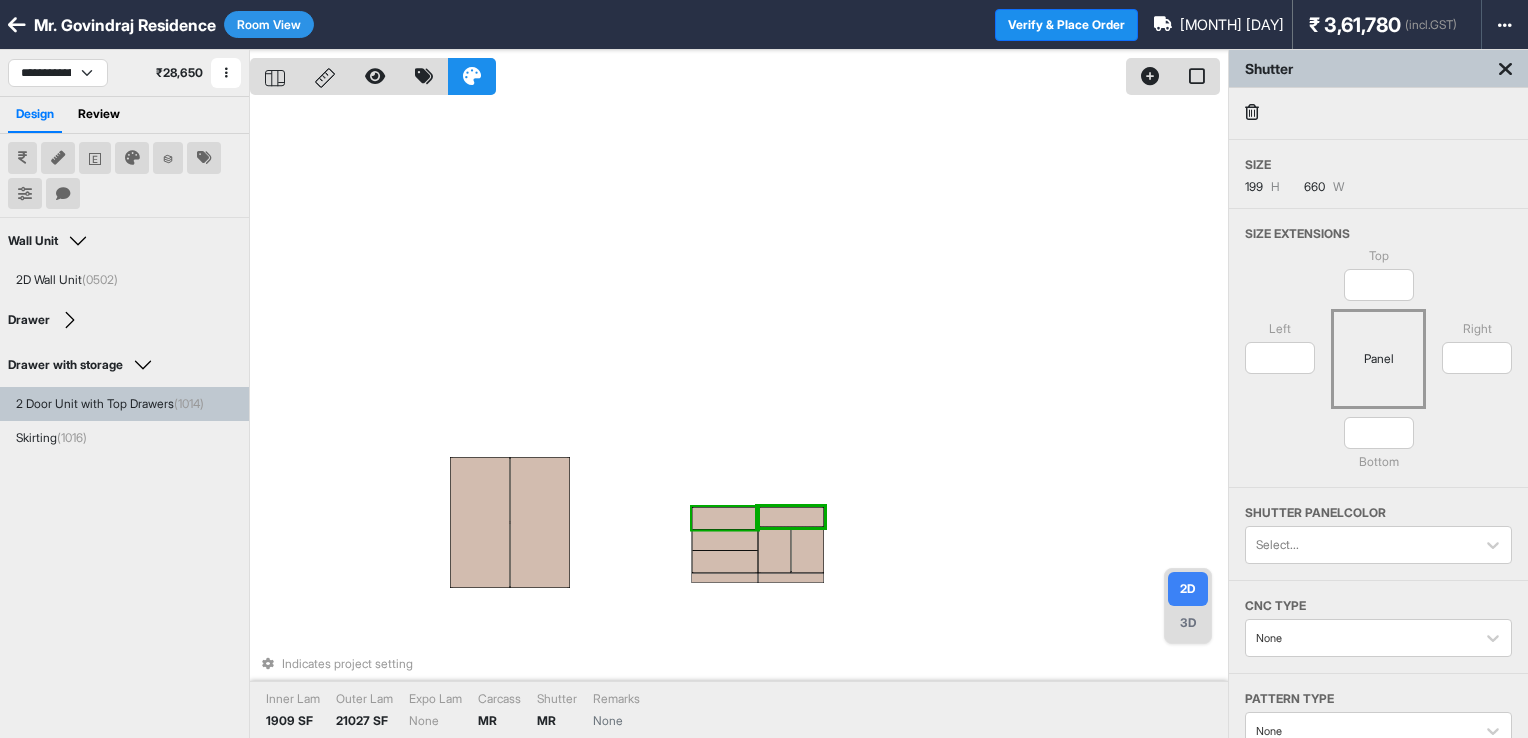 click at bounding box center (725, 518) 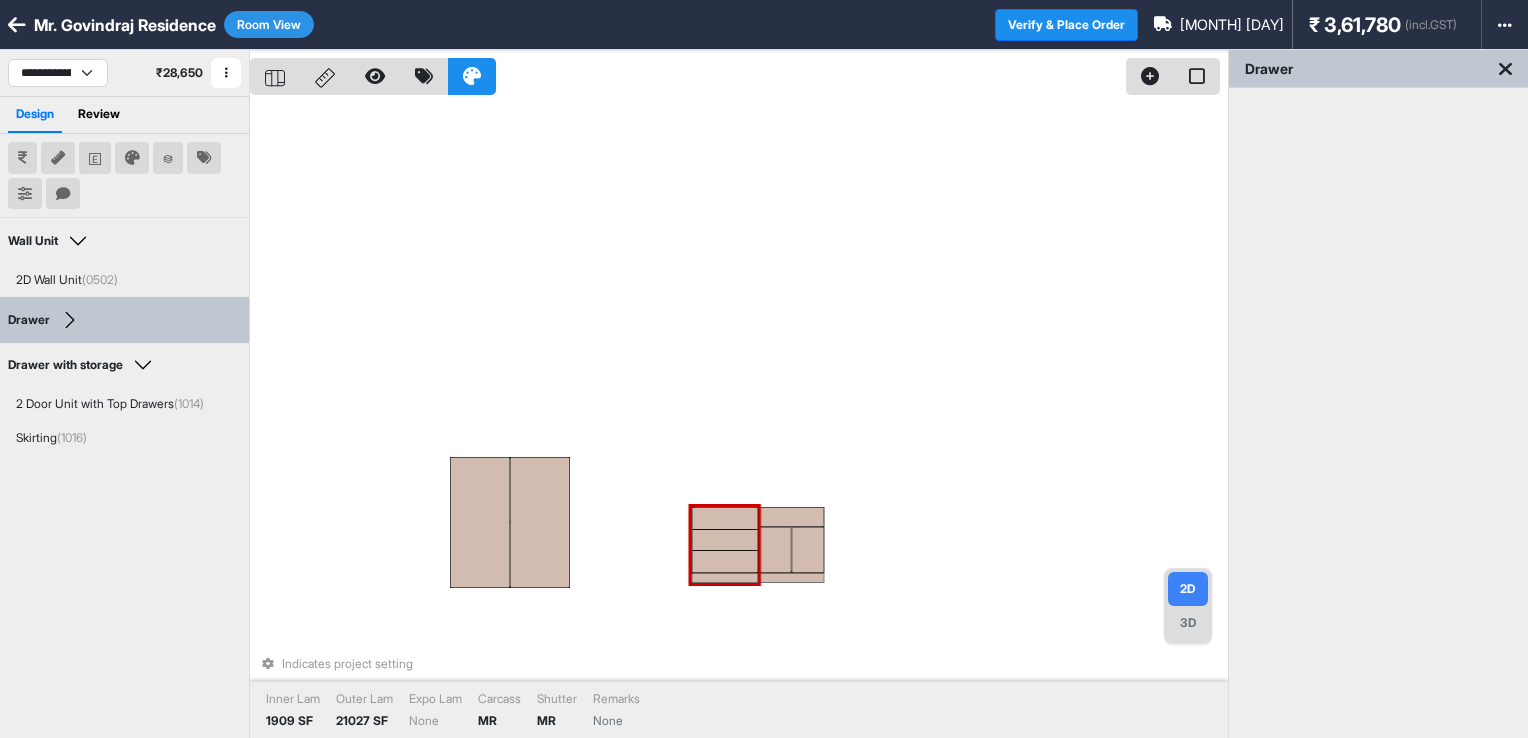 click at bounding box center (725, 518) 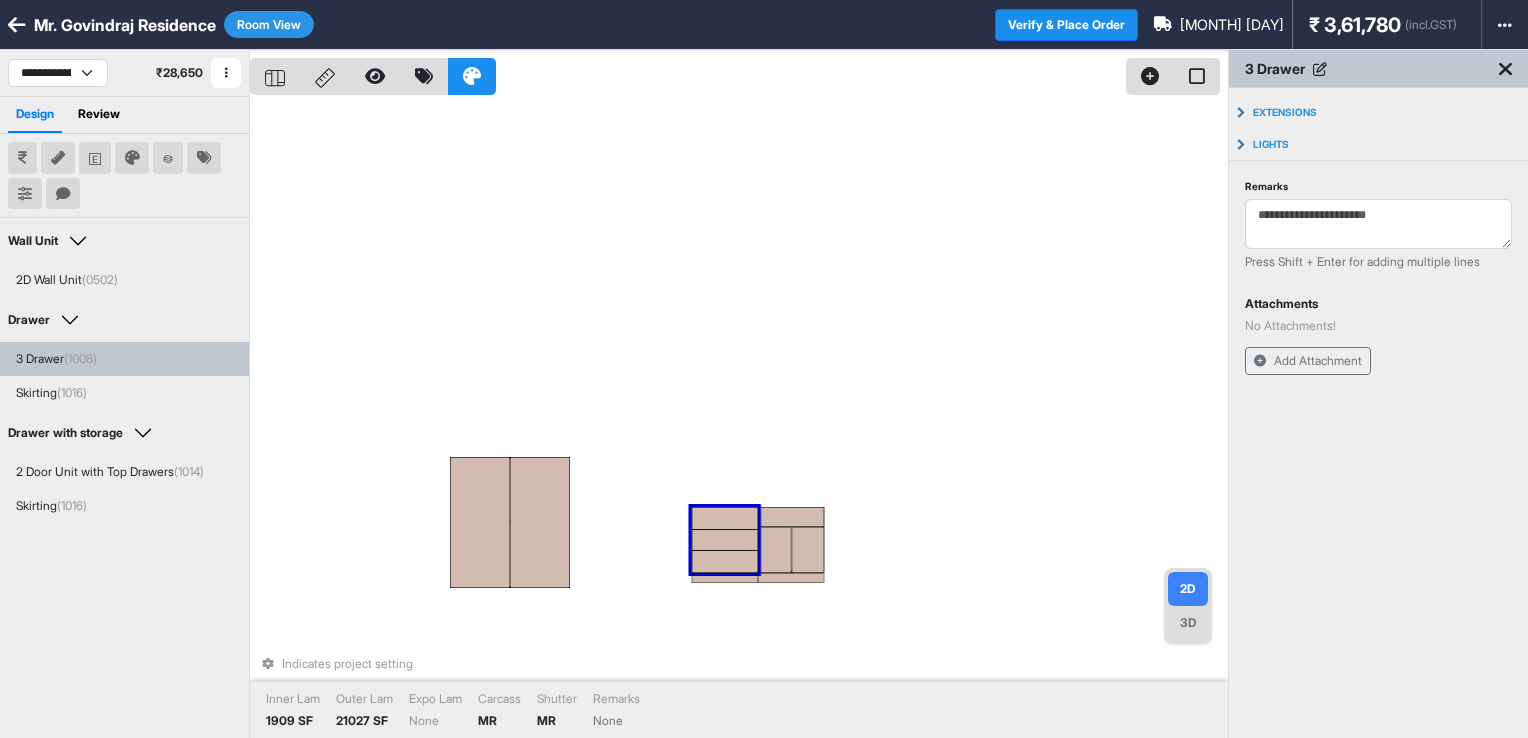click at bounding box center (725, 518) 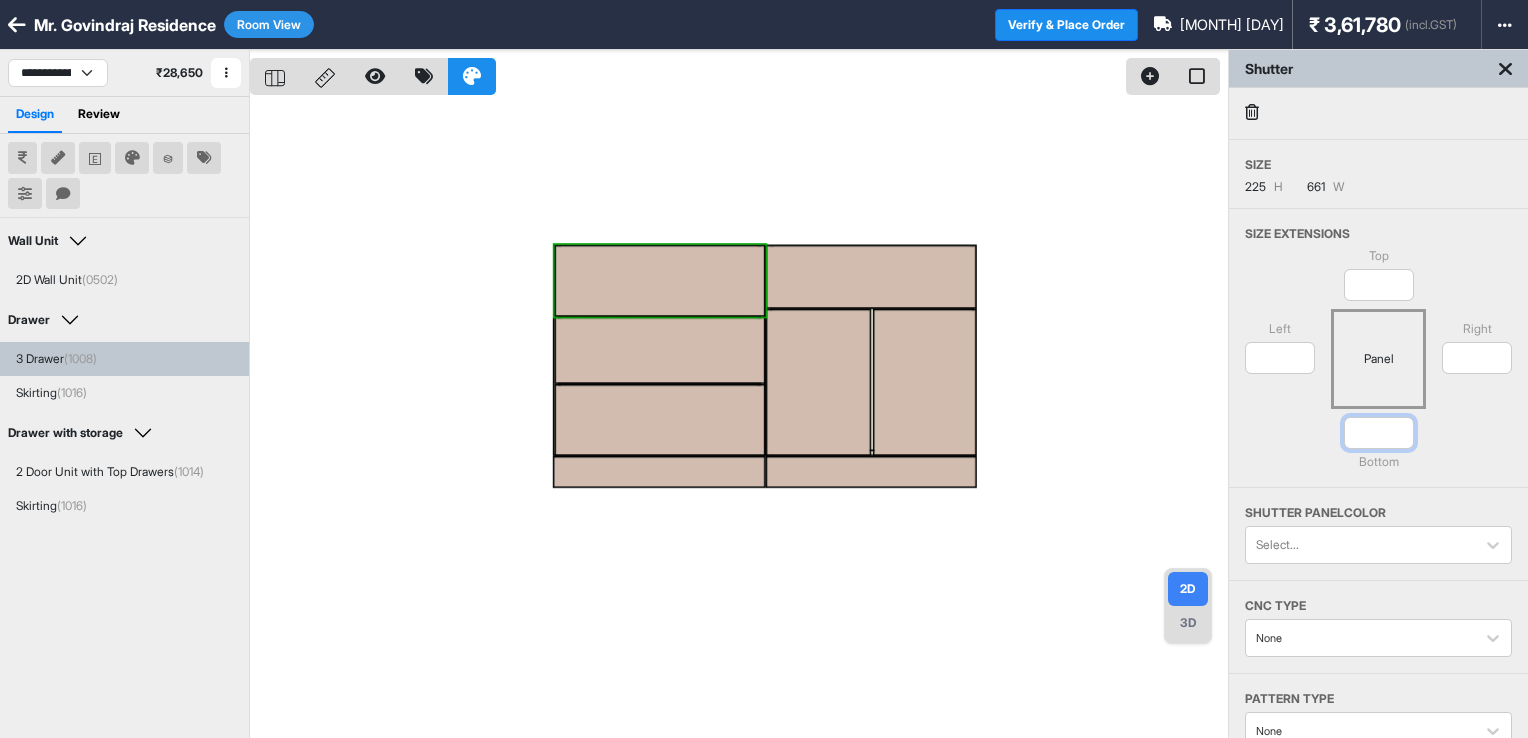 drag, startPoint x: 1393, startPoint y: 433, endPoint x: 1350, endPoint y: 441, distance: 43.737854 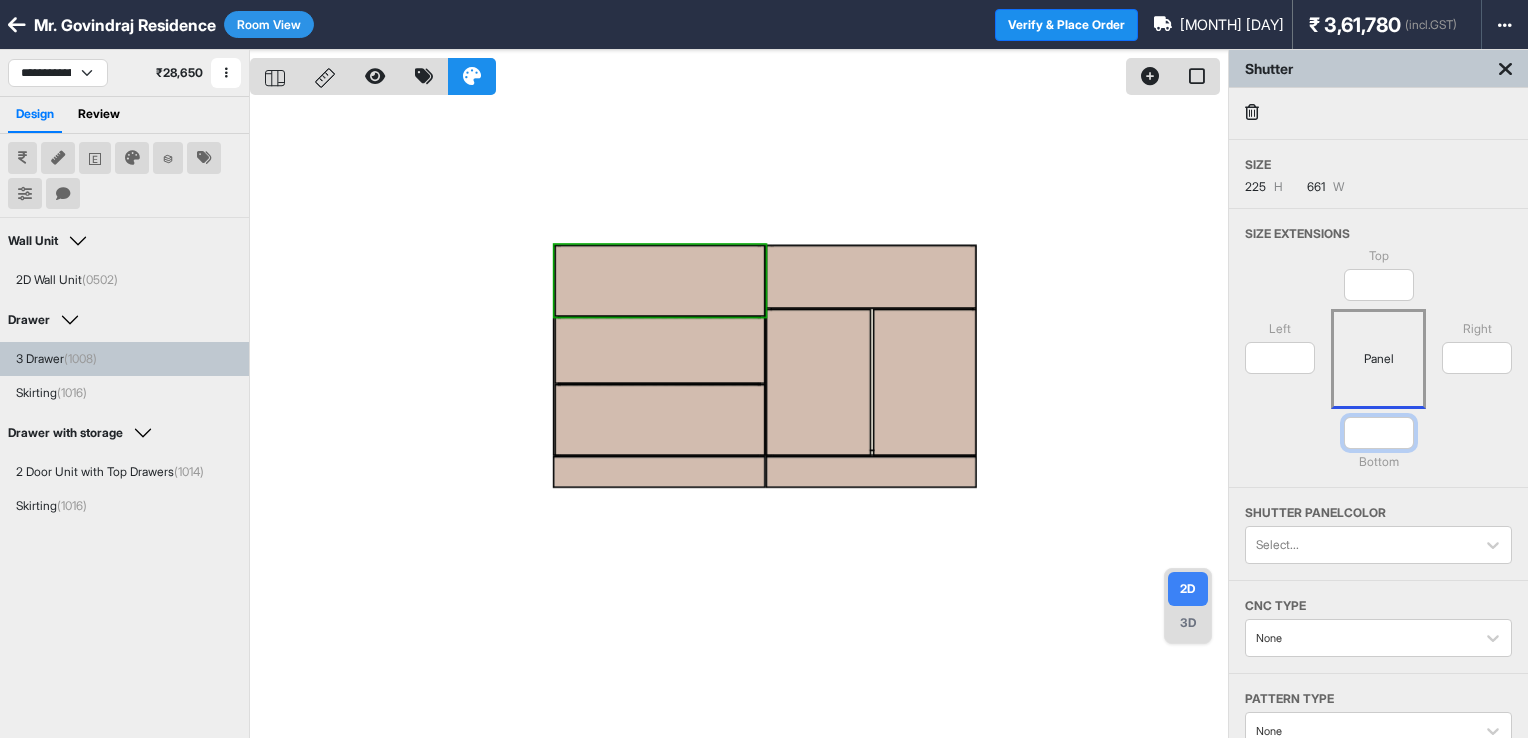 type on "***" 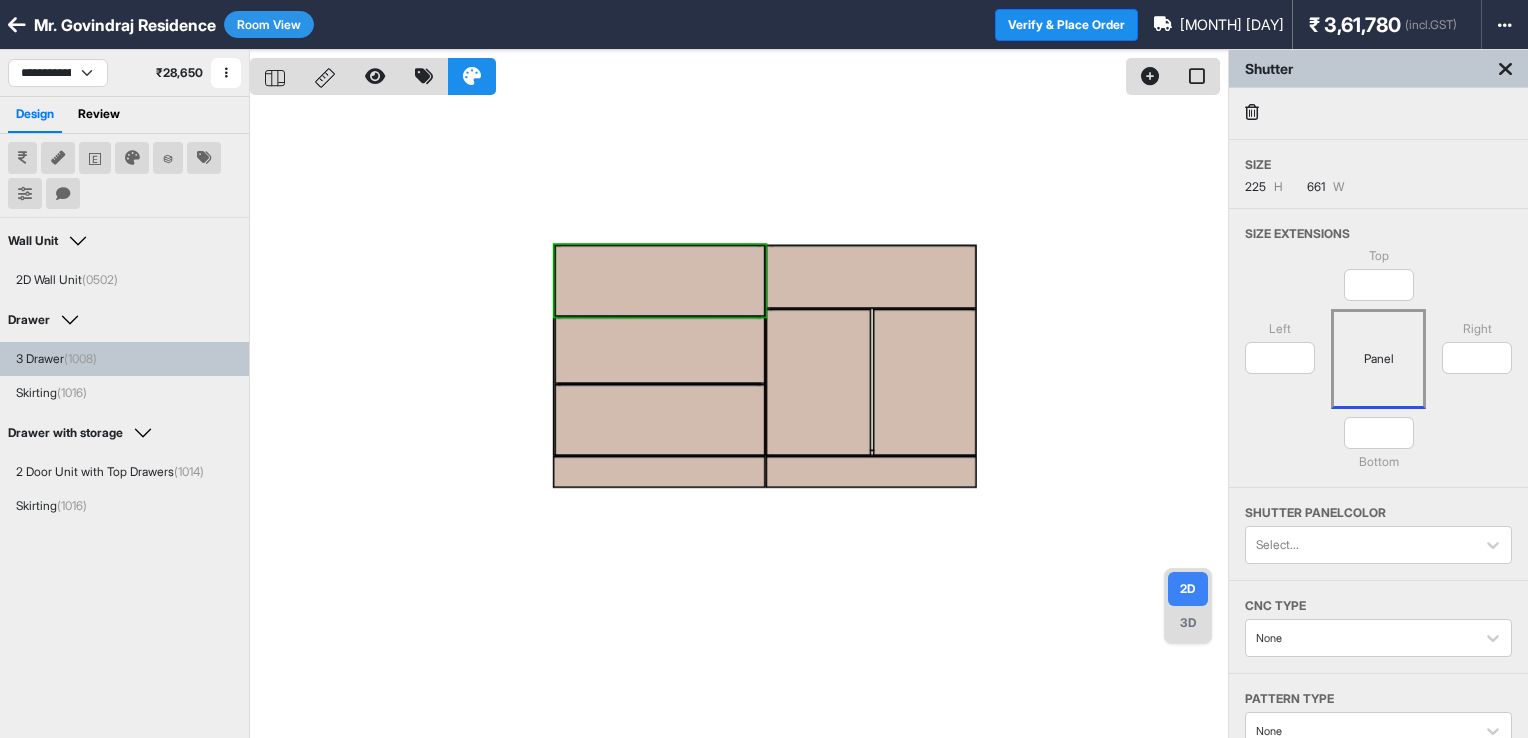 click on "Top * Left * Panel Right * *** Bottom" at bounding box center [1378, 367] 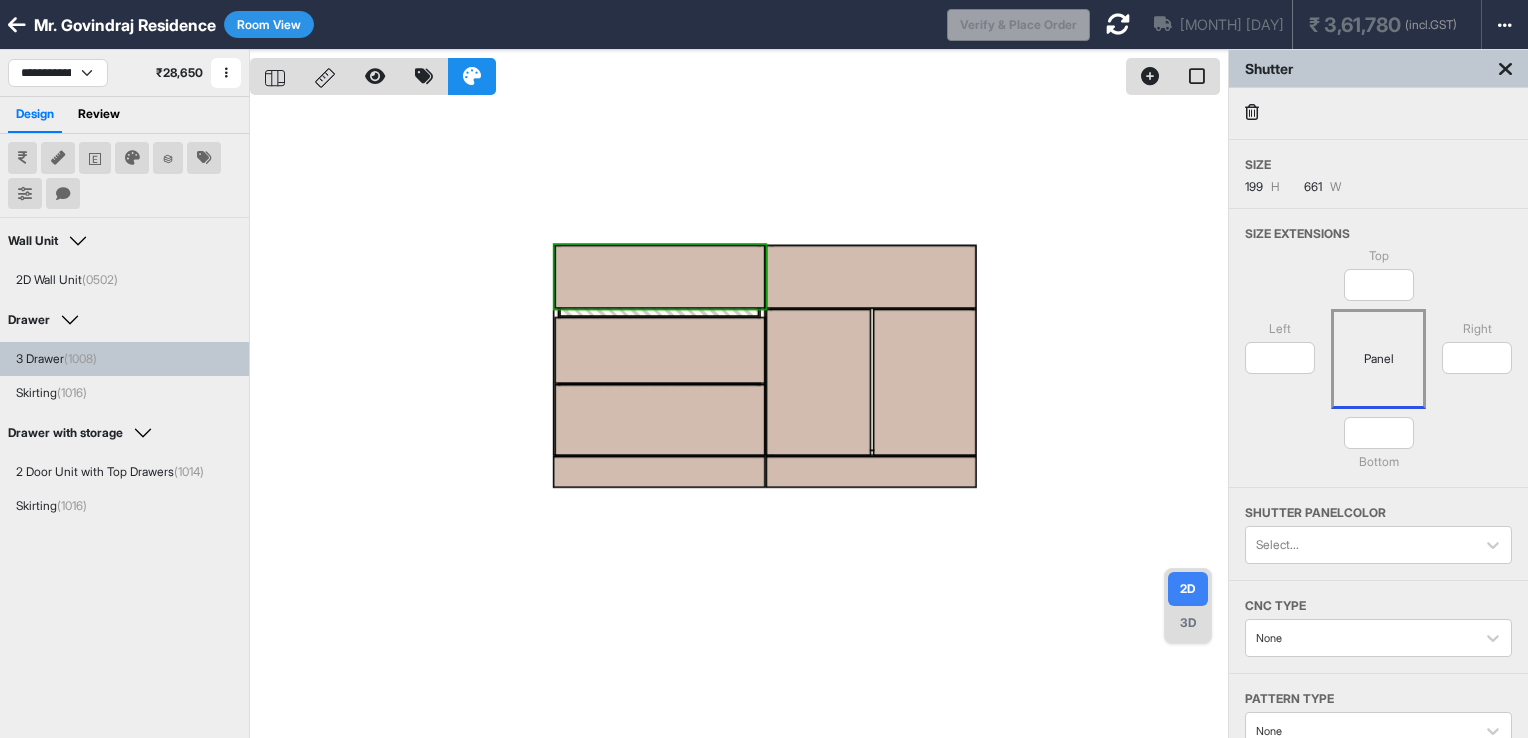 click at bounding box center (739, 419) 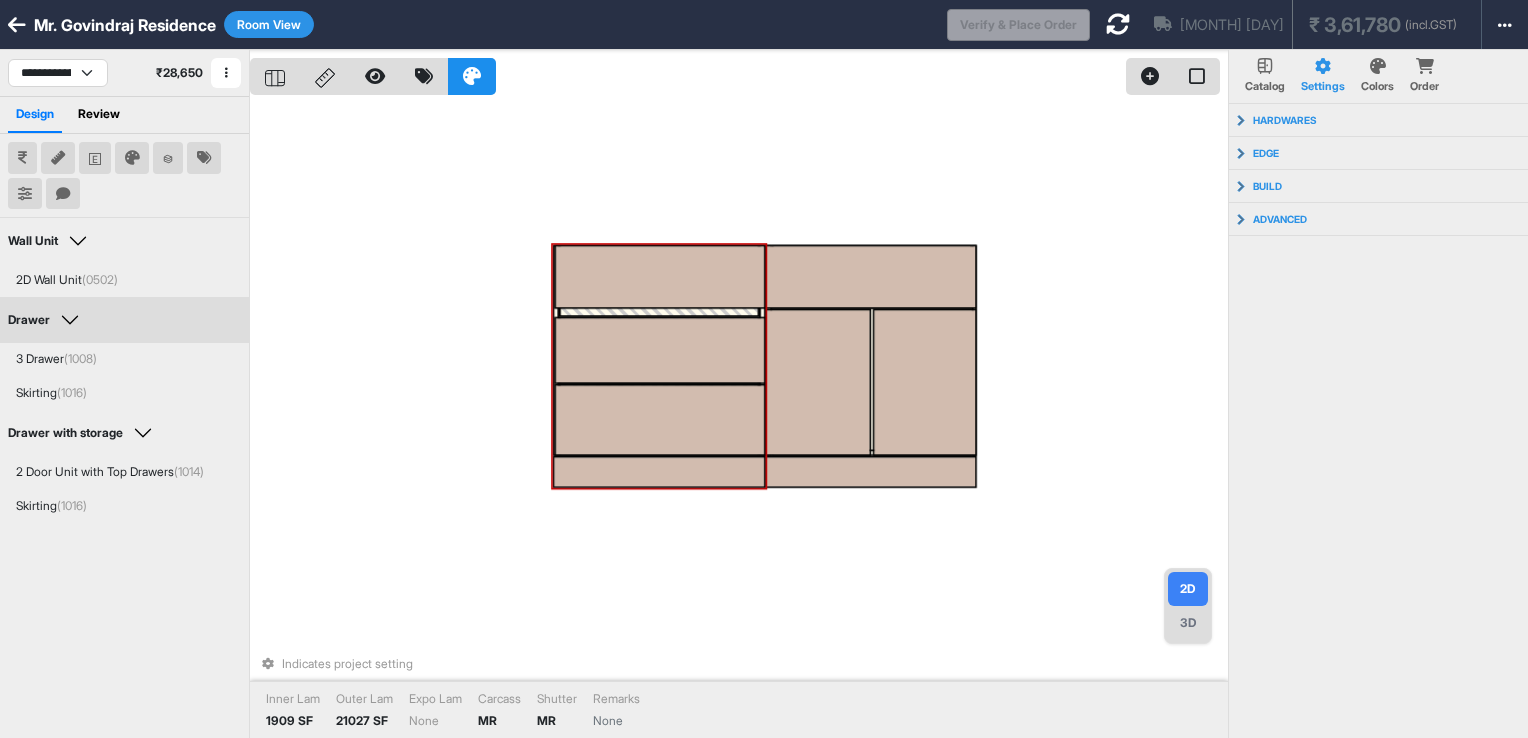click at bounding box center [660, 350] 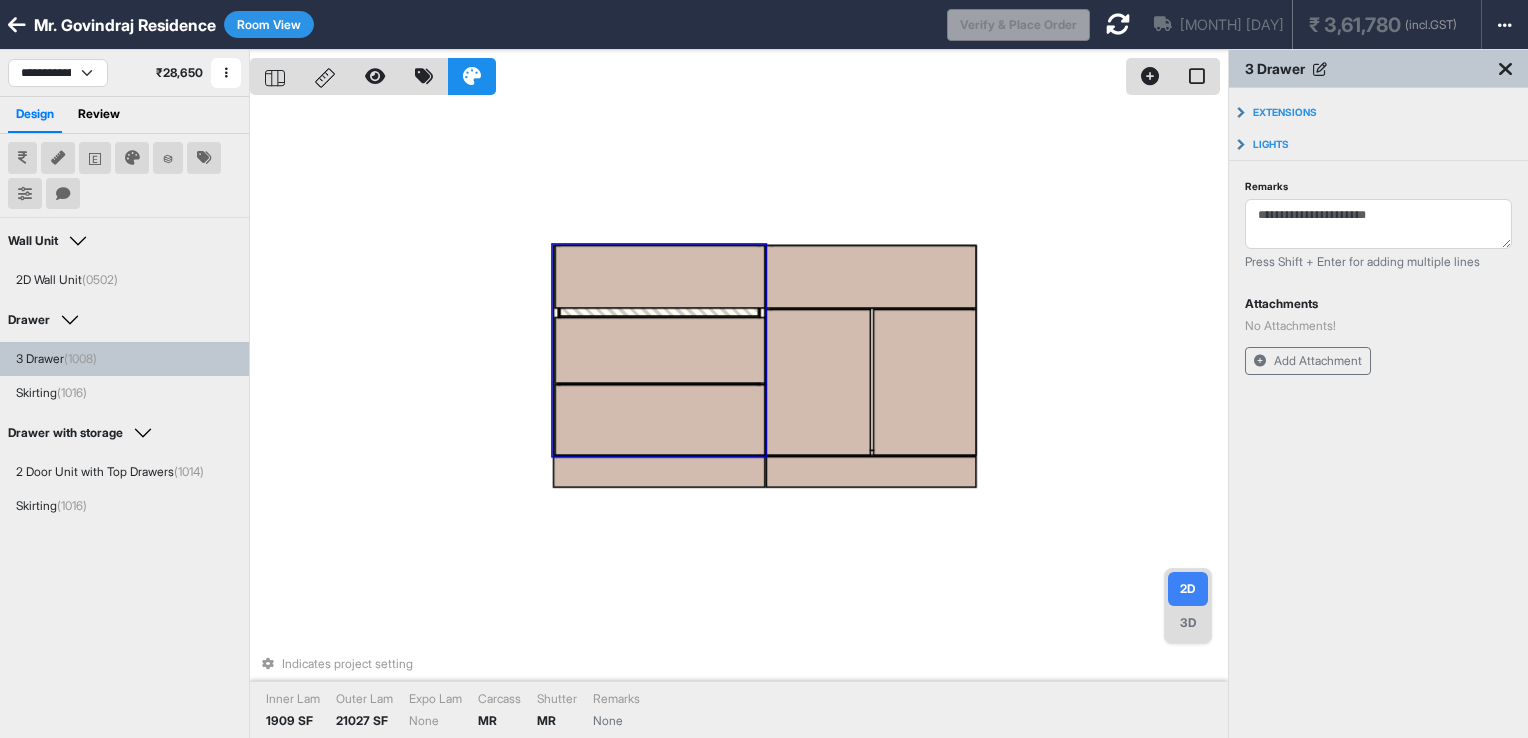 click at bounding box center [660, 350] 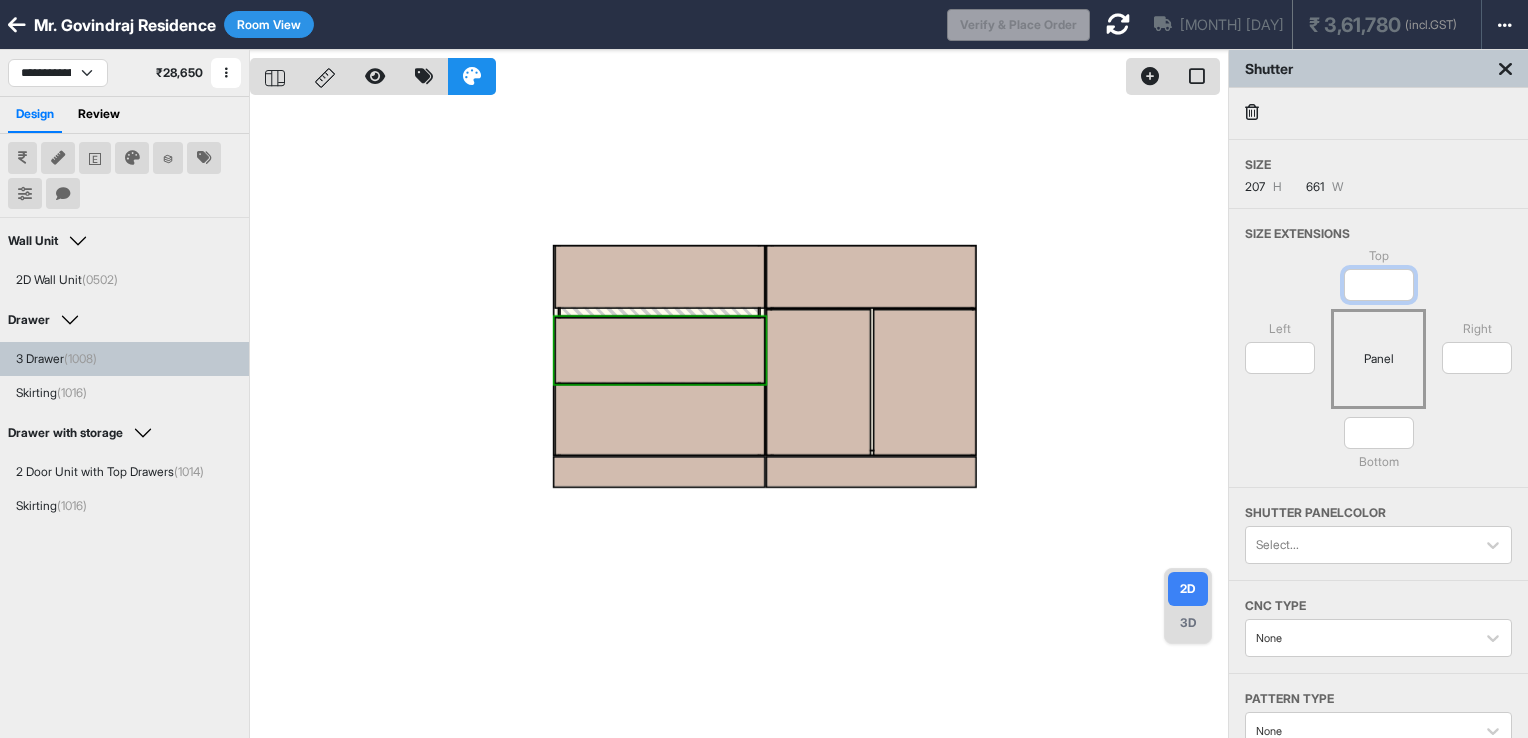drag, startPoint x: 1391, startPoint y: 284, endPoint x: 1358, endPoint y: 292, distance: 33.955853 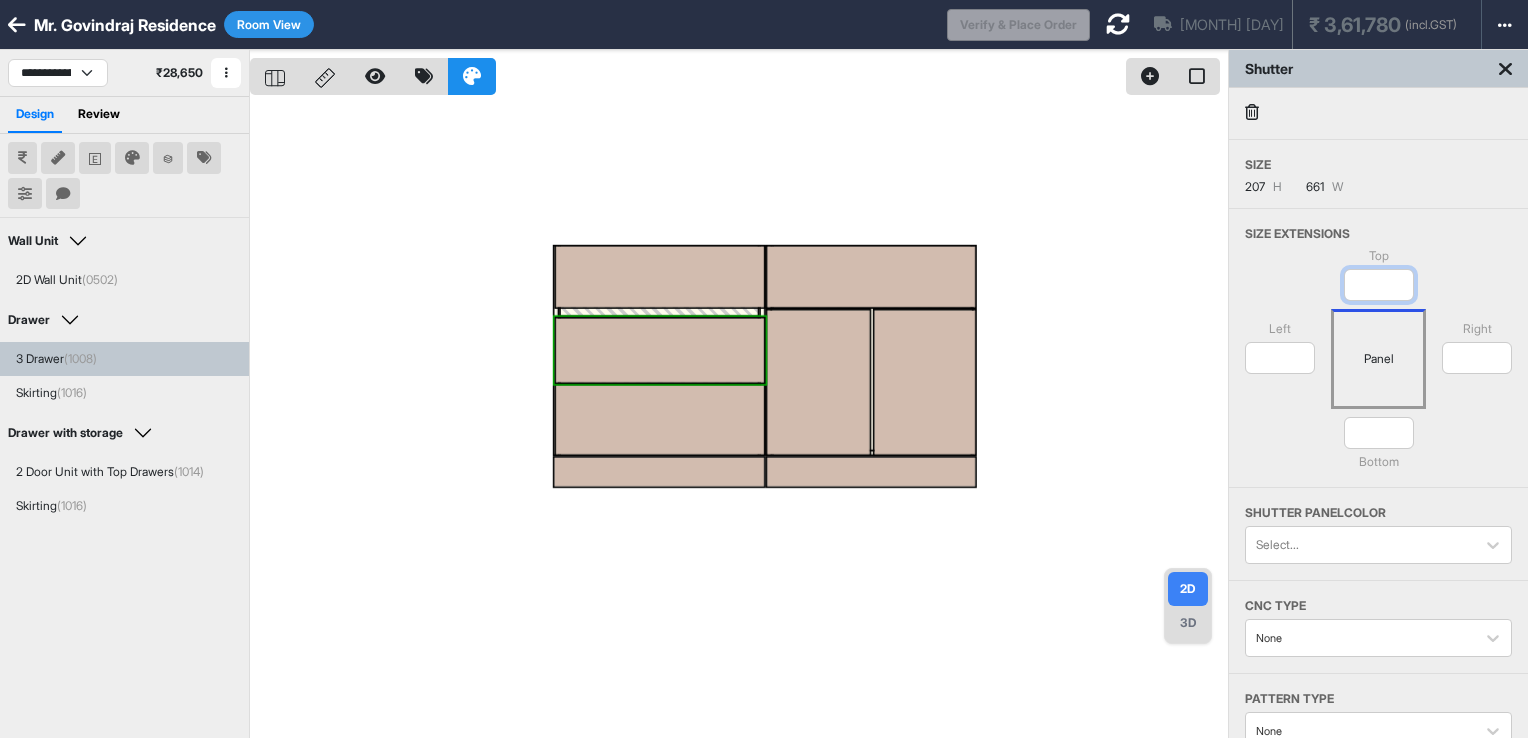 type on "**" 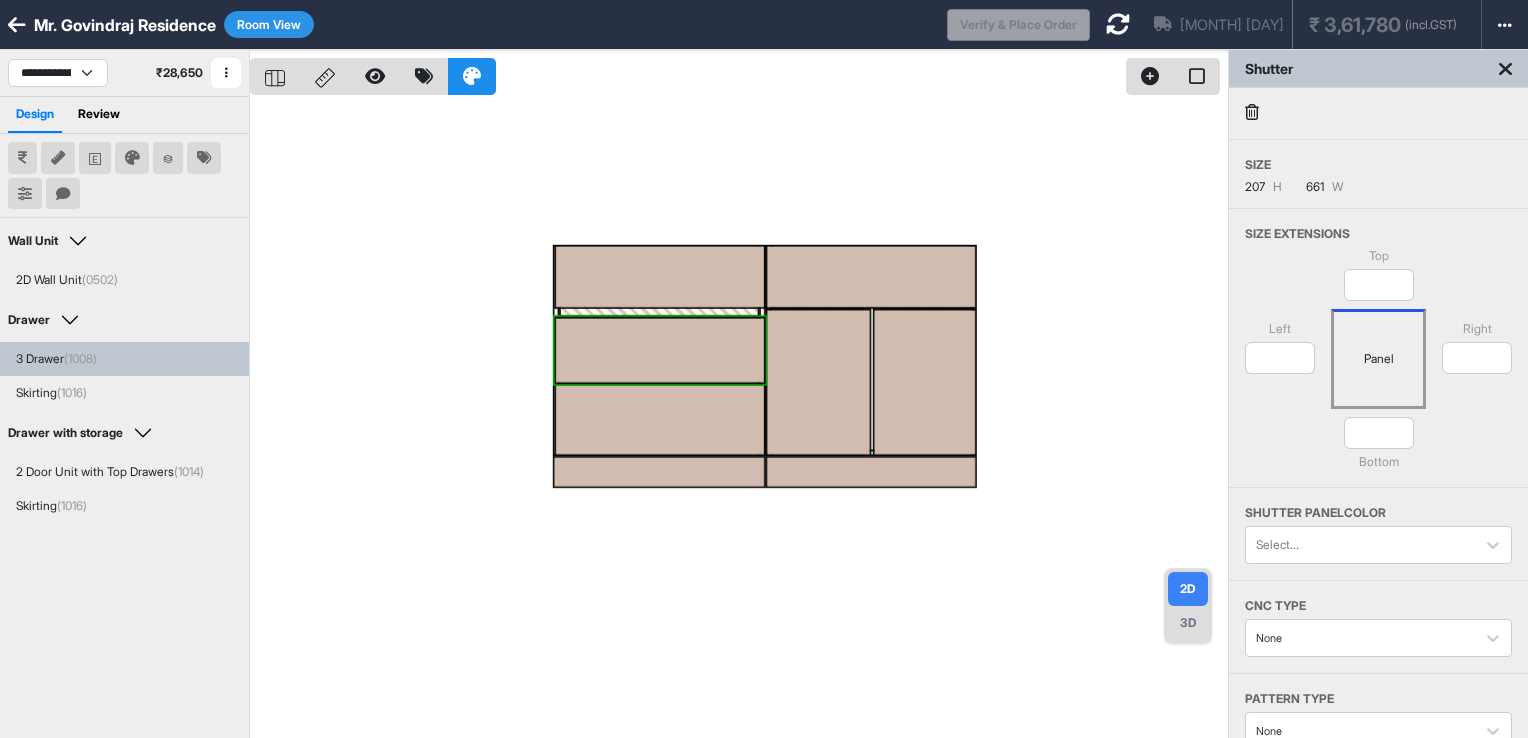 click on "Left * Panel Right *" at bounding box center [1378, 359] 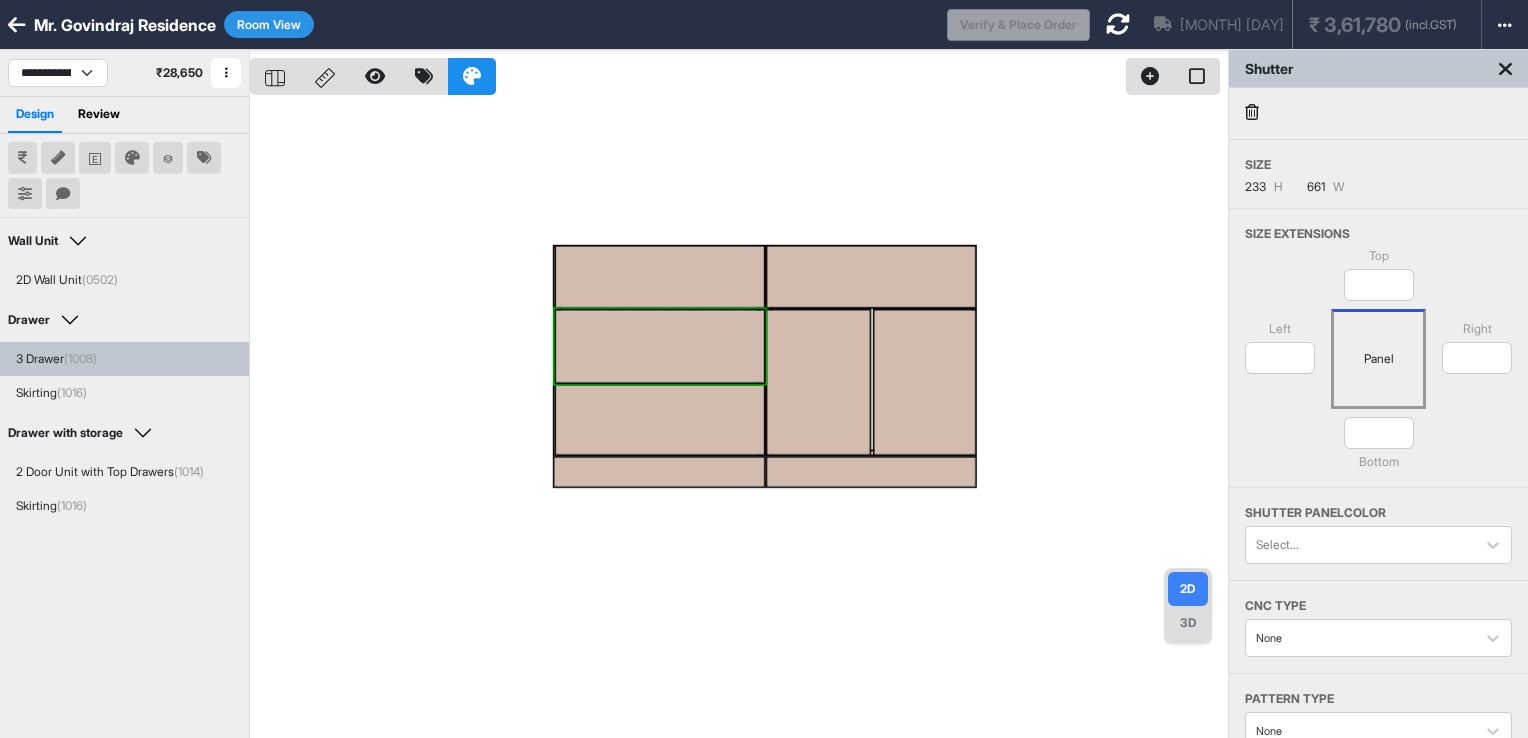 click at bounding box center (739, 419) 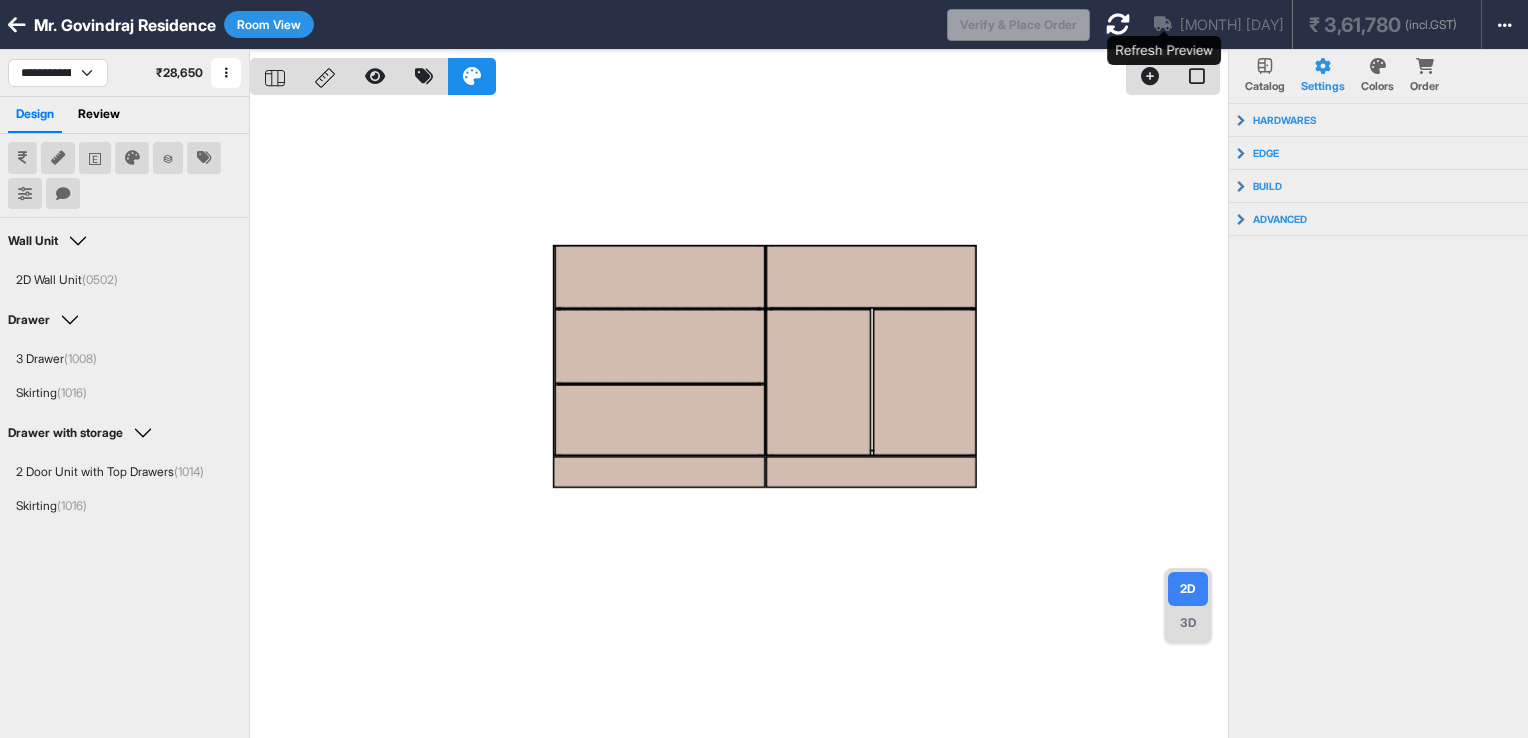 click at bounding box center [1118, 24] 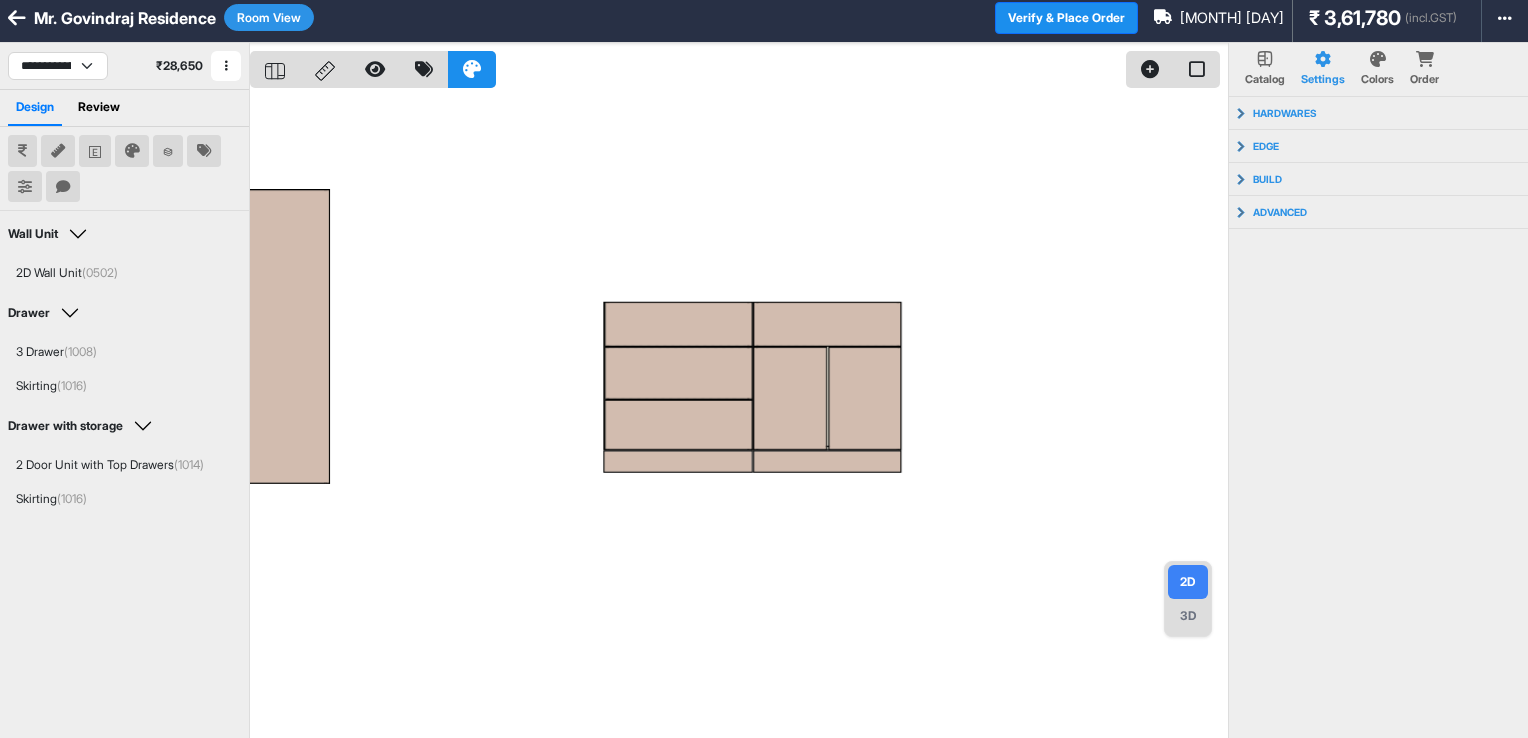 drag, startPoint x: 785, startPoint y: 366, endPoint x: 1074, endPoint y: 386, distance: 289.69122 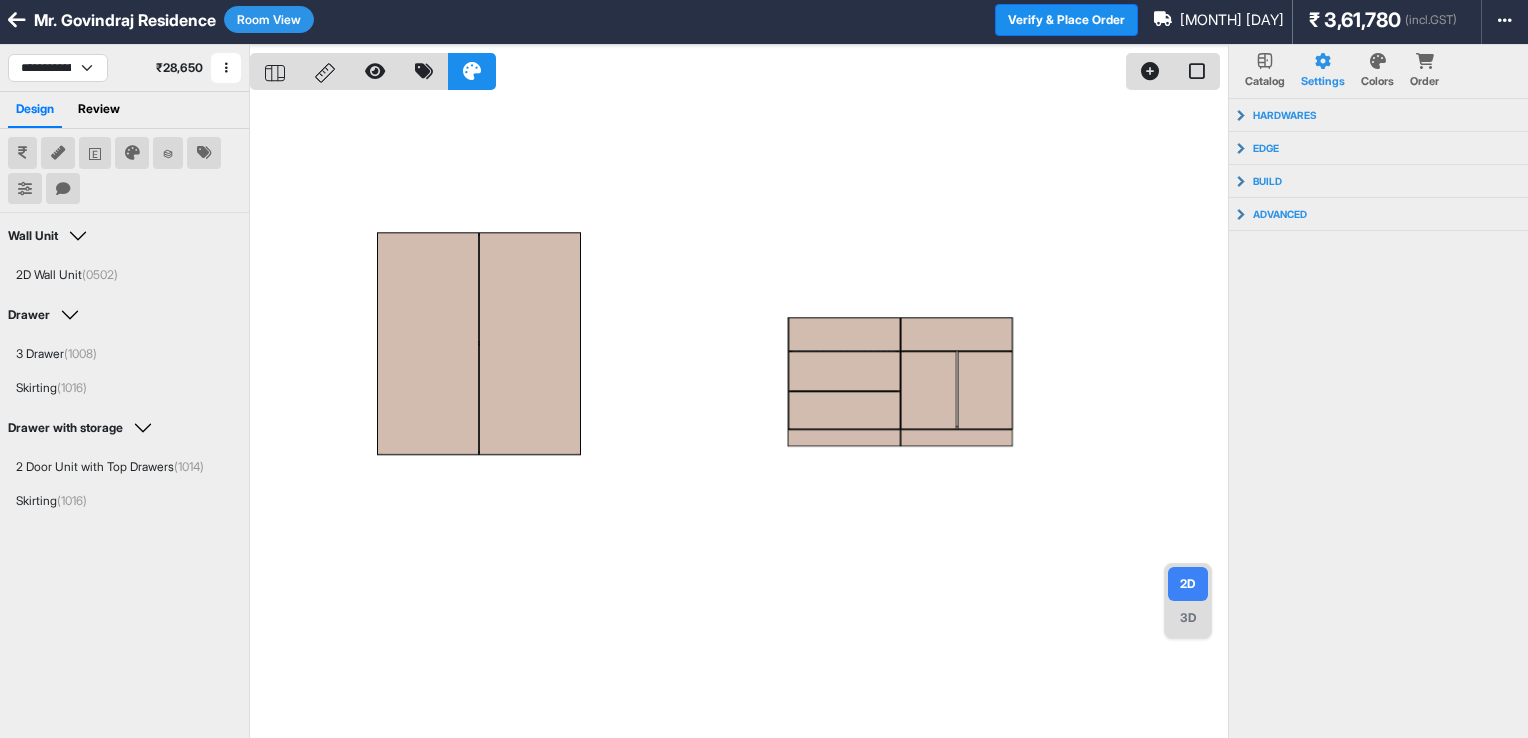 scroll, scrollTop: 3, scrollLeft: 0, axis: vertical 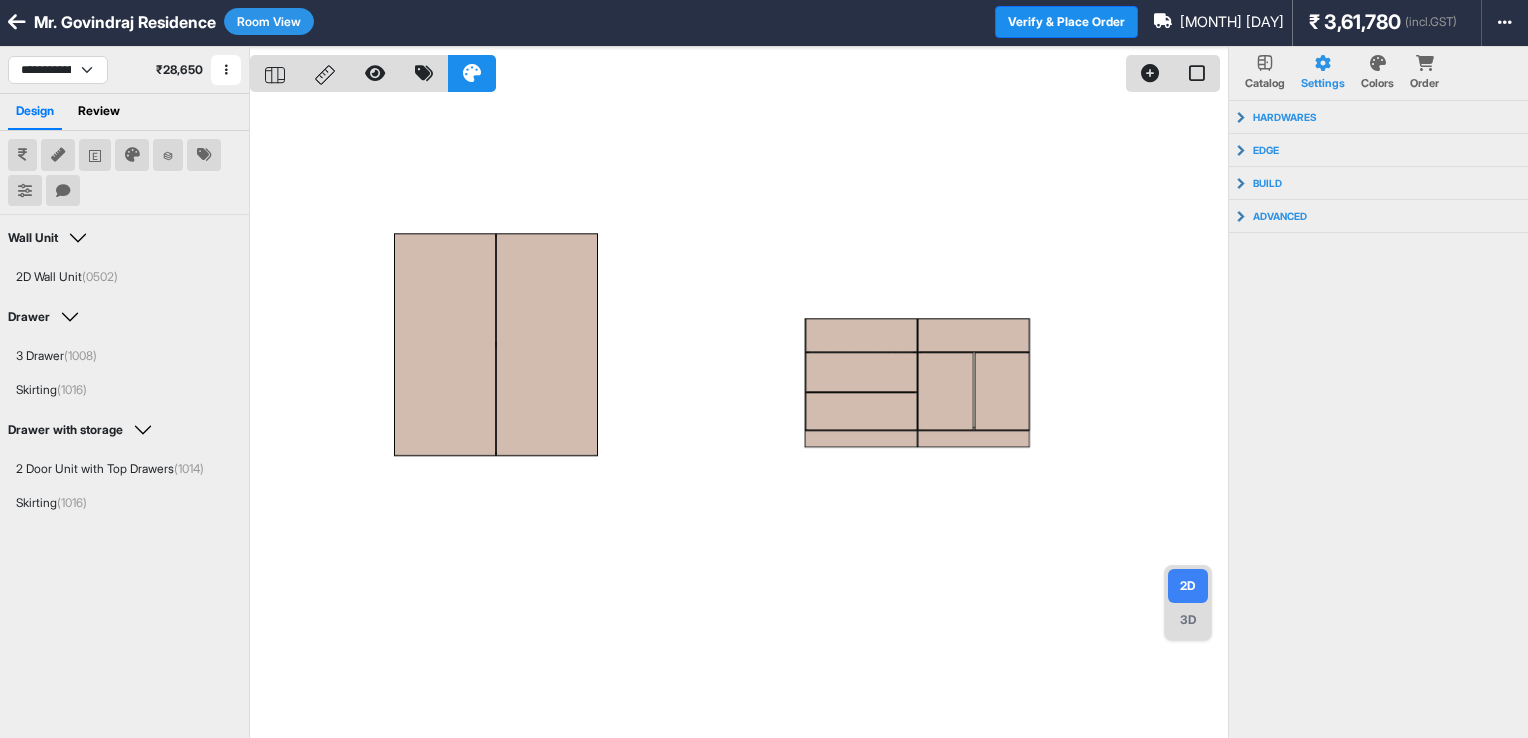 drag, startPoint x: 948, startPoint y: 370, endPoint x: 1082, endPoint y: 360, distance: 134.37262 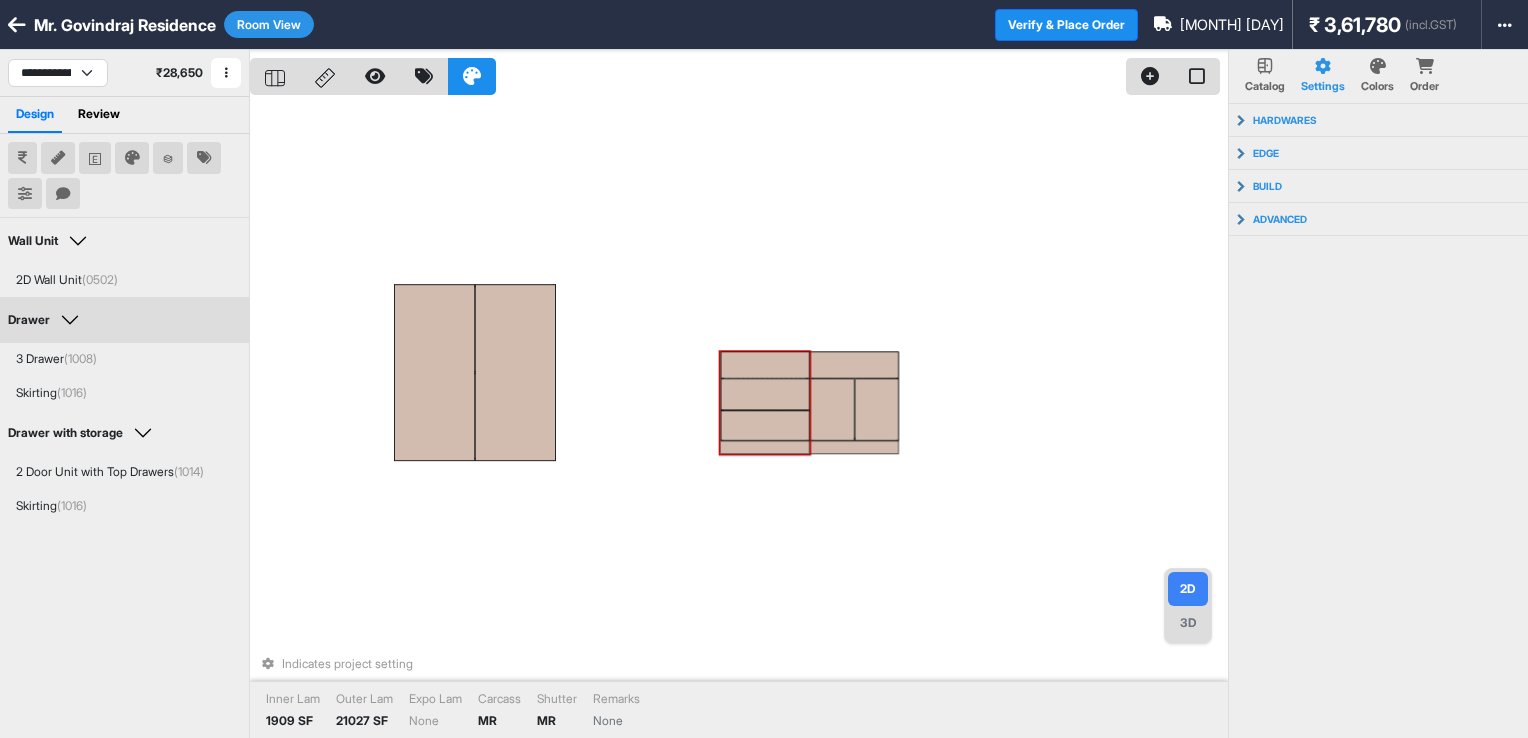 click at bounding box center [325, 76] 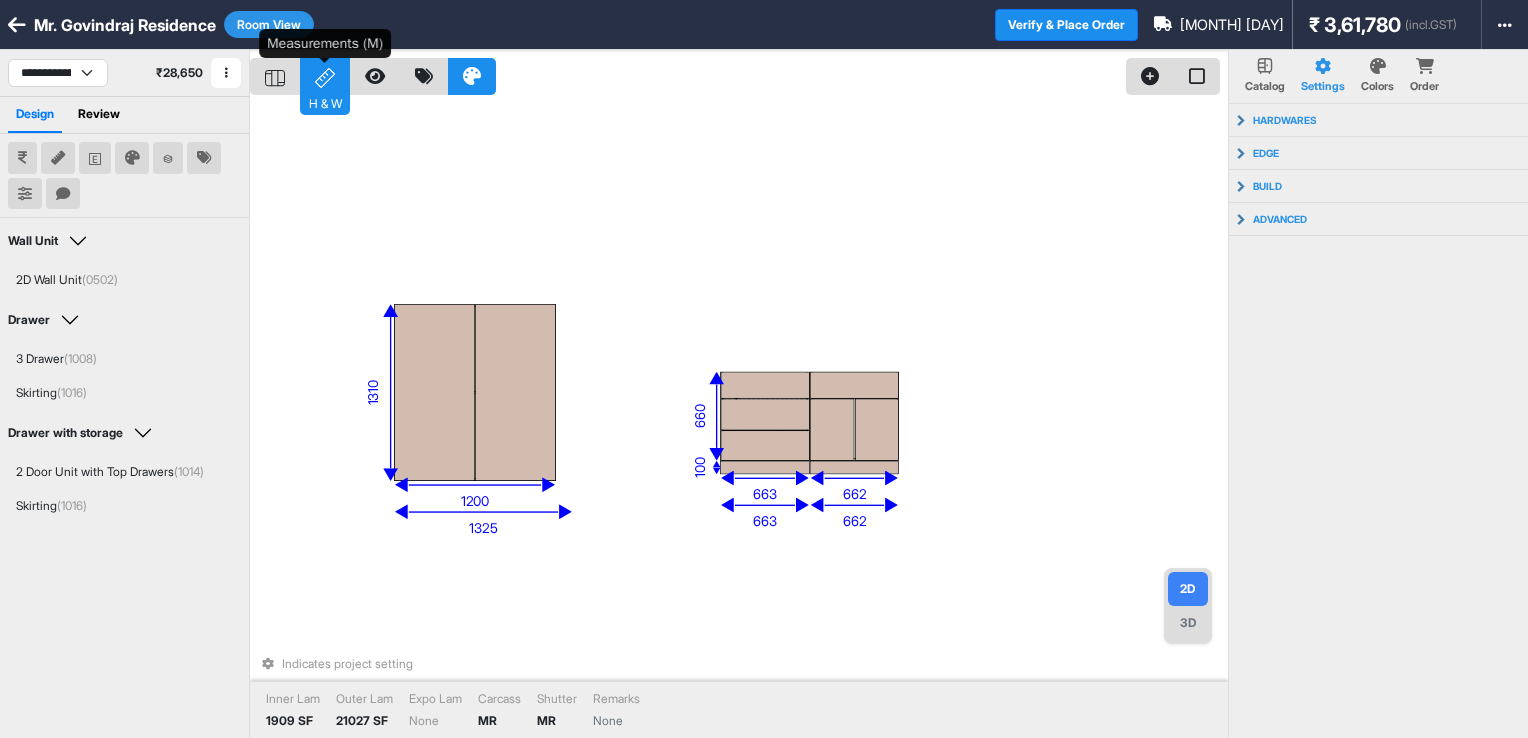 click on "H & W" at bounding box center (325, 102) 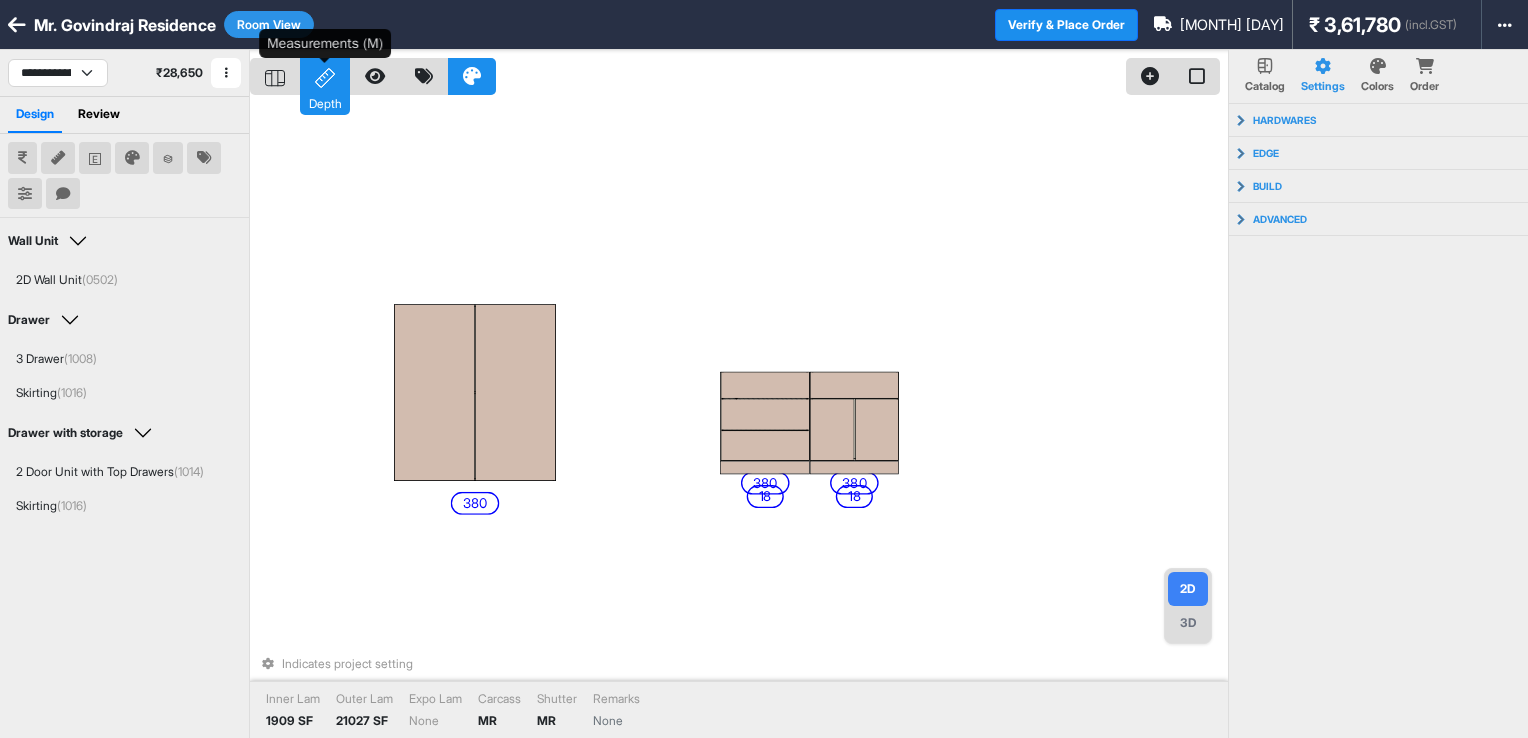 click on "Depth" at bounding box center (325, 76) 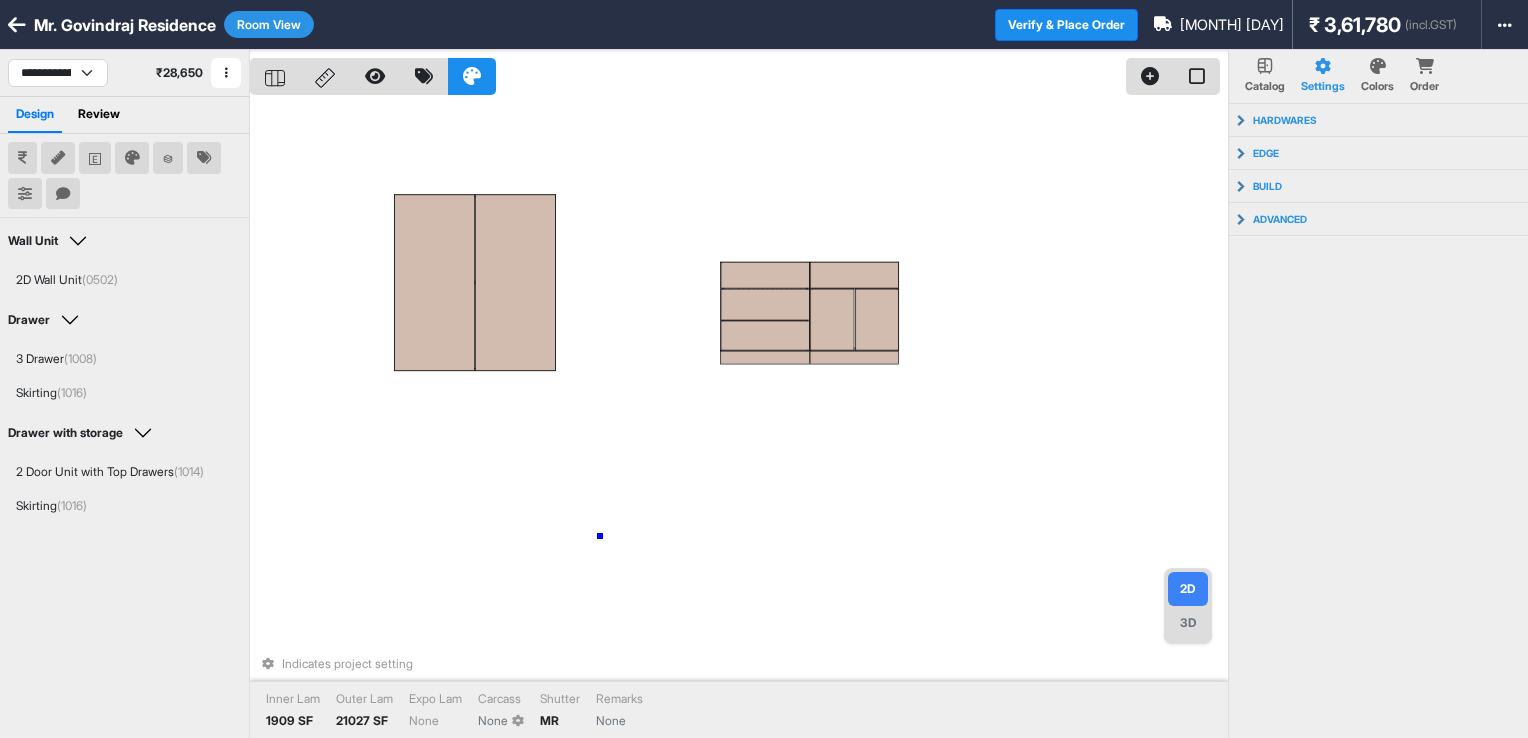 drag, startPoint x: 600, startPoint y: 536, endPoint x: 659, endPoint y: 451, distance: 103.4698 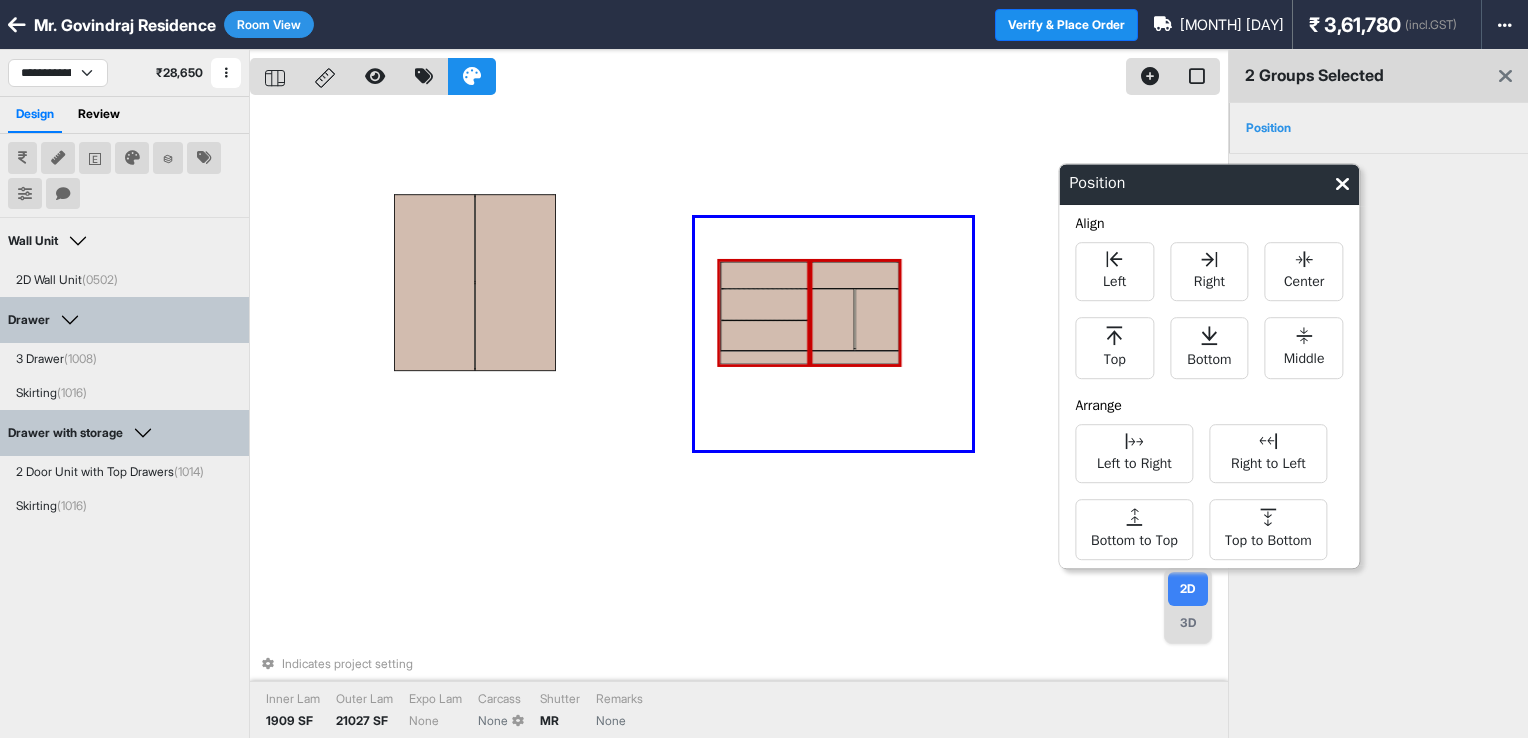 drag, startPoint x: 695, startPoint y: 218, endPoint x: 972, endPoint y: 450, distance: 361.3212 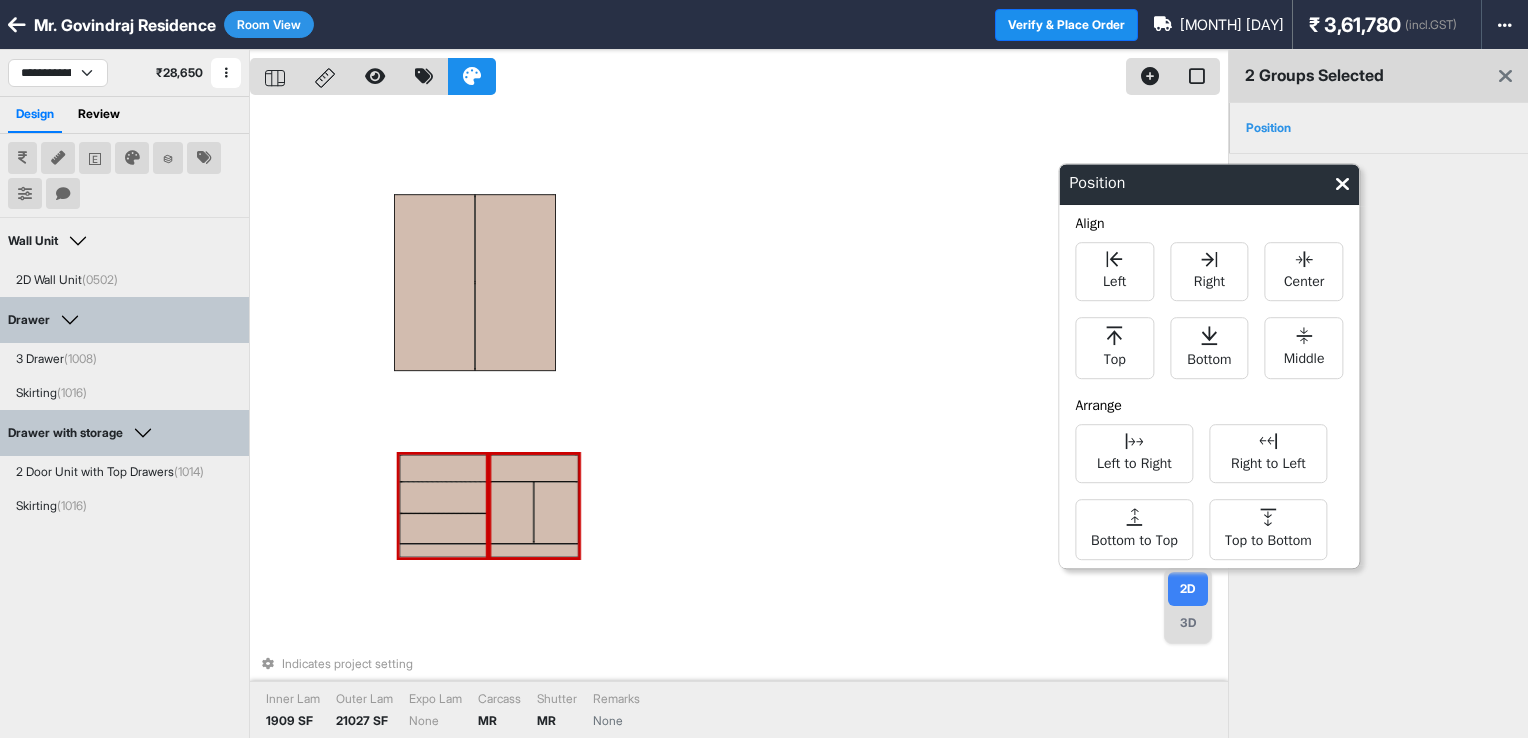 drag, startPoint x: 832, startPoint y: 329, endPoint x: 508, endPoint y: 525, distance: 378.67136 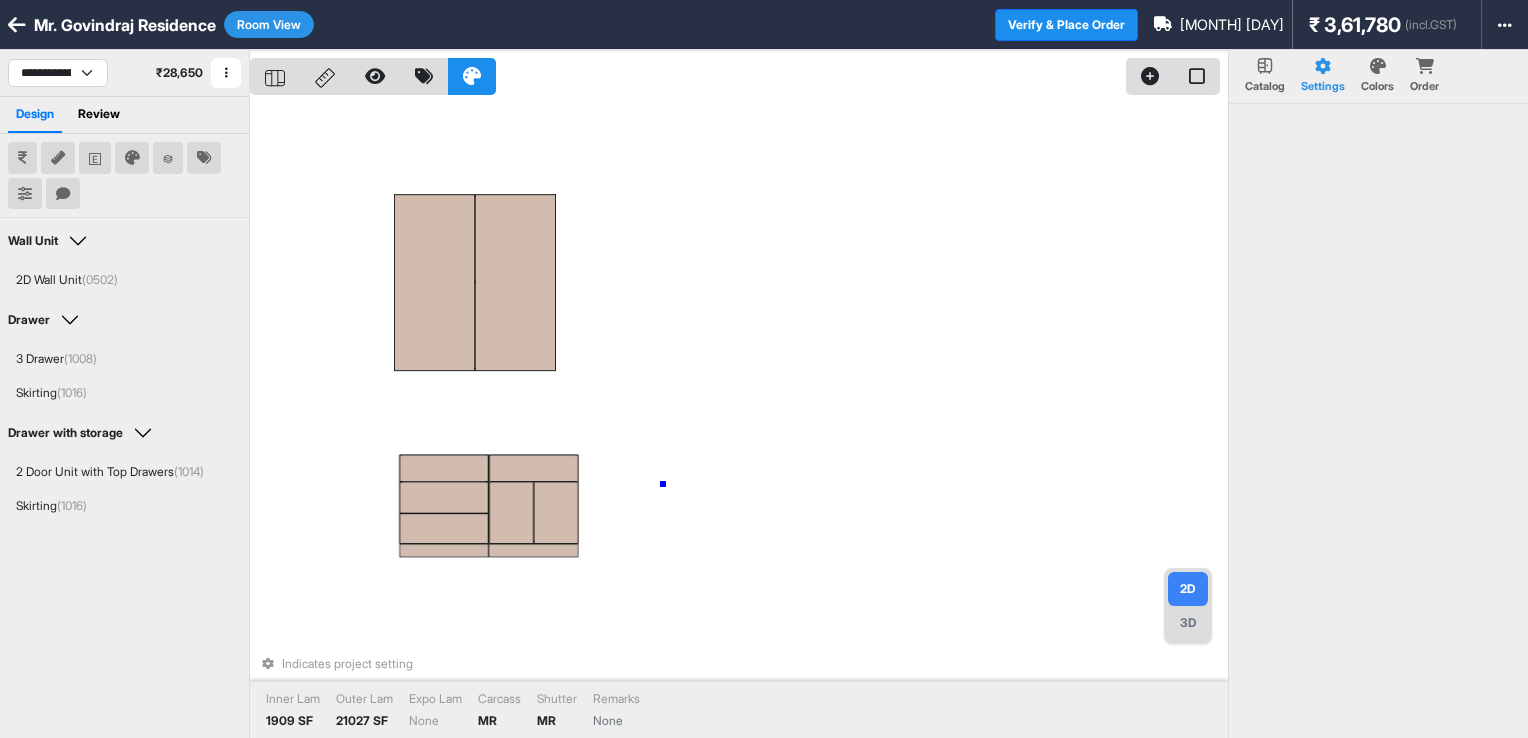 click on "Indicates project setting Inner Lam 1909 SF Outer Lam 21027 SF Expo Lam None Carcass MR Shutter MR Remarks None" at bounding box center (739, 419) 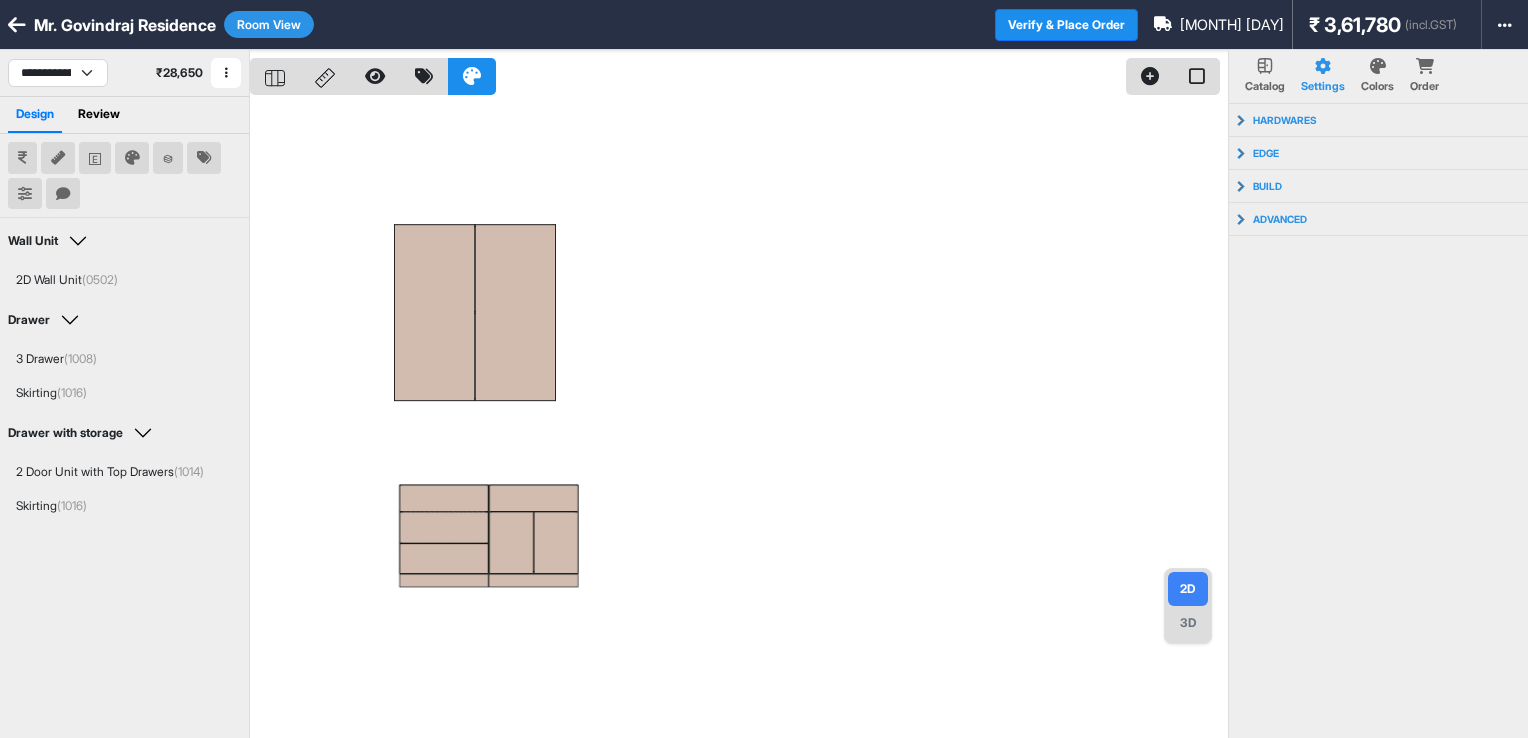 click on "Room View" at bounding box center (269, 24) 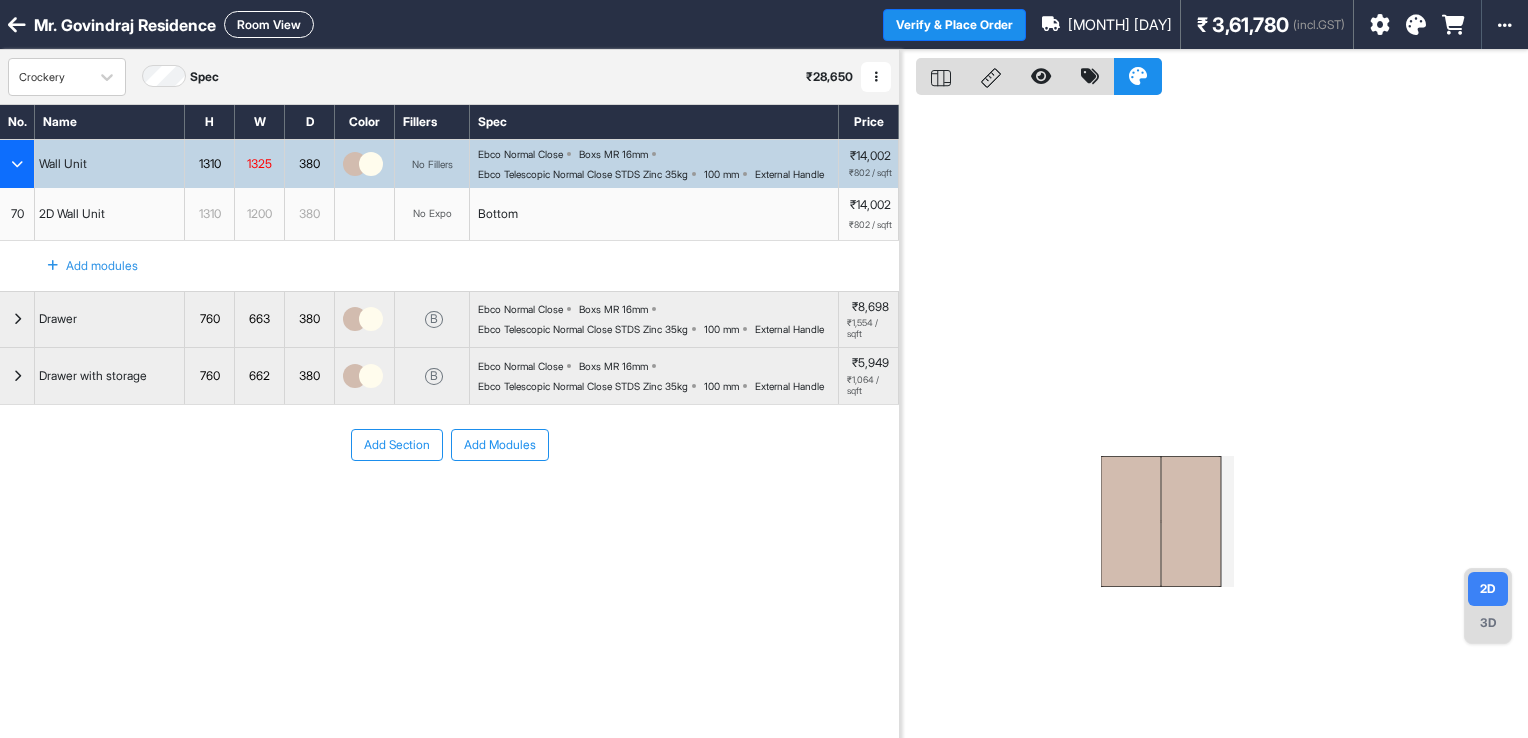 click on "Room View" at bounding box center [269, 24] 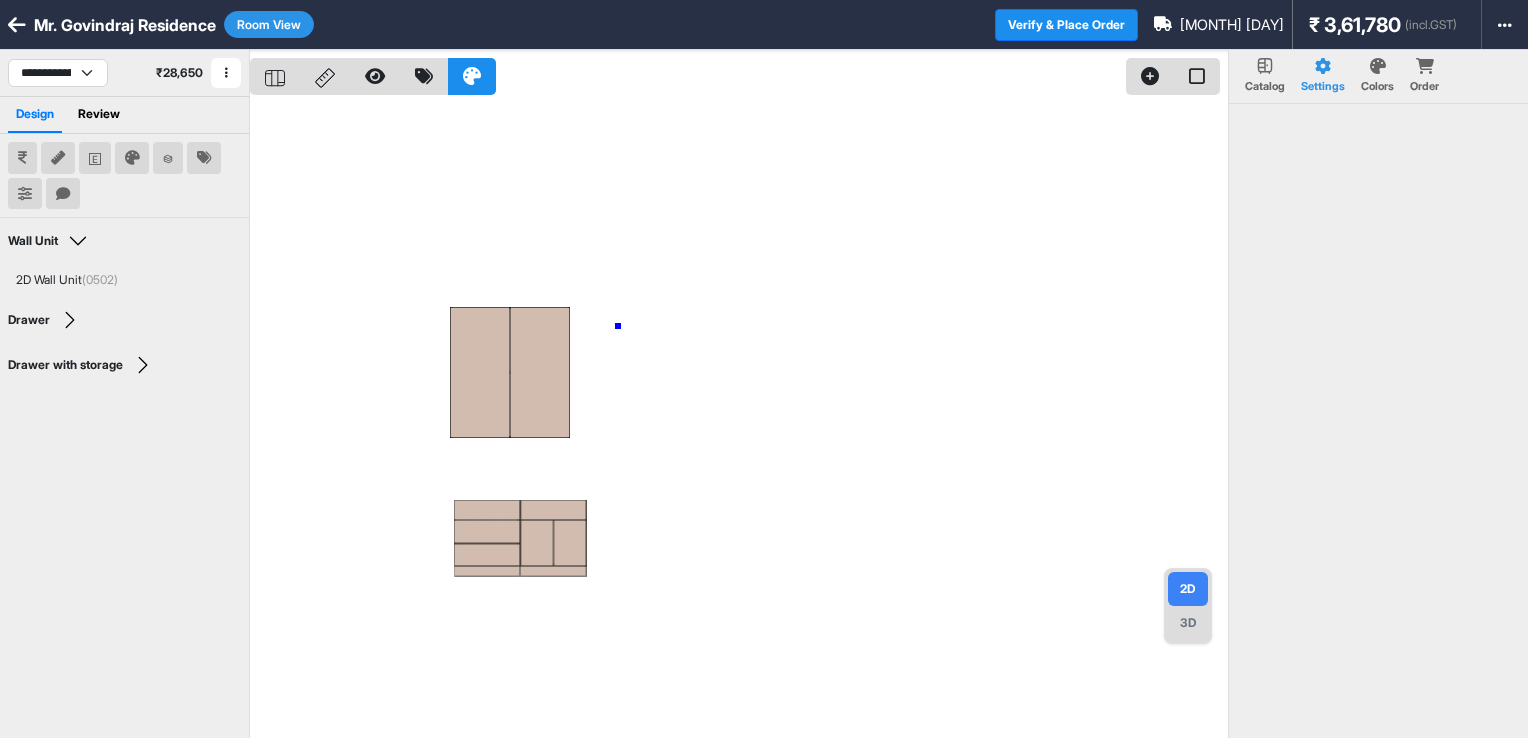 click at bounding box center (739, 419) 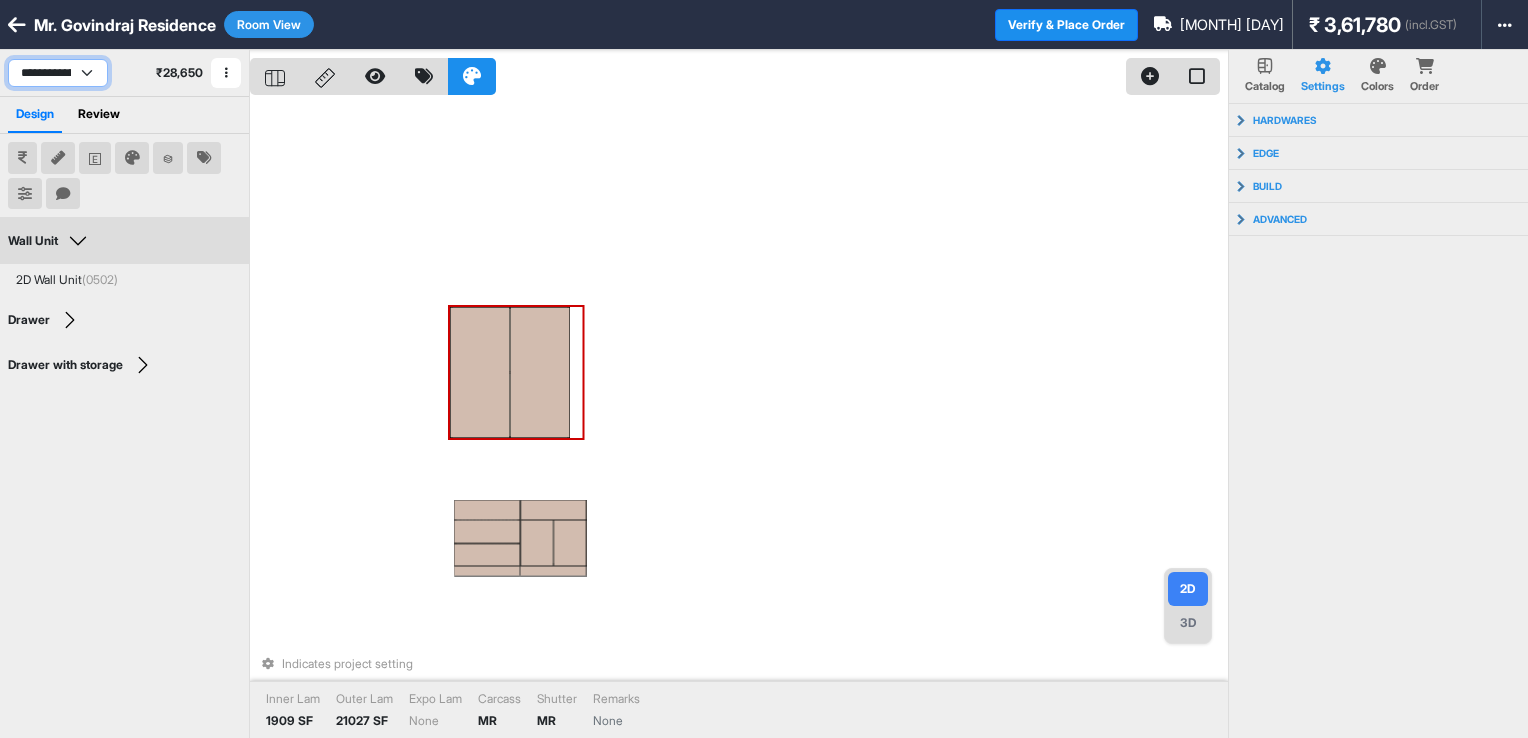 click on "**********" at bounding box center [58, 73] 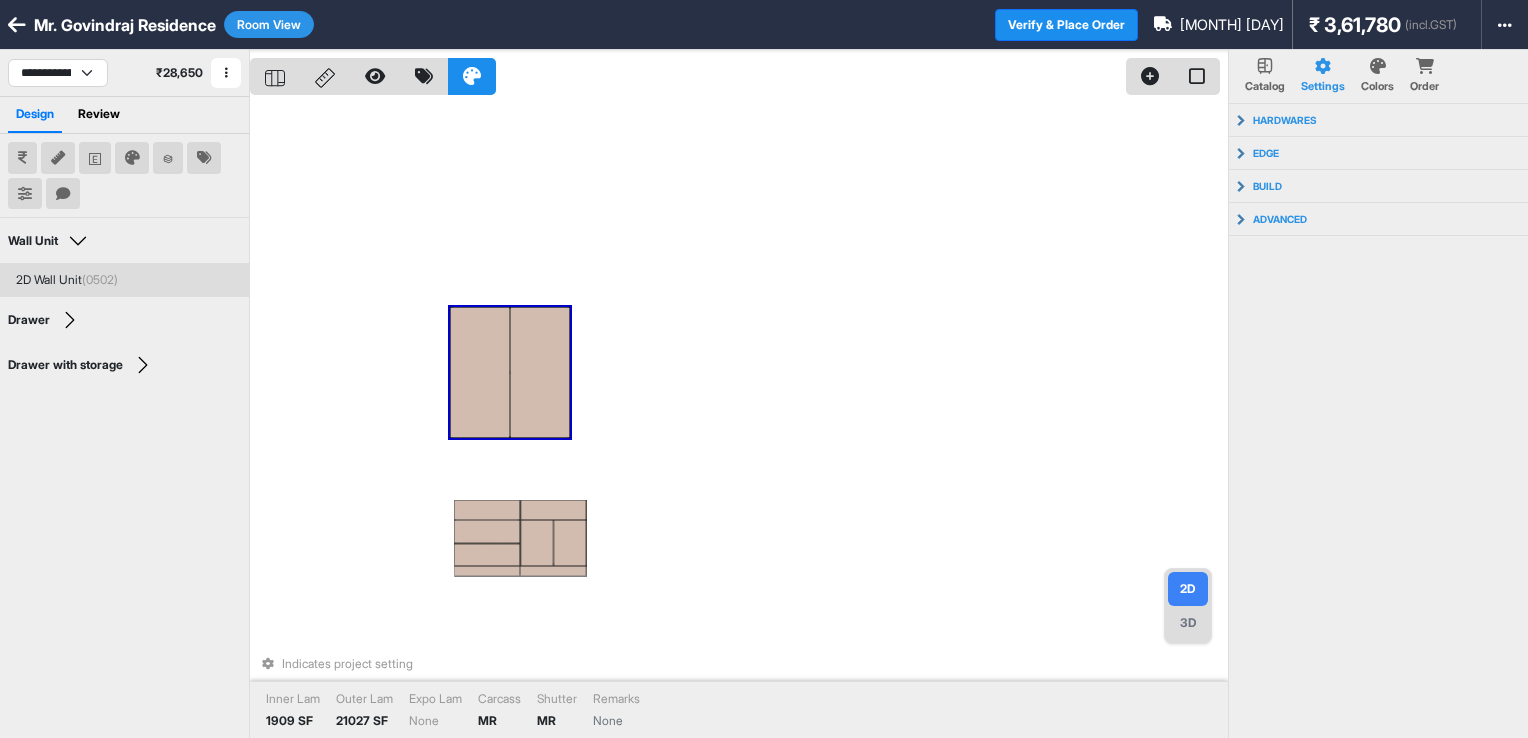scroll, scrollTop: 11, scrollLeft: 0, axis: vertical 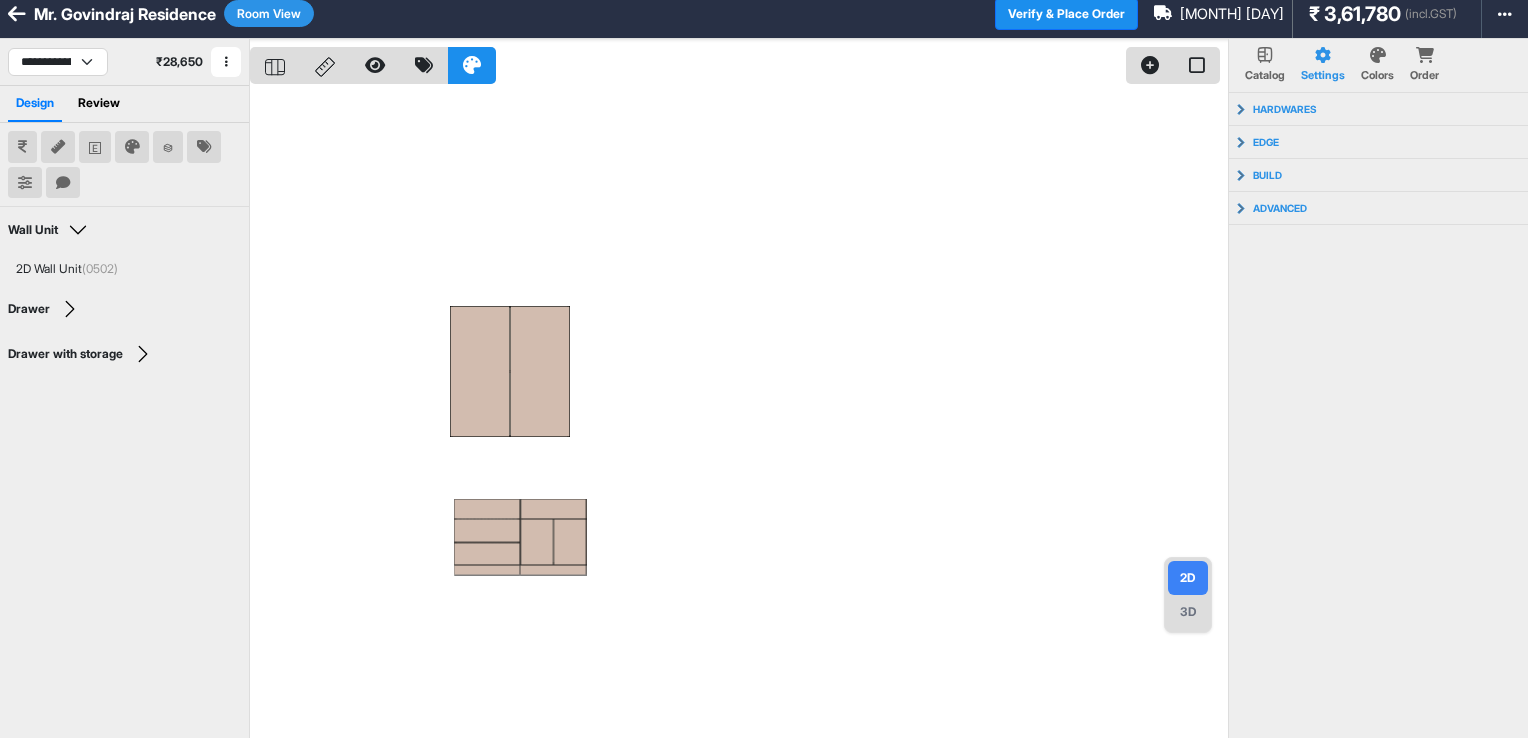 click on "Room View" at bounding box center (269, 13) 